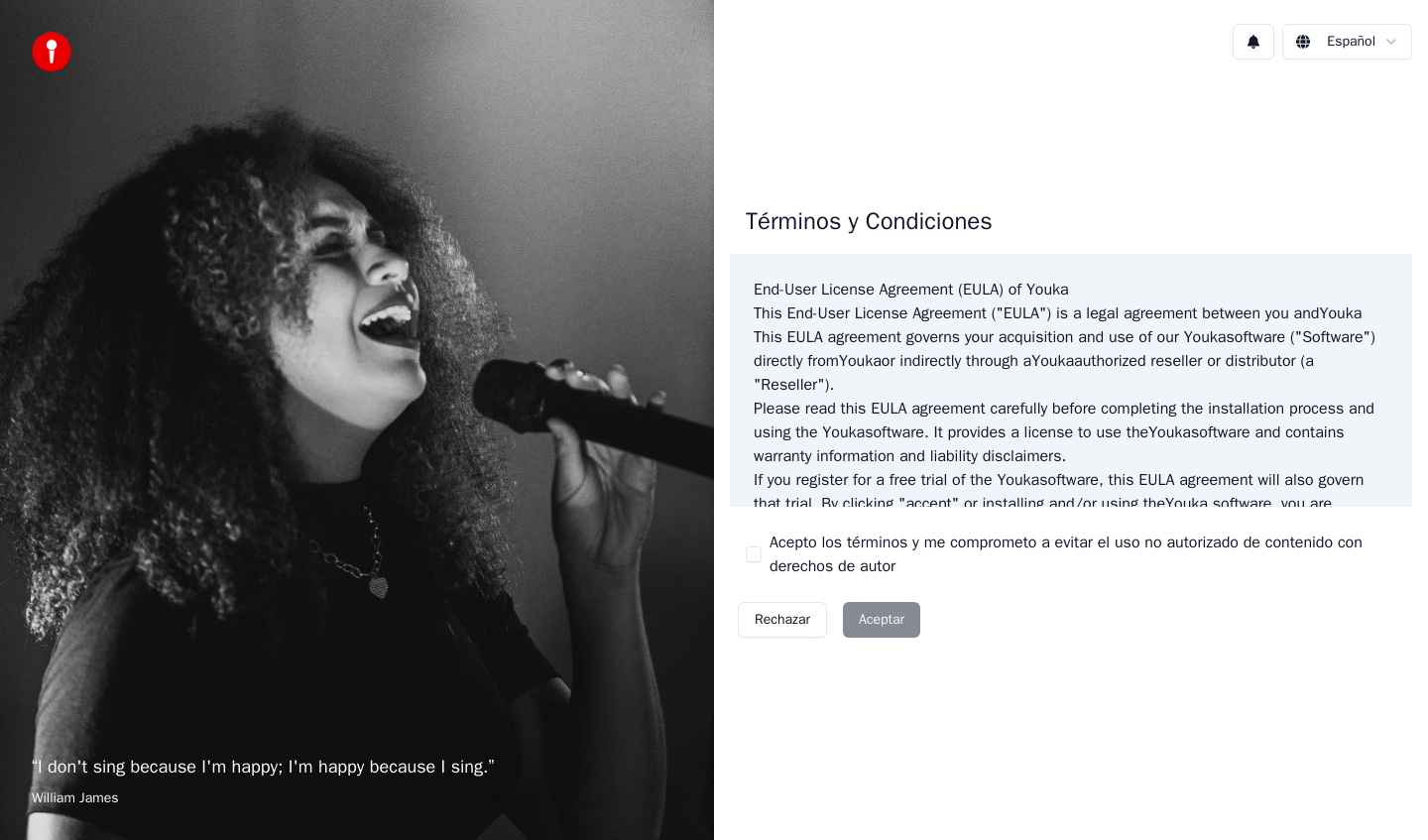 scroll, scrollTop: 0, scrollLeft: 0, axis: both 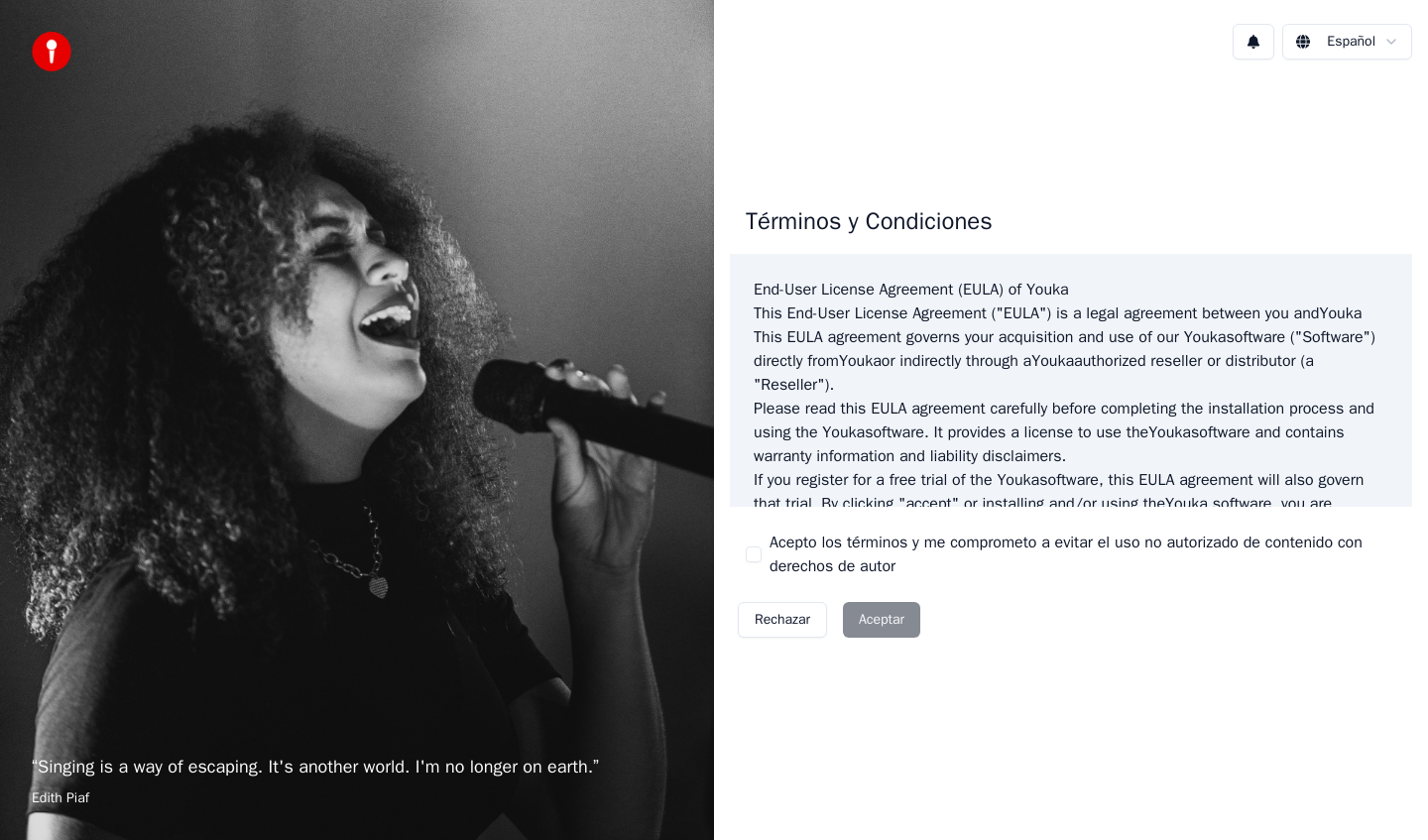 click on "Acepto los términos y me comprometo a evitar el uso no autorizado de contenido con derechos de autor" at bounding box center [754, 554] 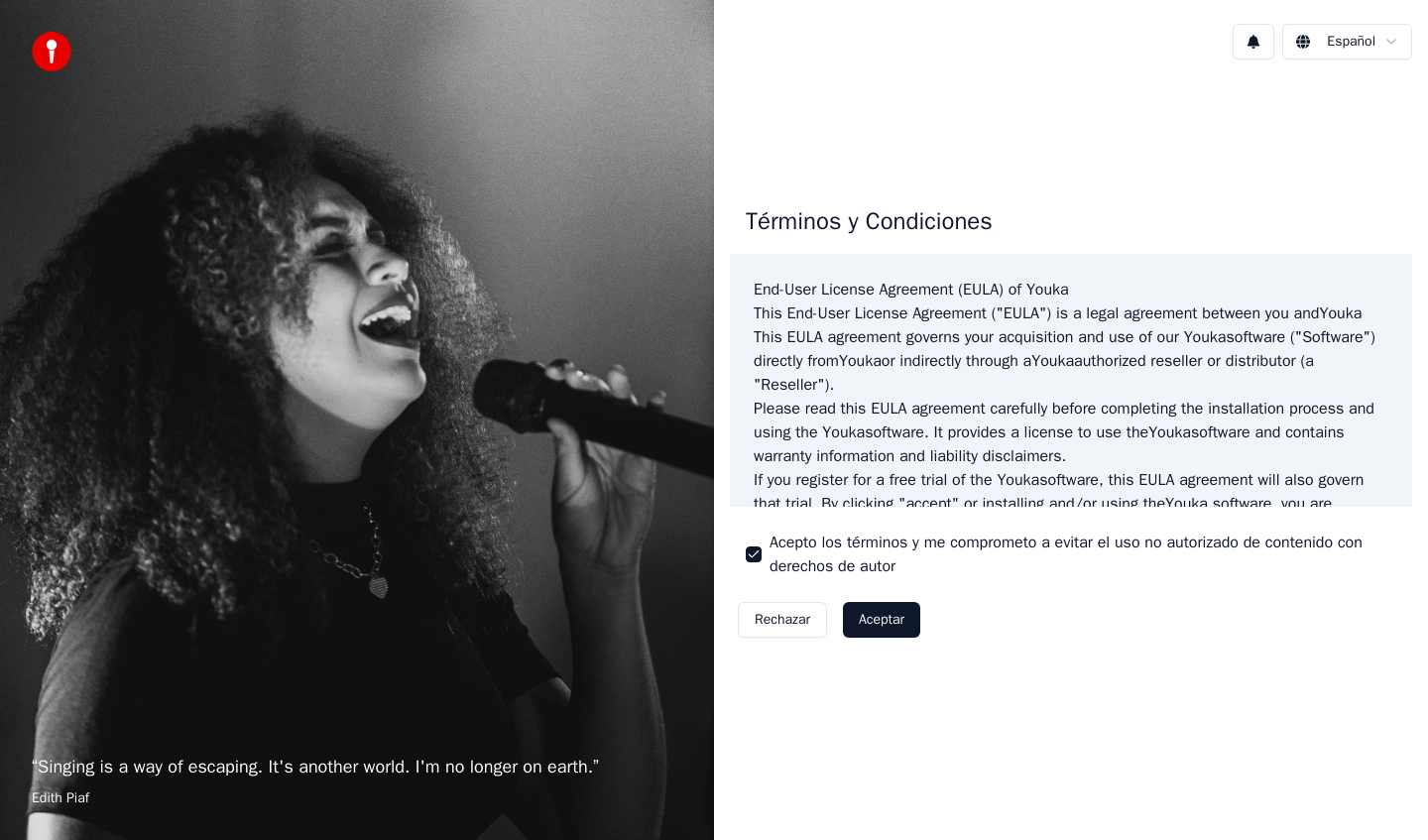 click on "Aceptar" at bounding box center (882, 620) 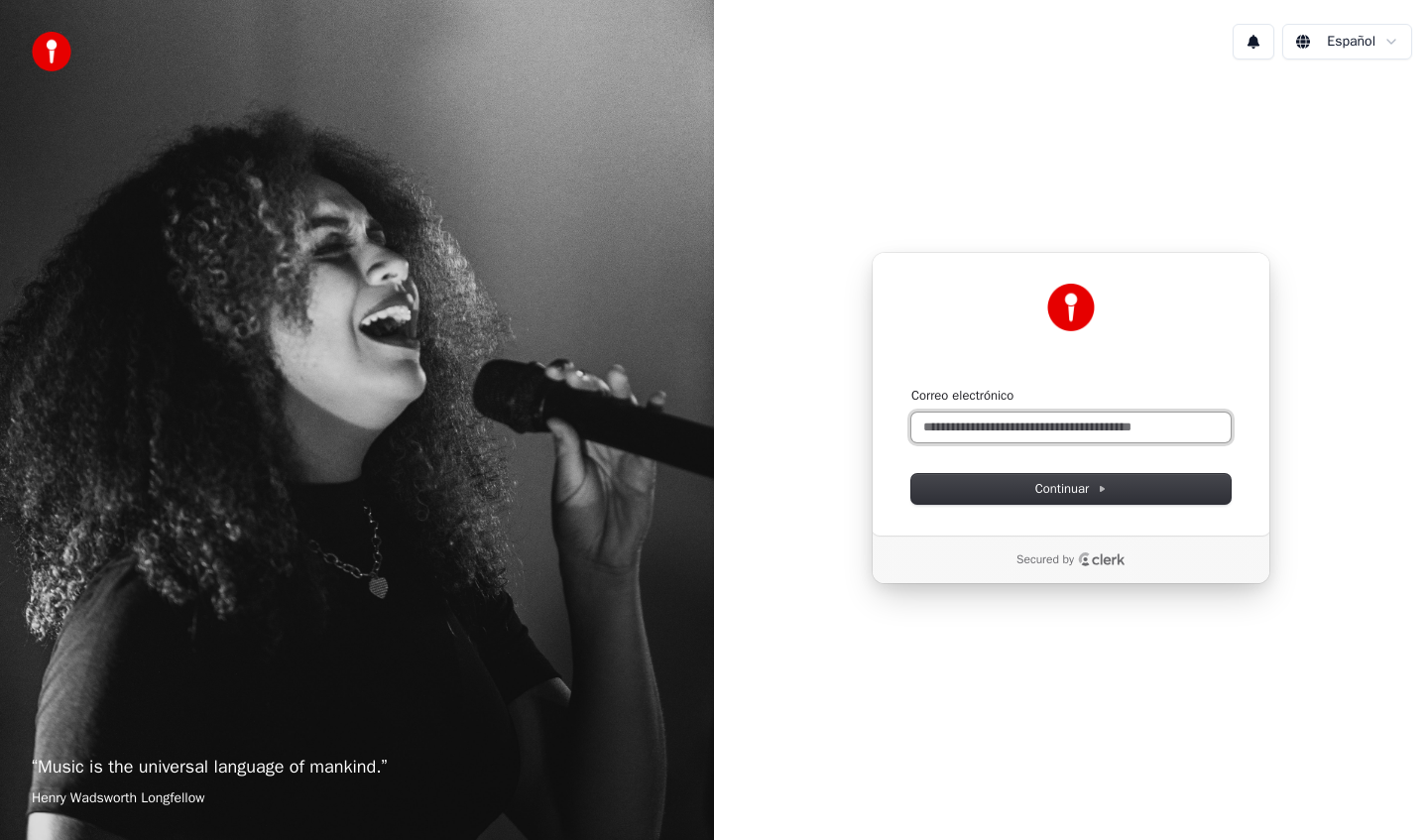 click on "Correo electrónico" at bounding box center (1071, 427) 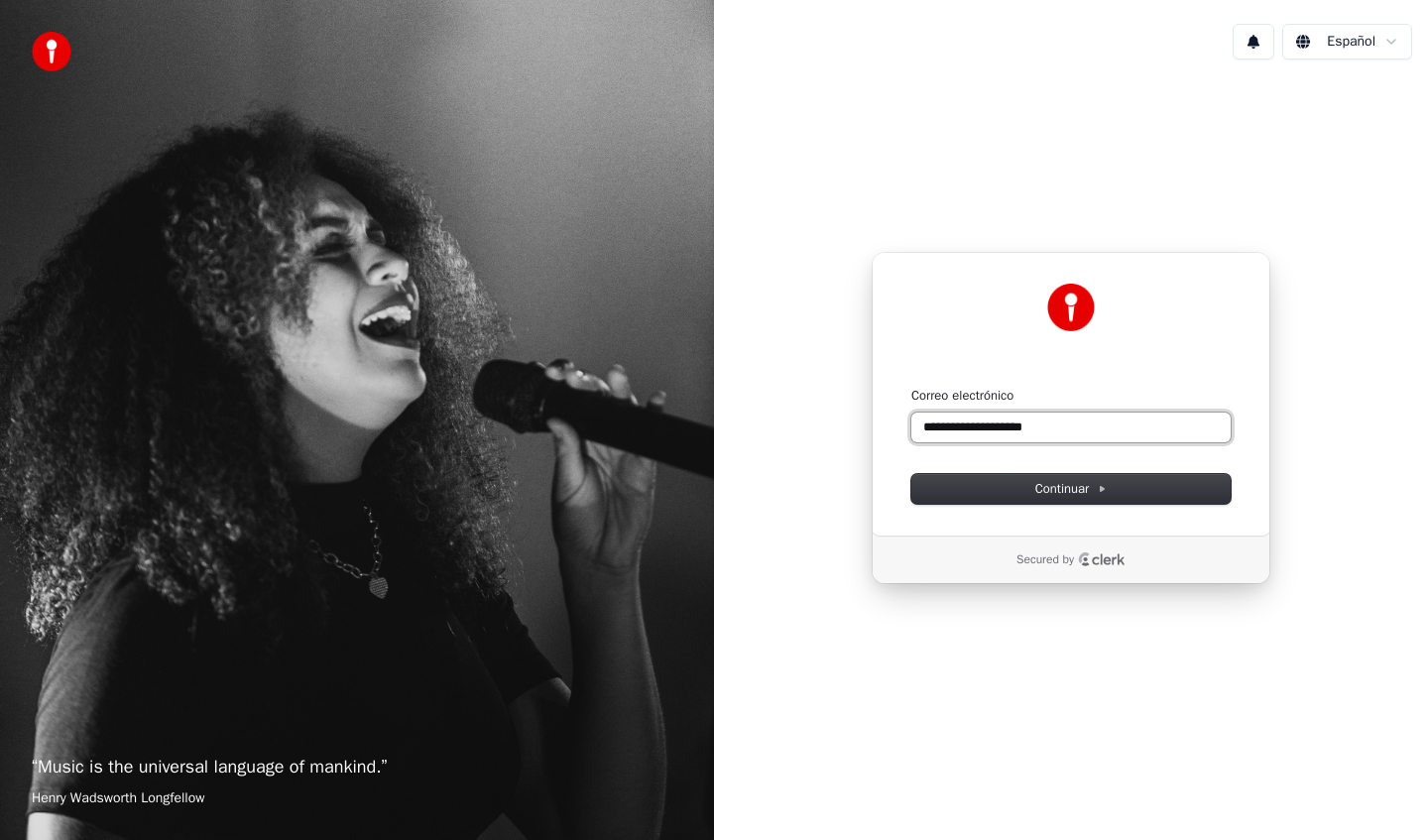 click at bounding box center [911, 387] 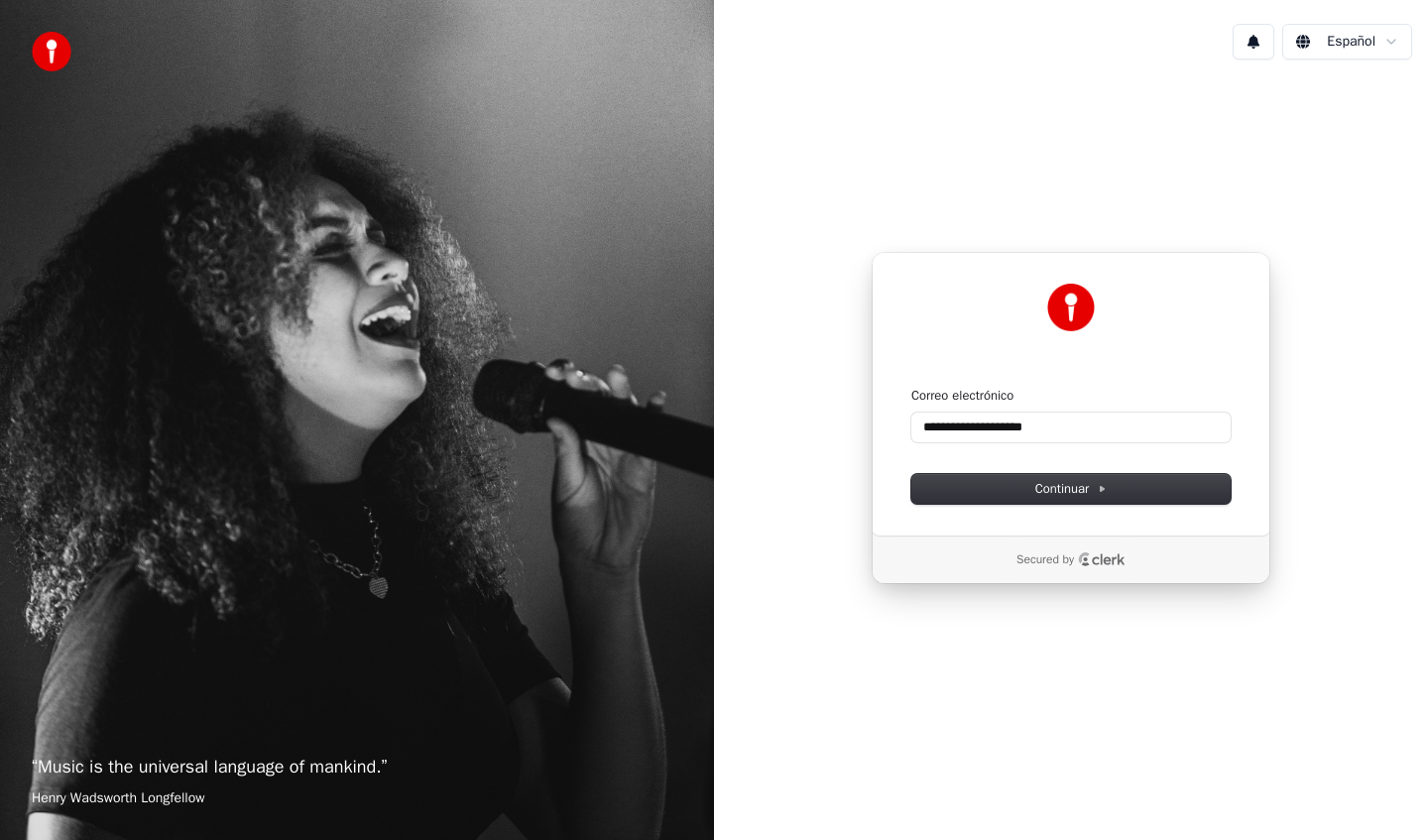 type on "**********" 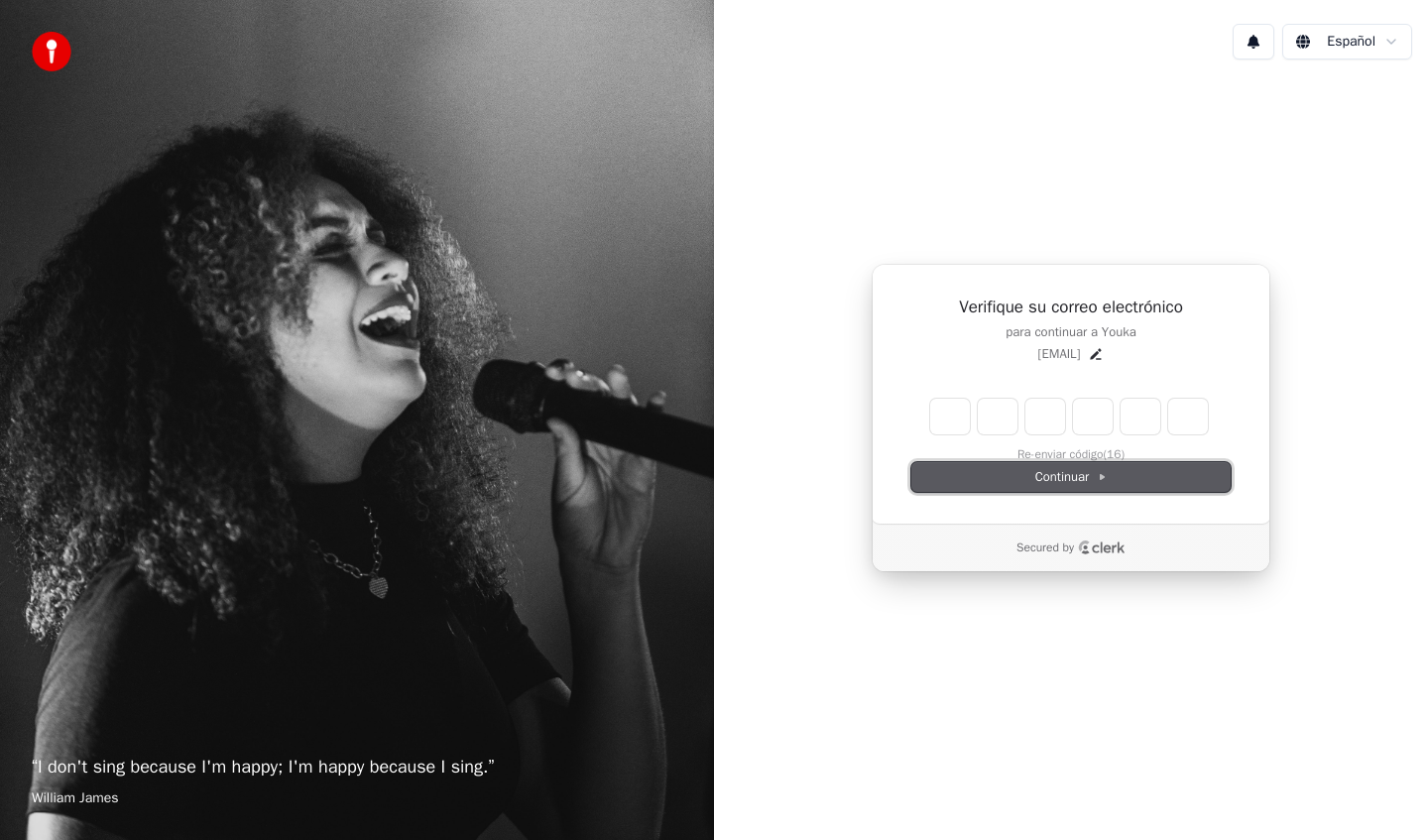 click 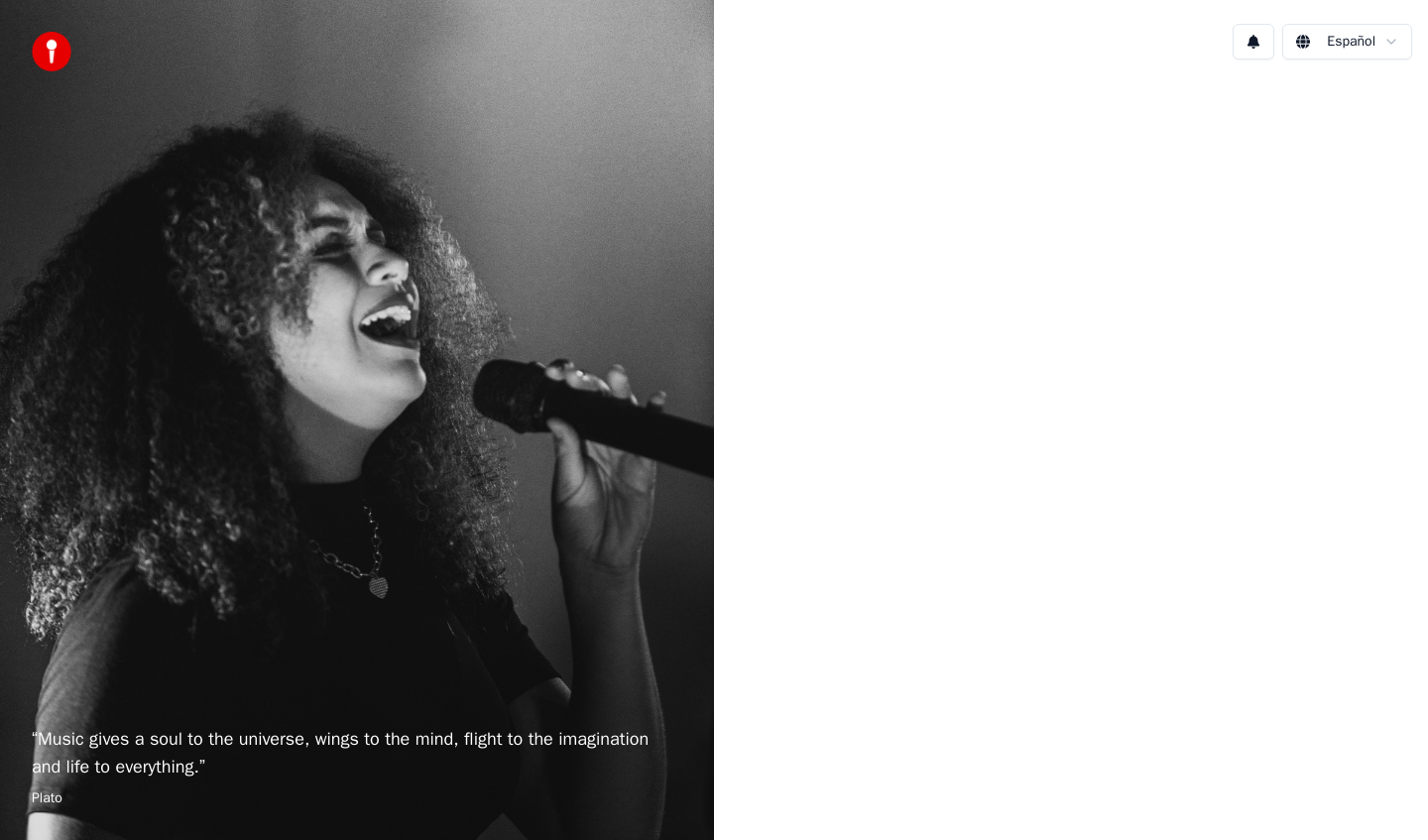 scroll, scrollTop: 0, scrollLeft: 0, axis: both 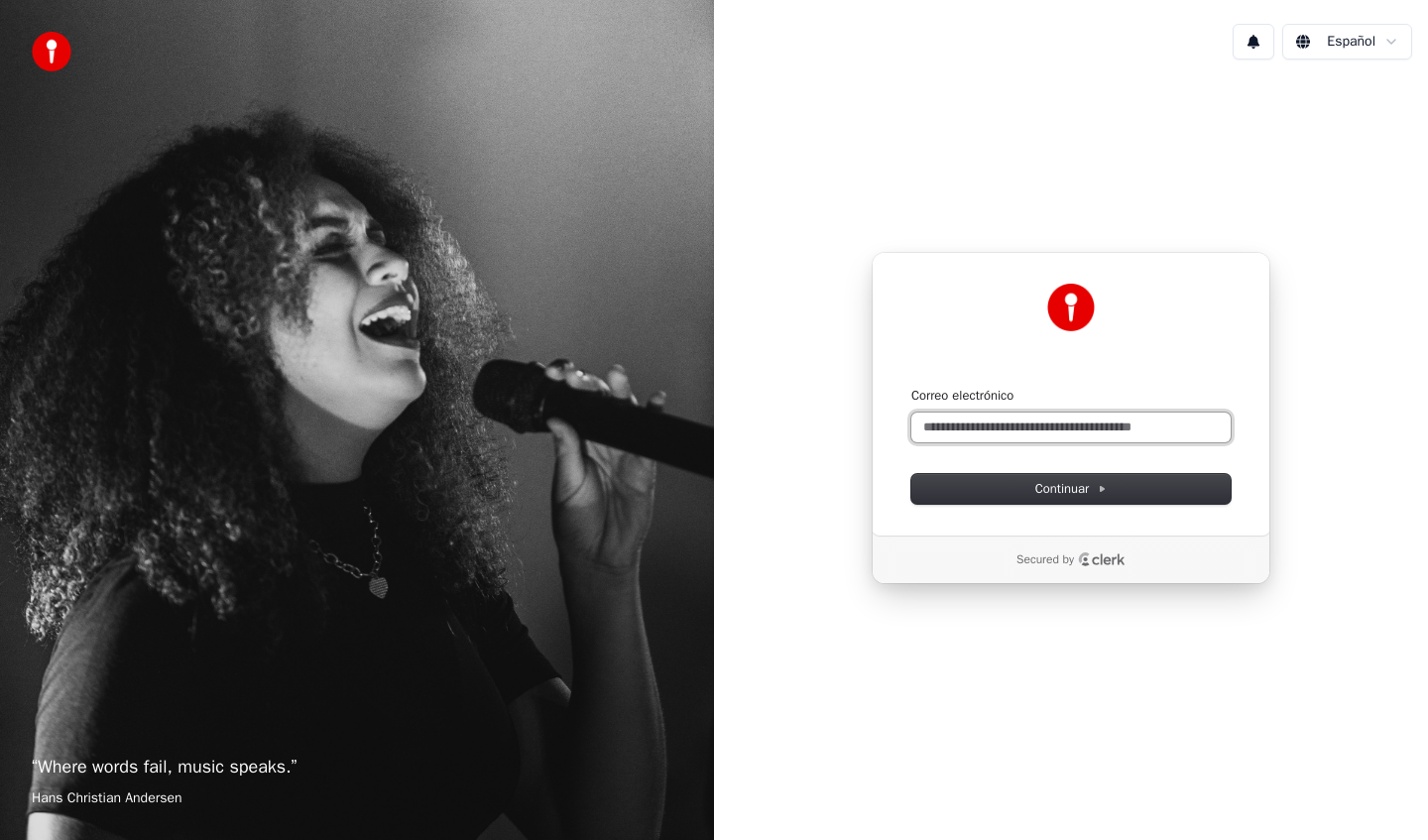 click on "Correo electrónico" at bounding box center [1071, 427] 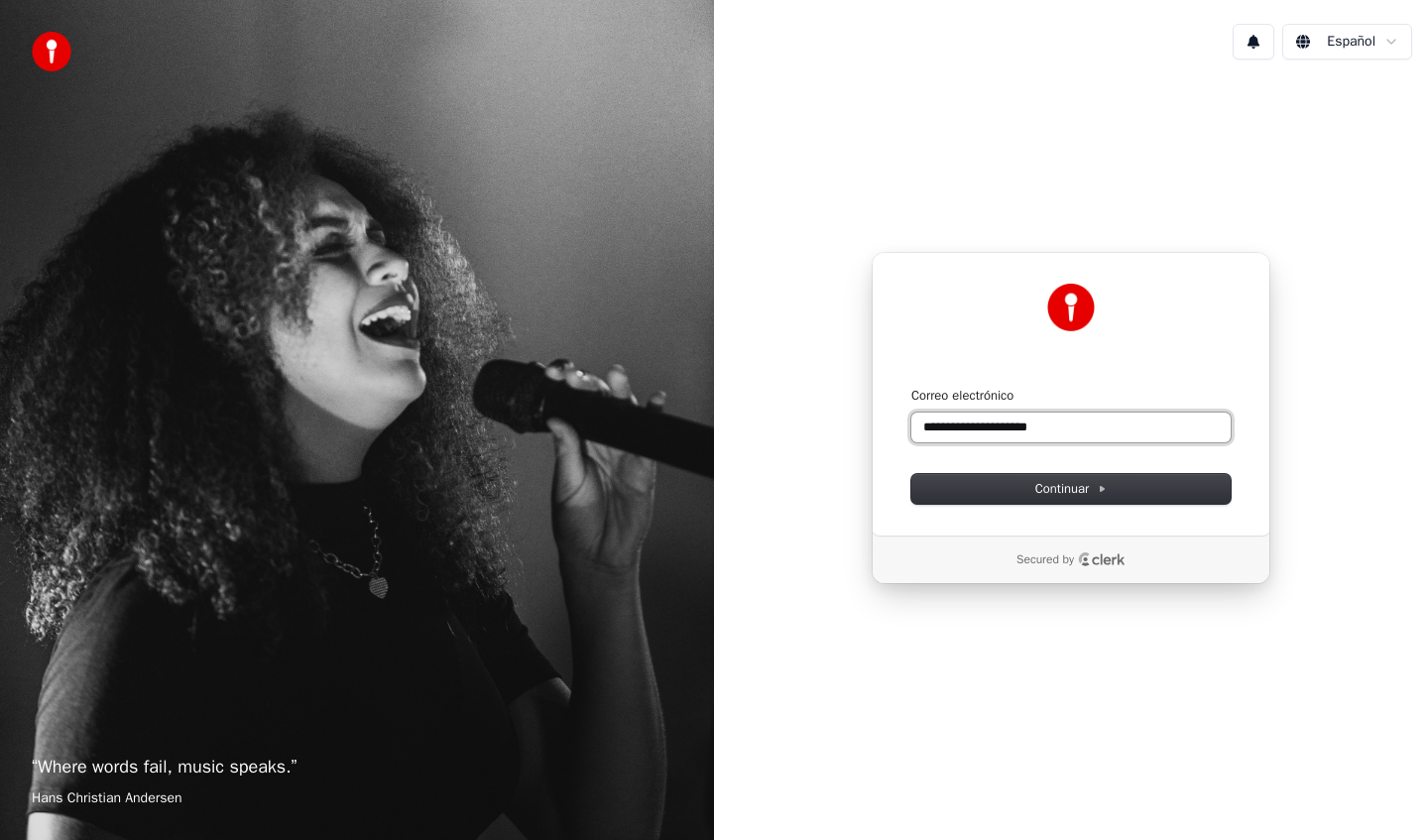 click at bounding box center (911, 387) 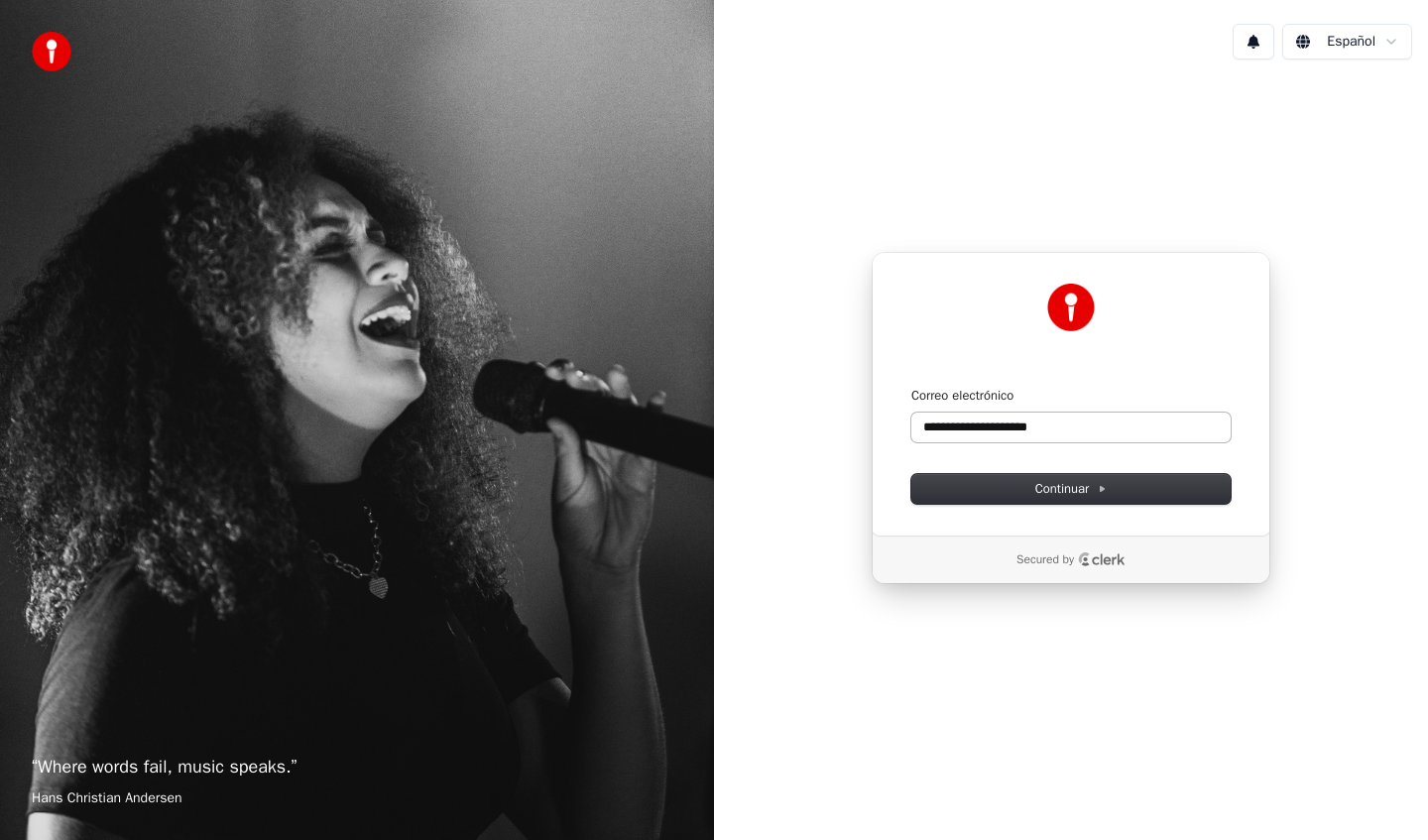 type on "**********" 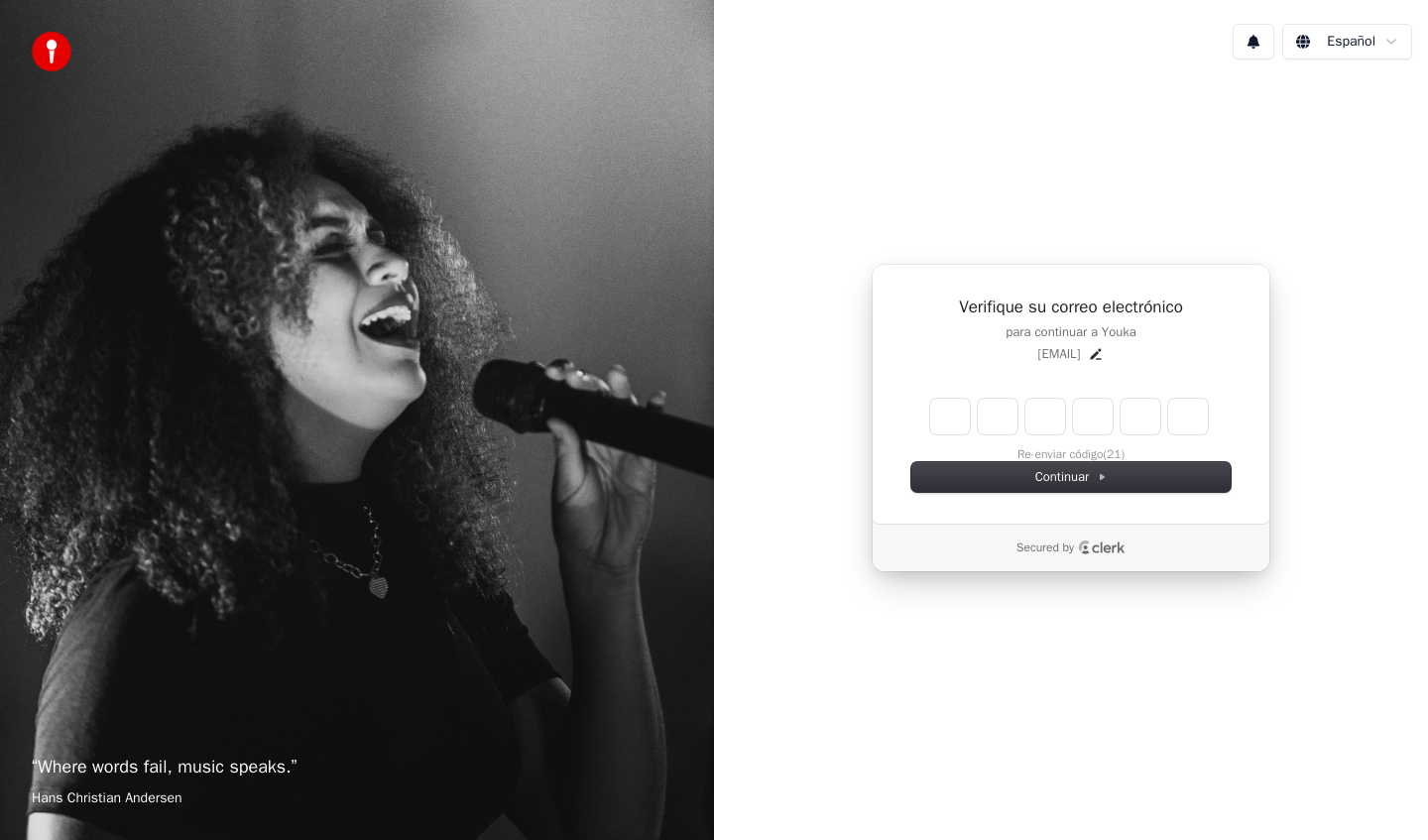 type on "*" 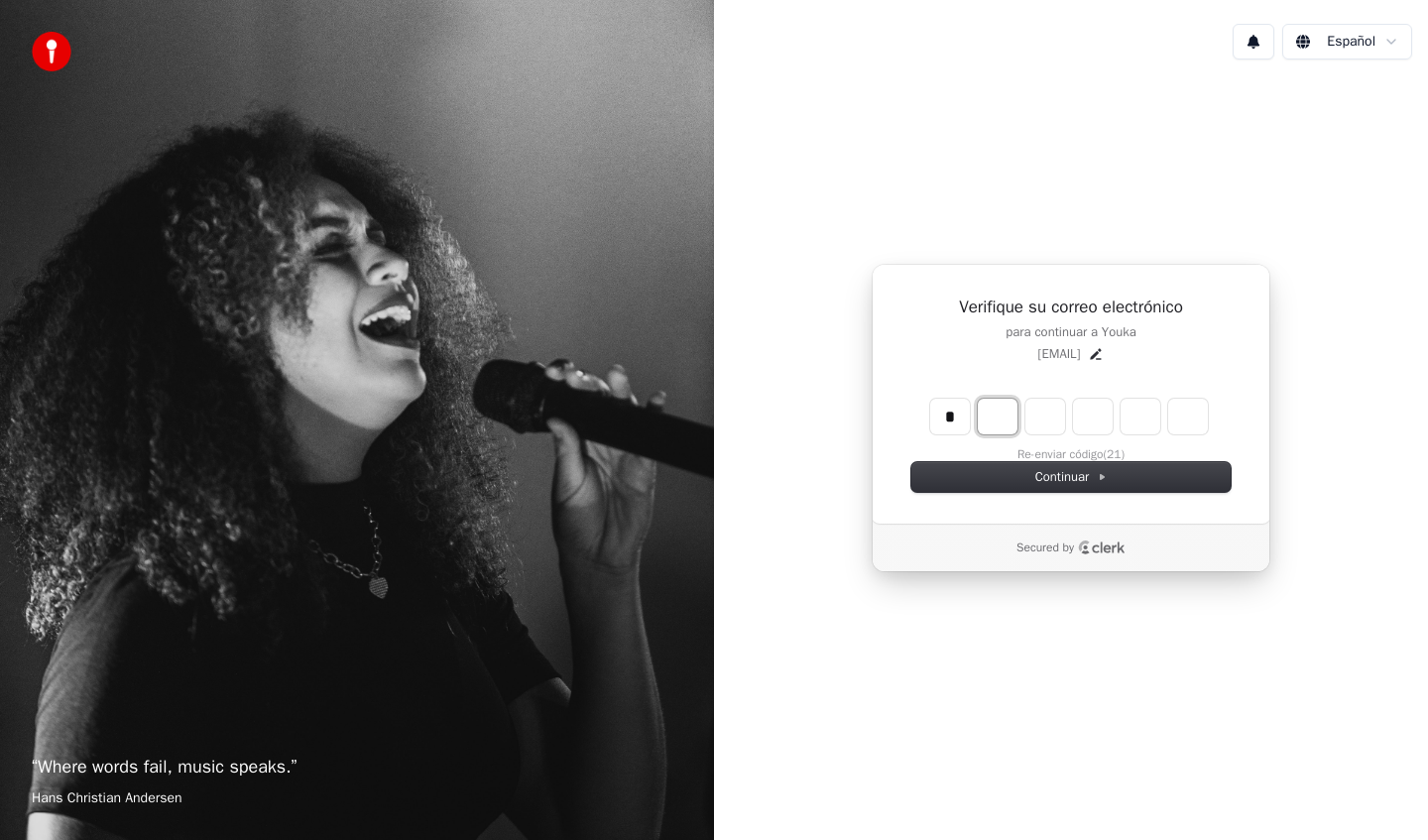 type on "*" 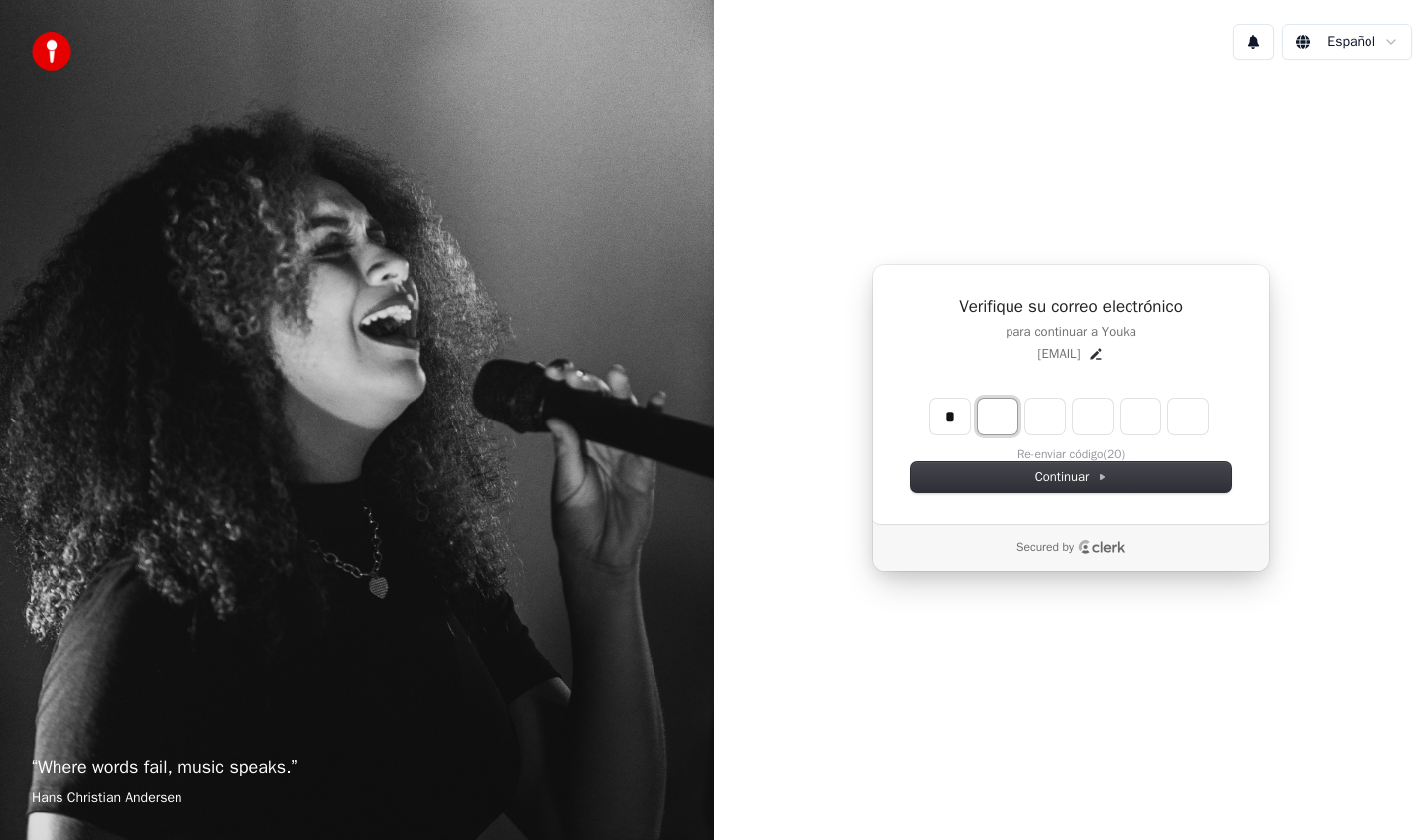type on "*" 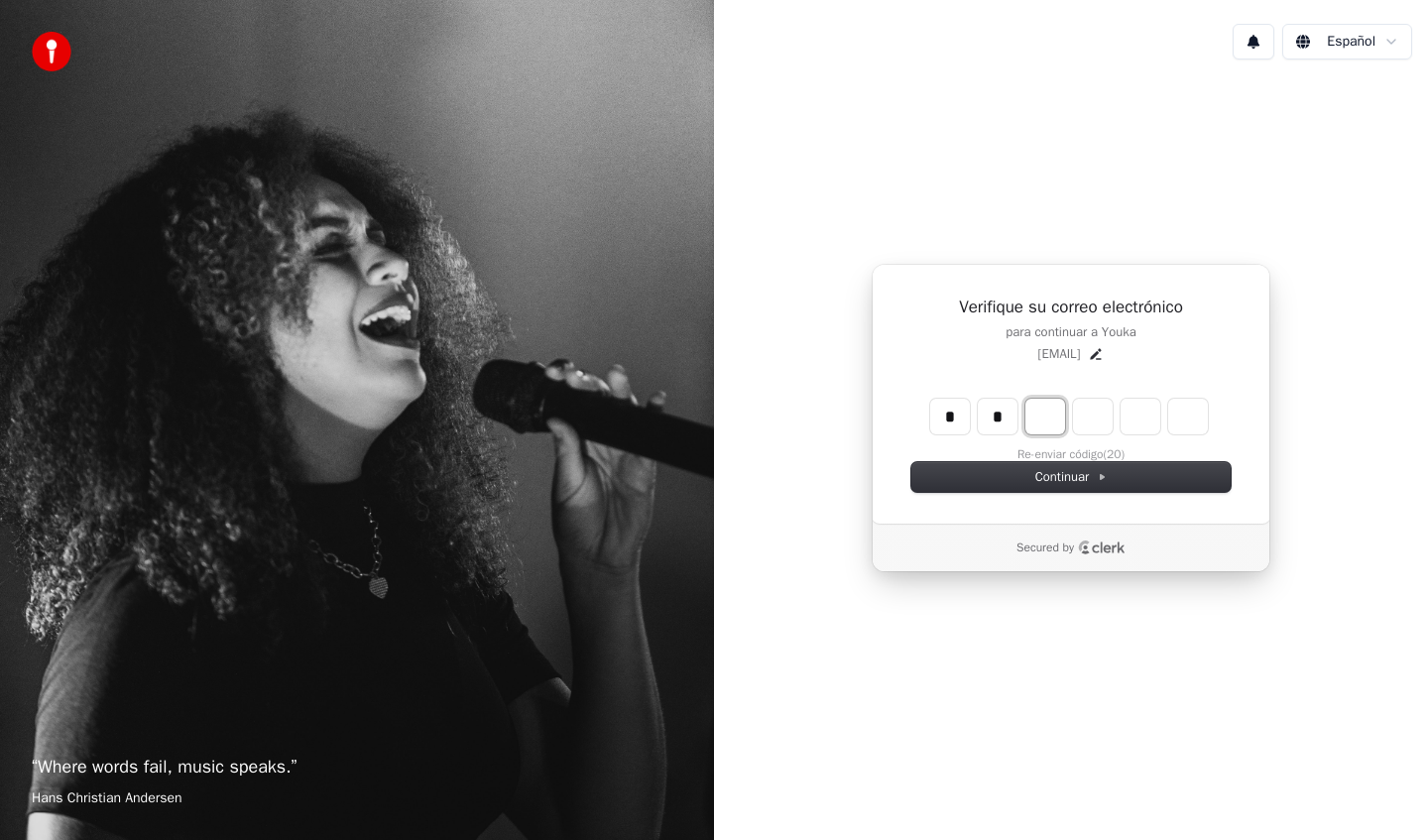 type on "**" 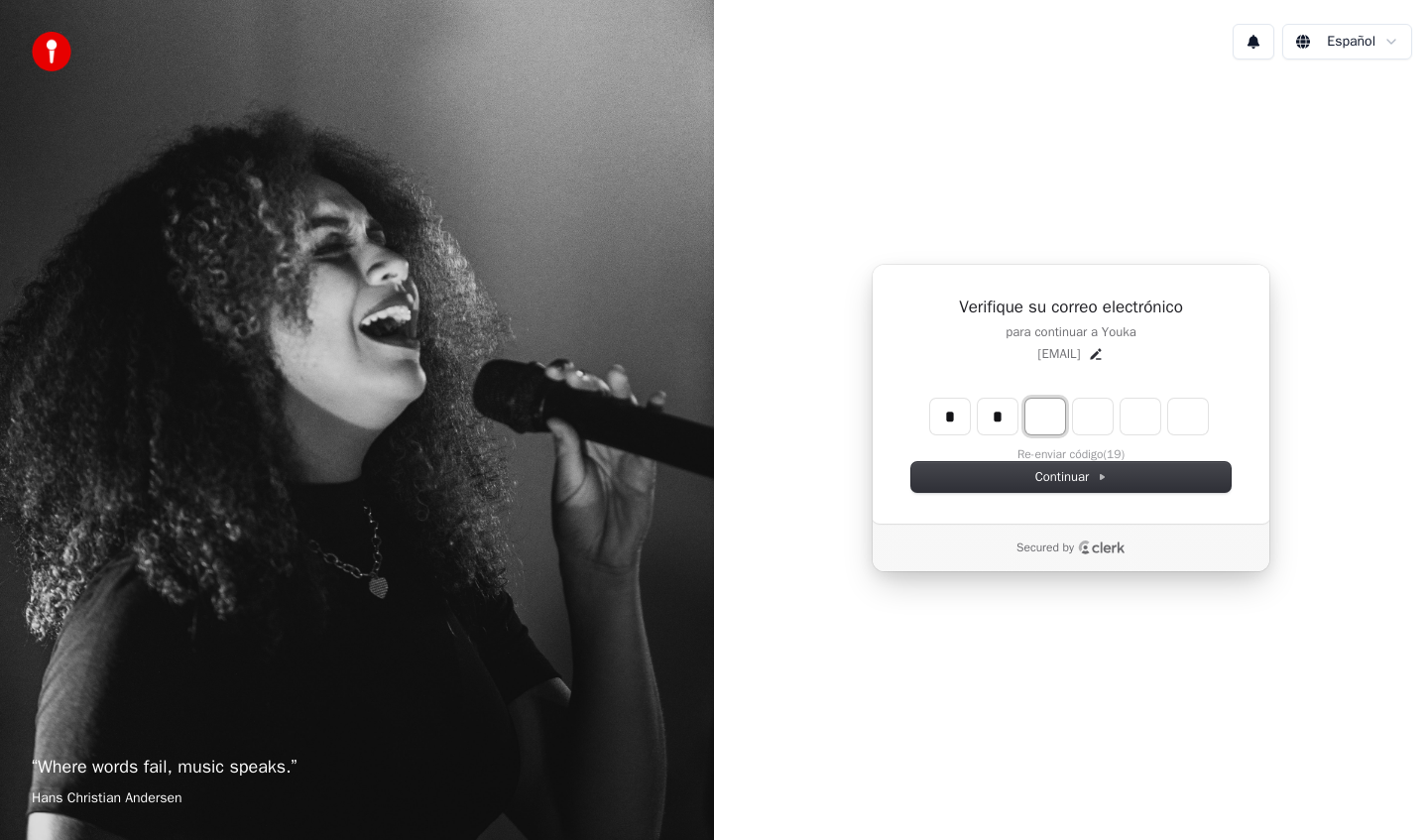 type on "*" 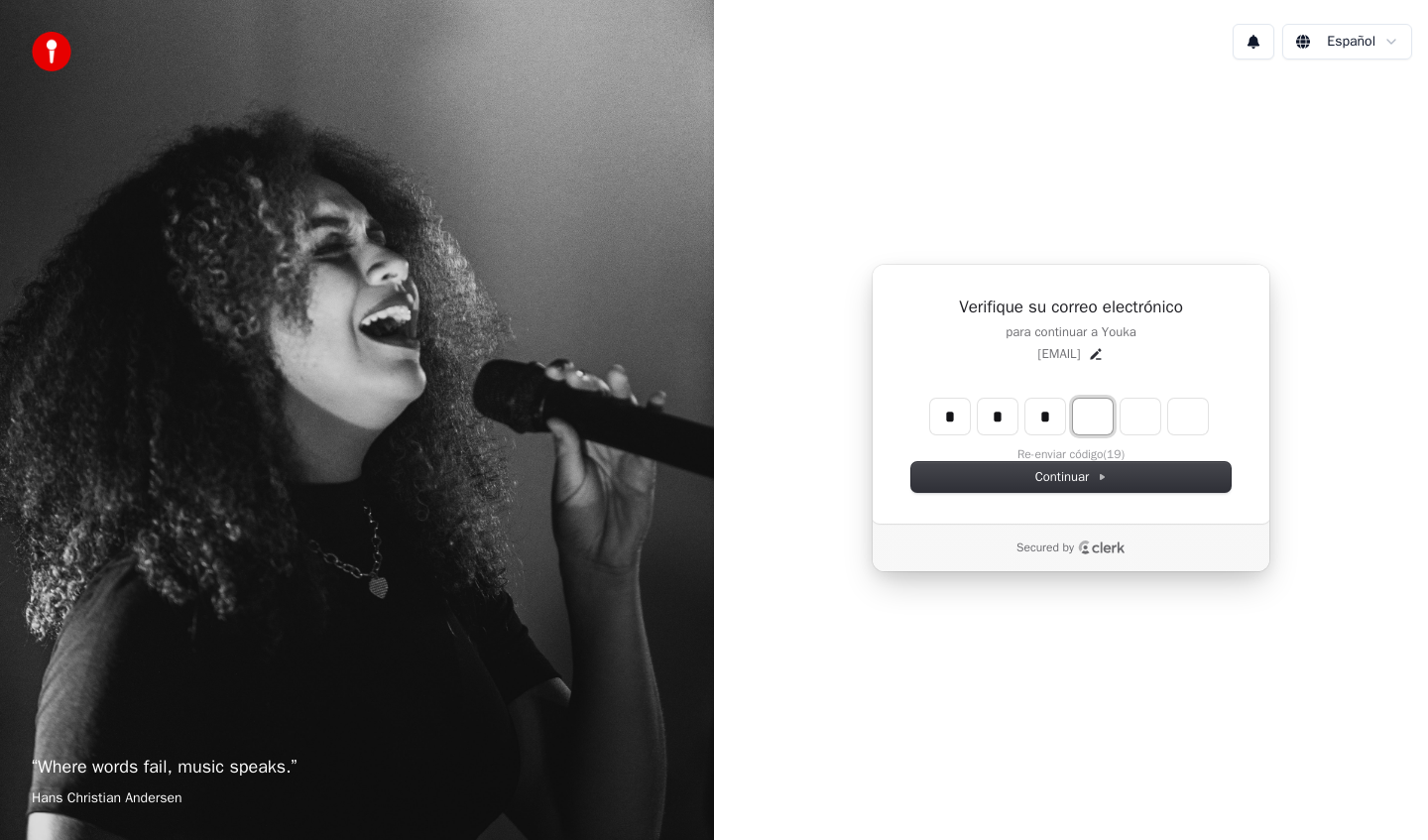 type on "***" 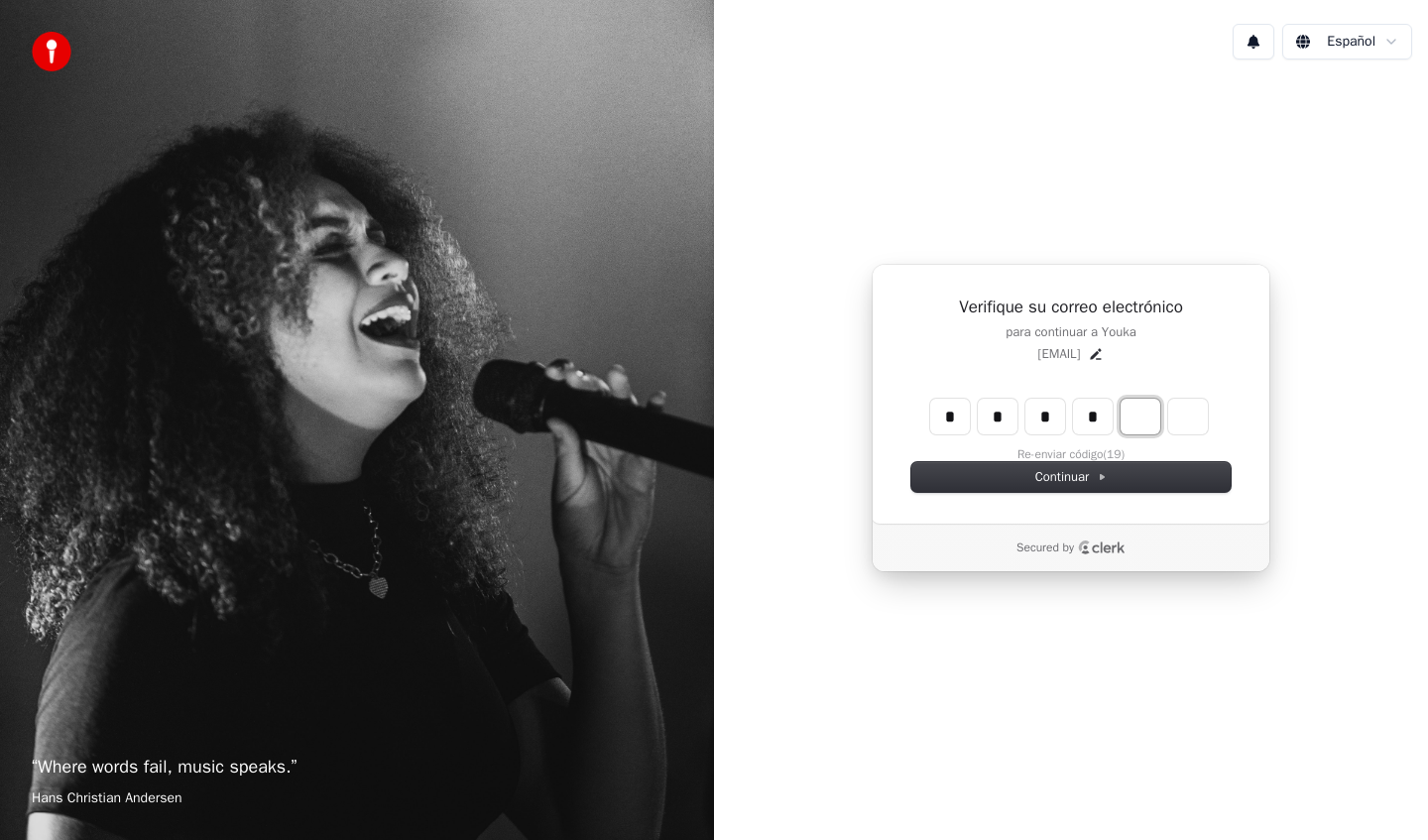 type on "****" 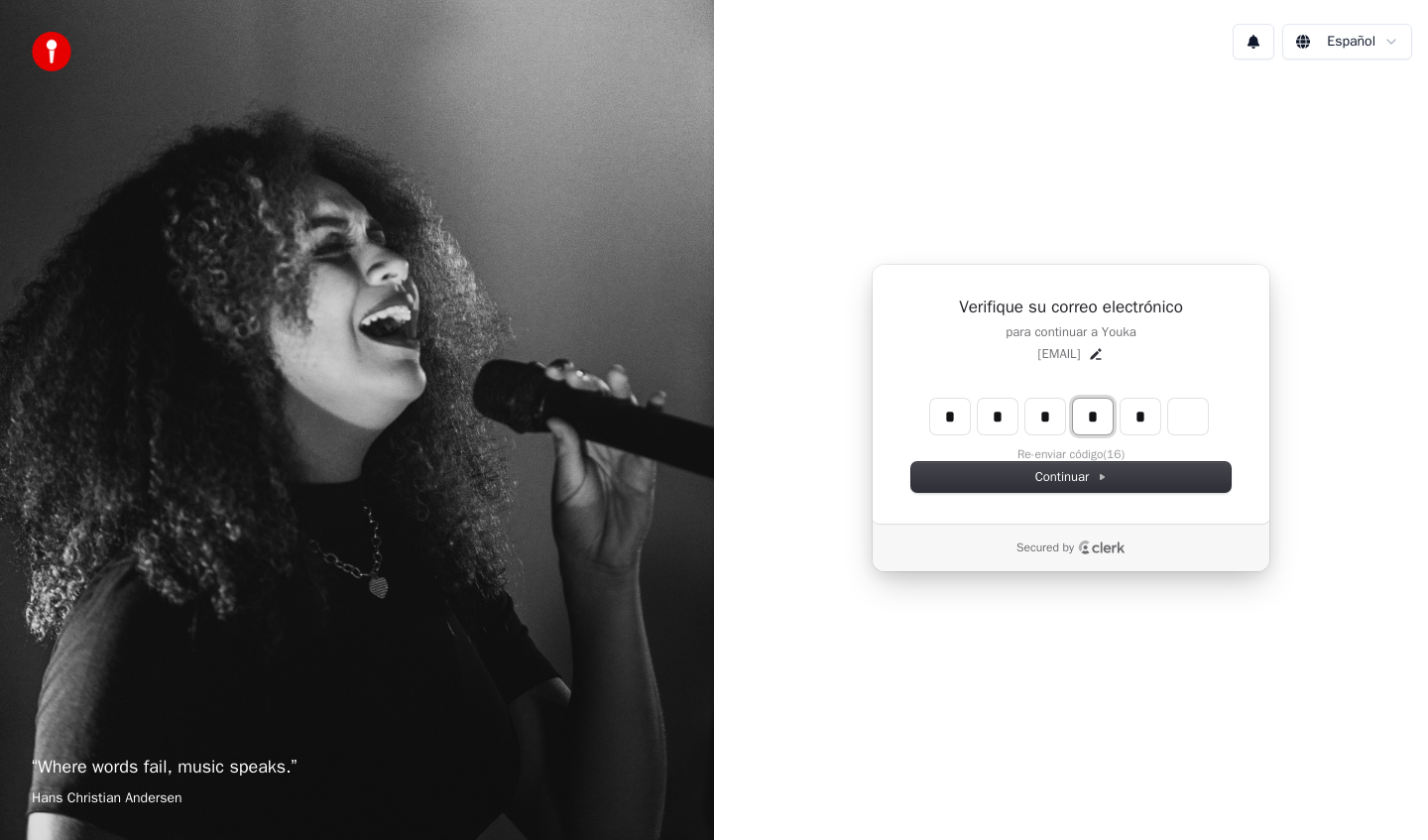 type on "****" 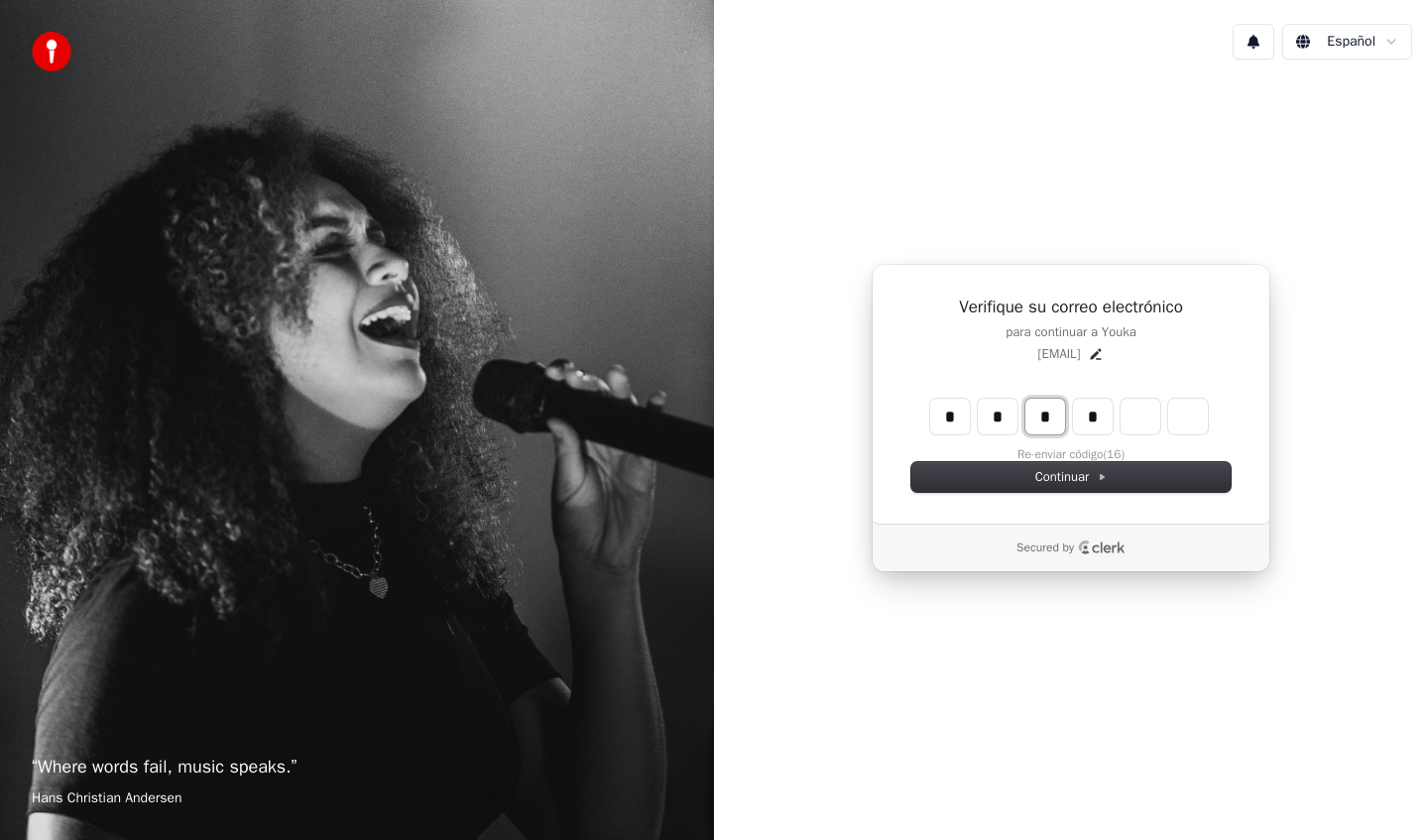 type on "***" 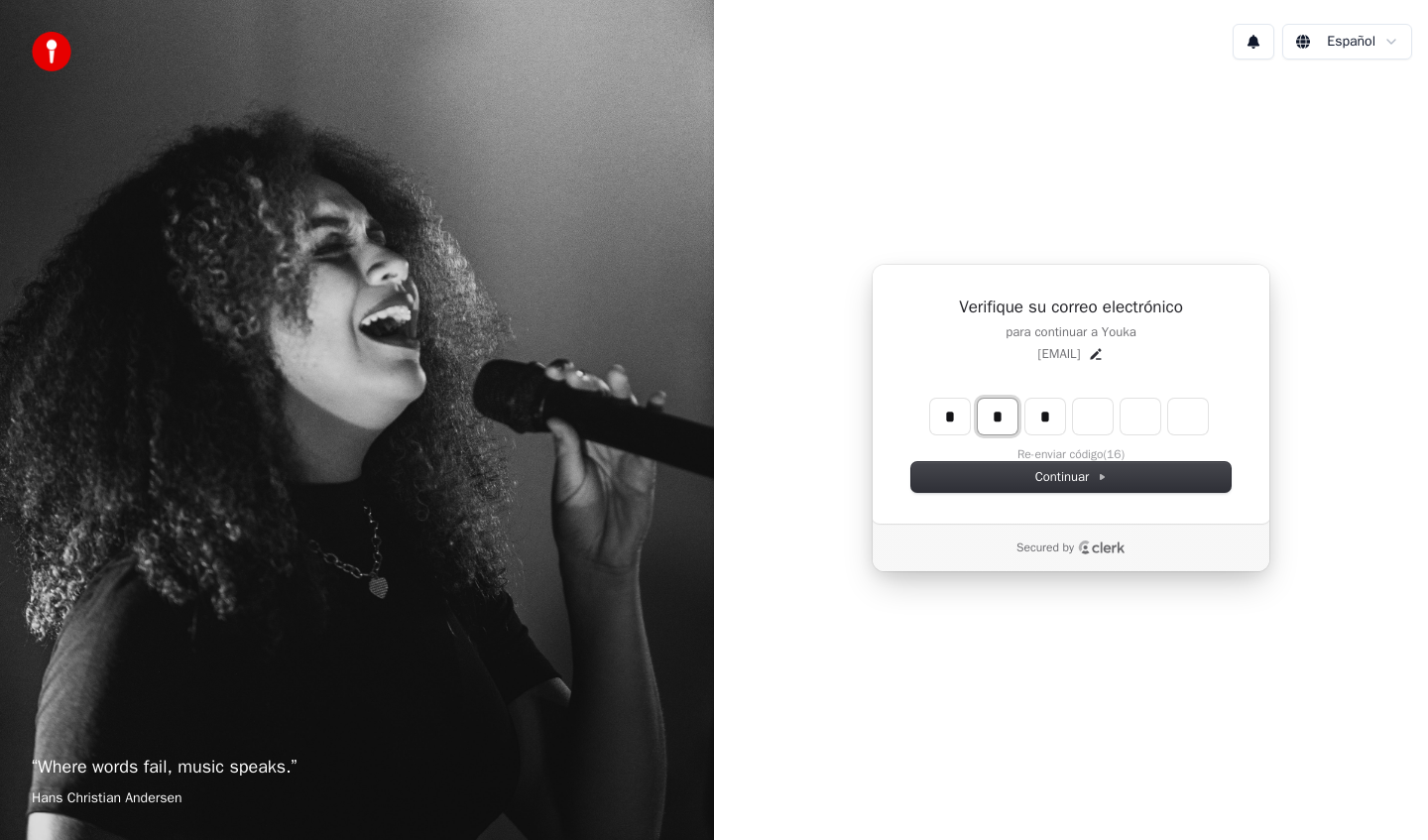 type on "**" 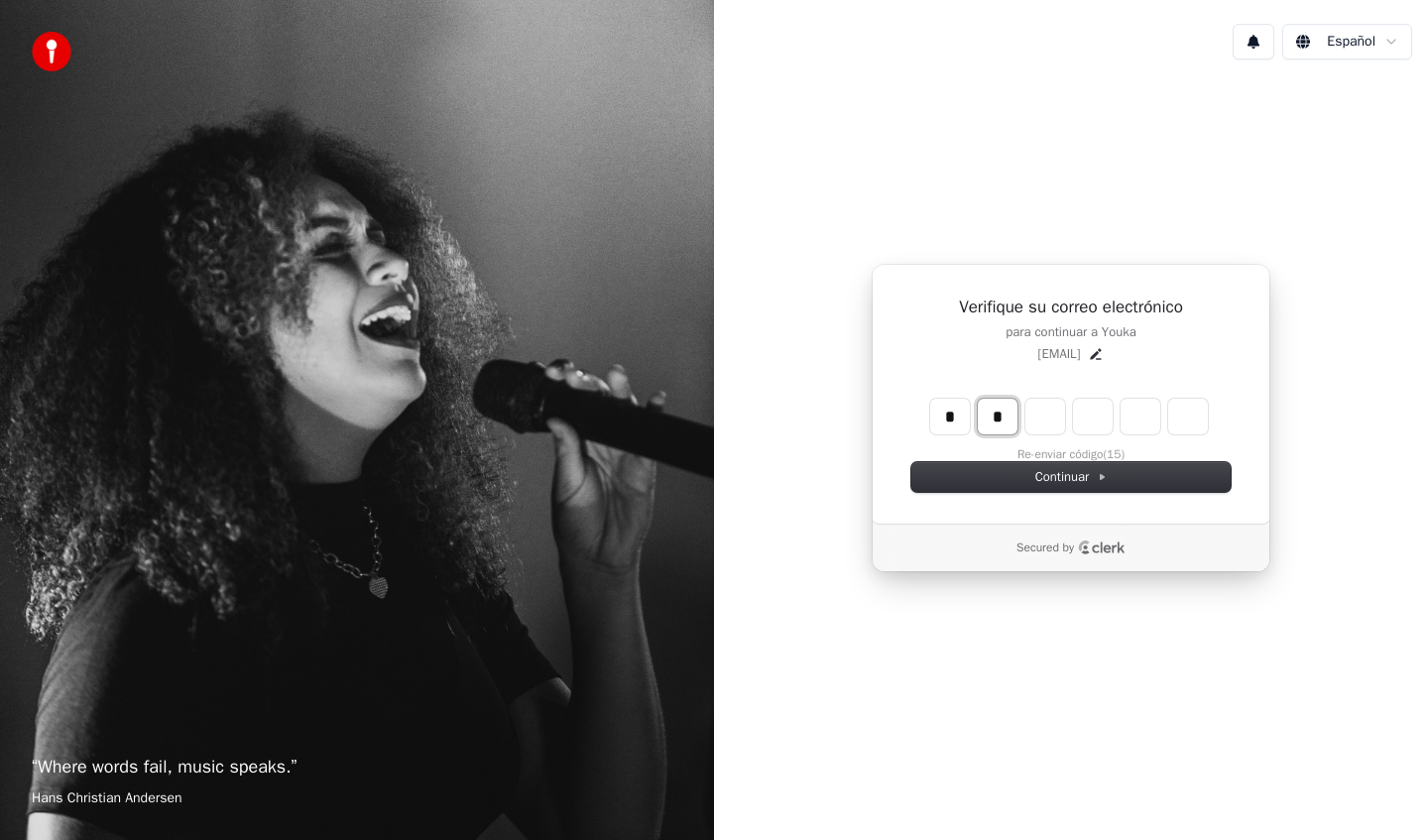 type on "*" 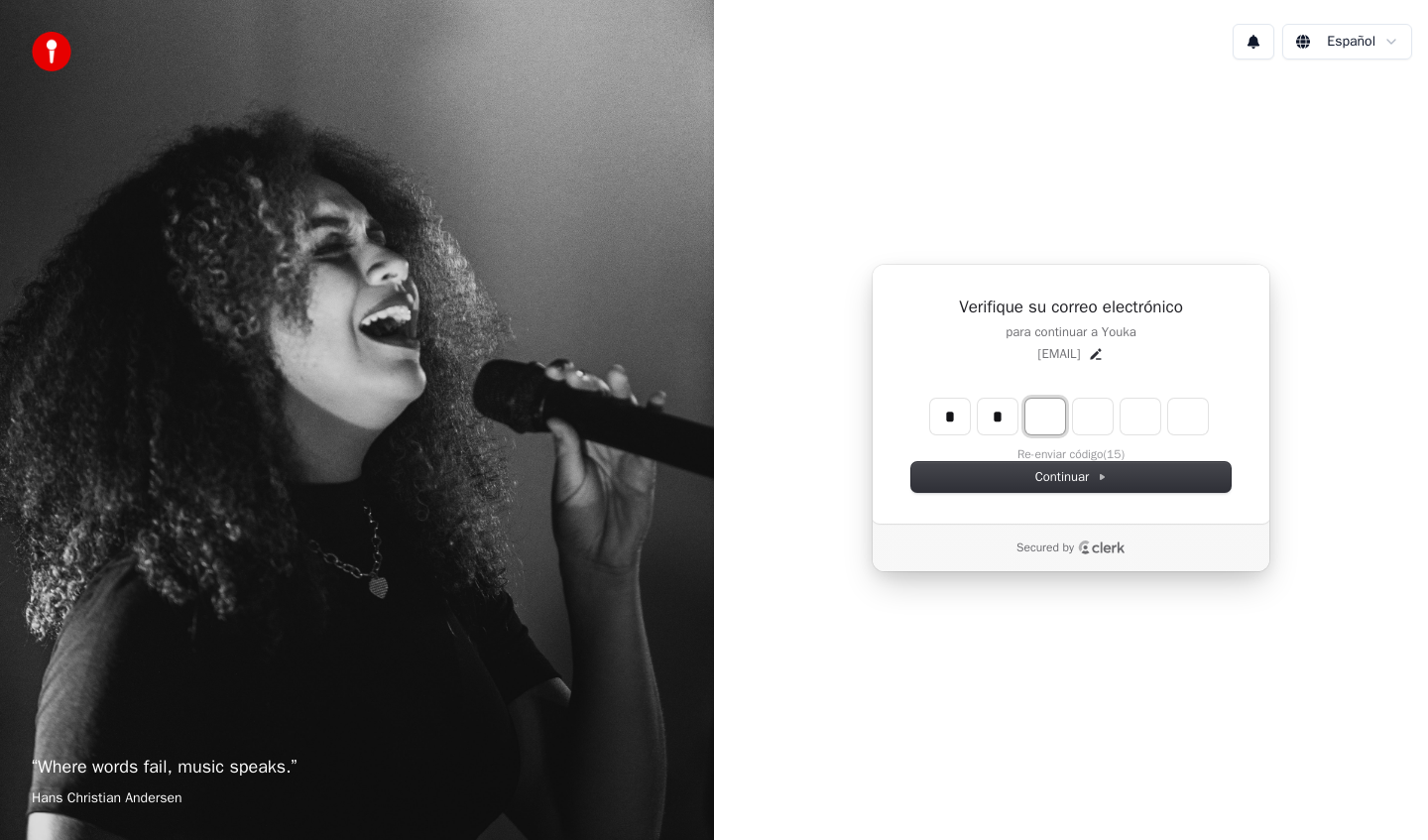 type on "**" 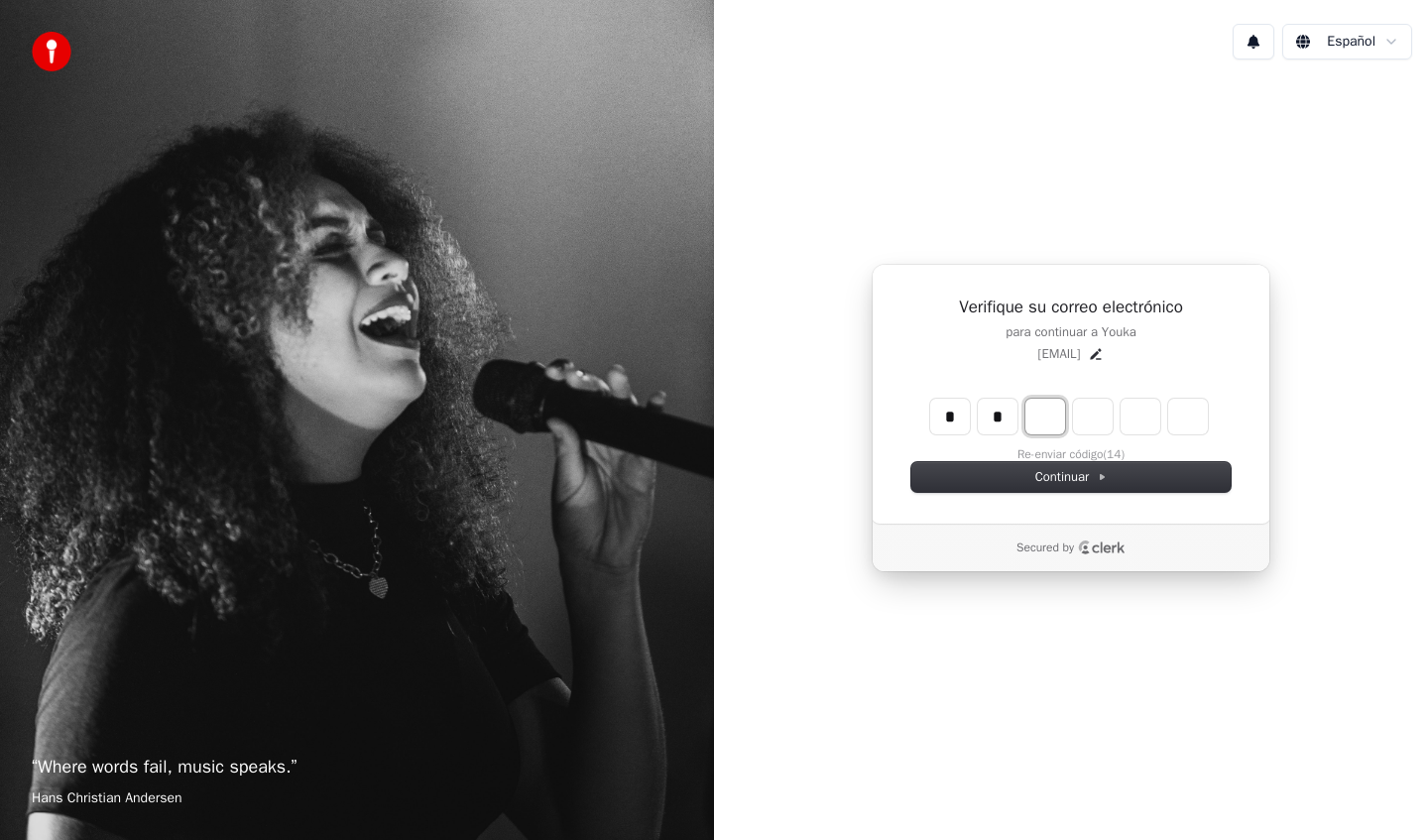 type on "*" 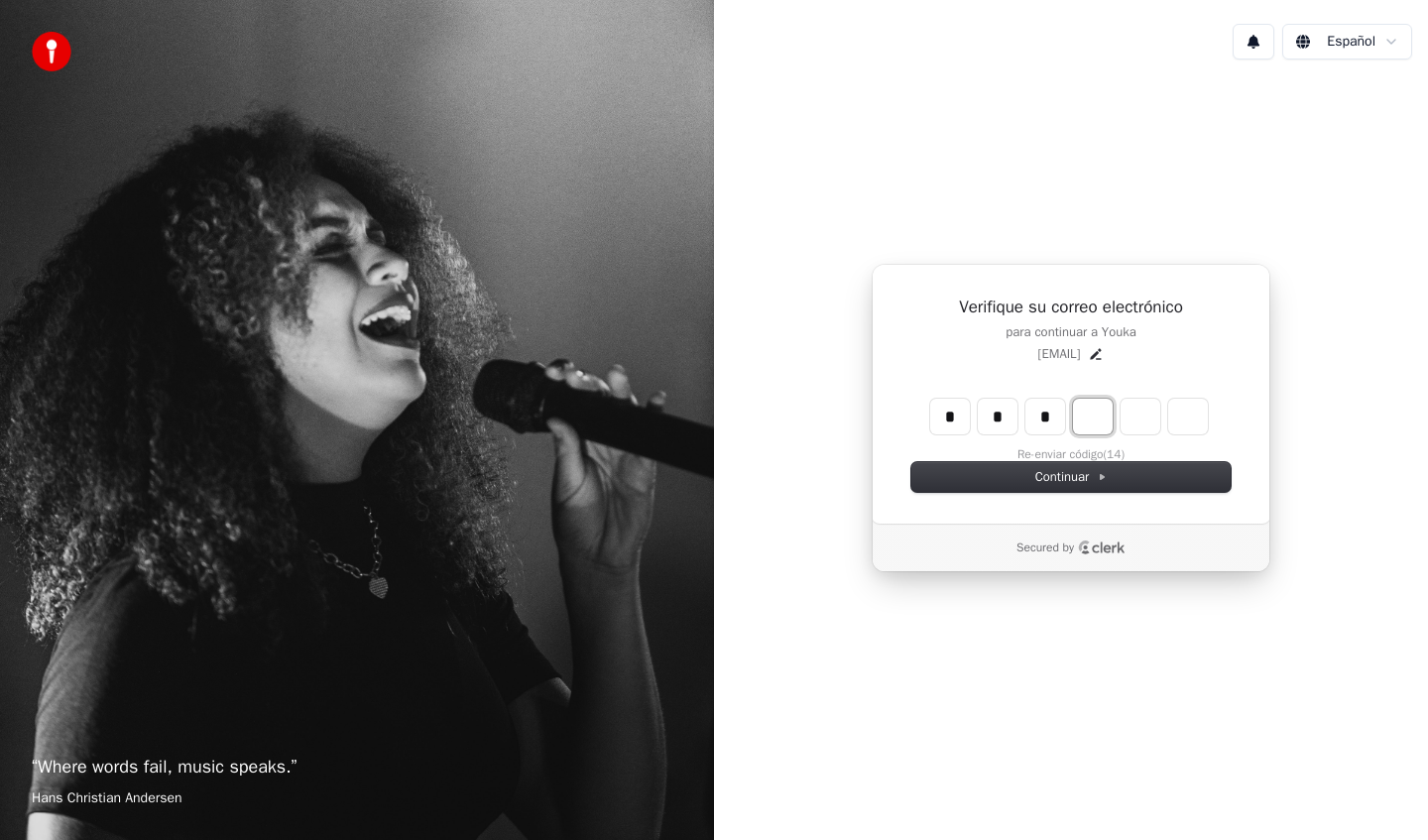 type on "***" 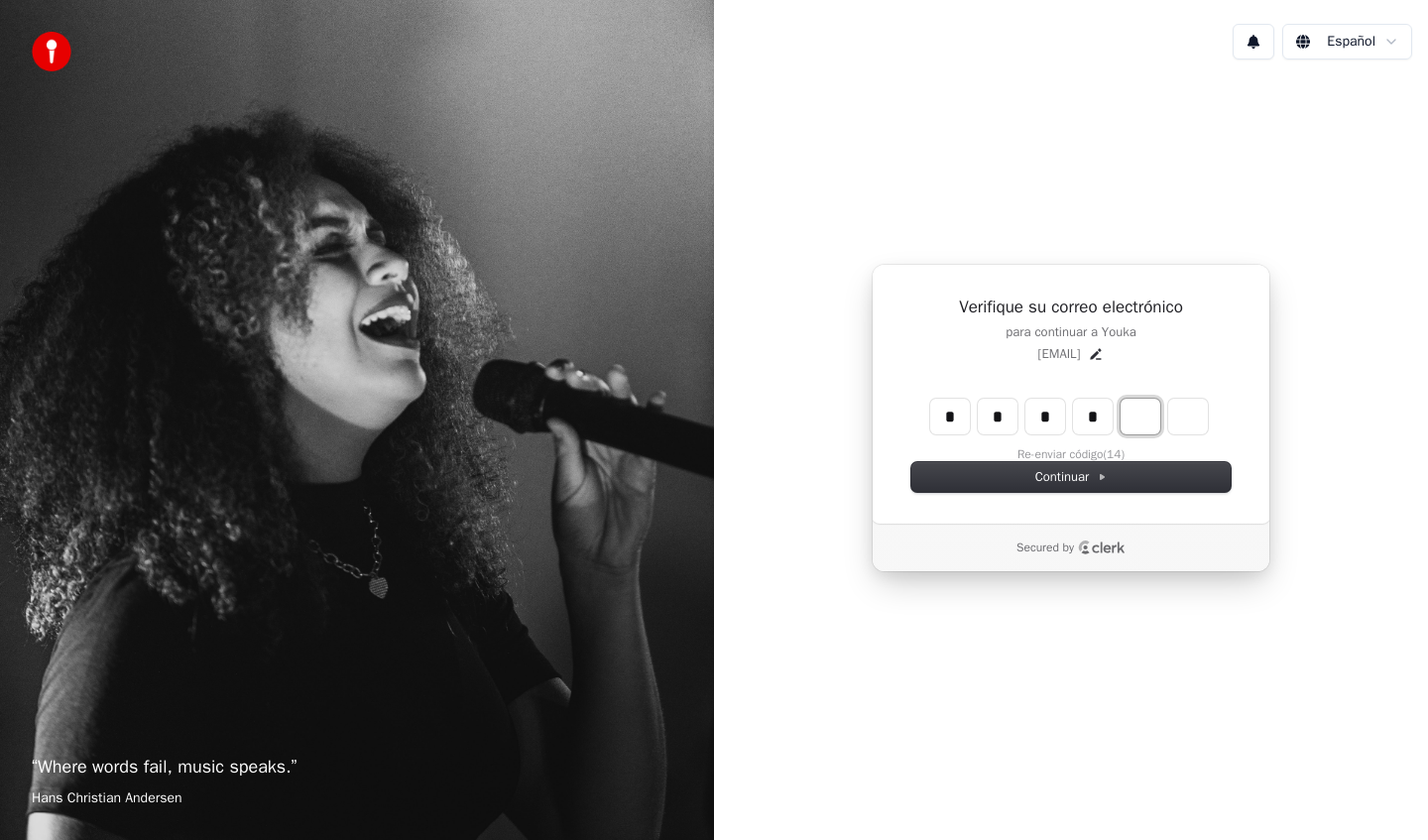 type on "****" 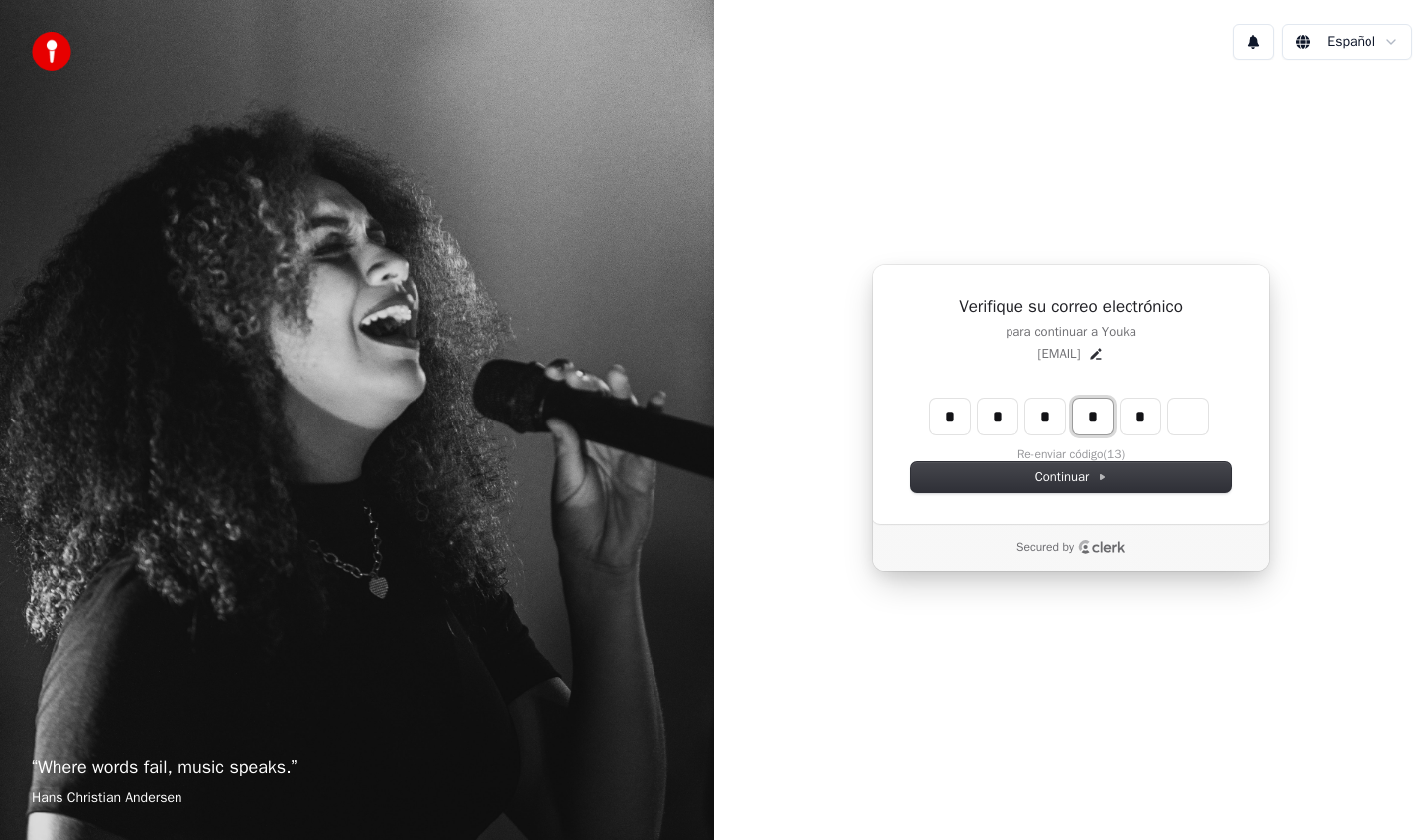 type on "****" 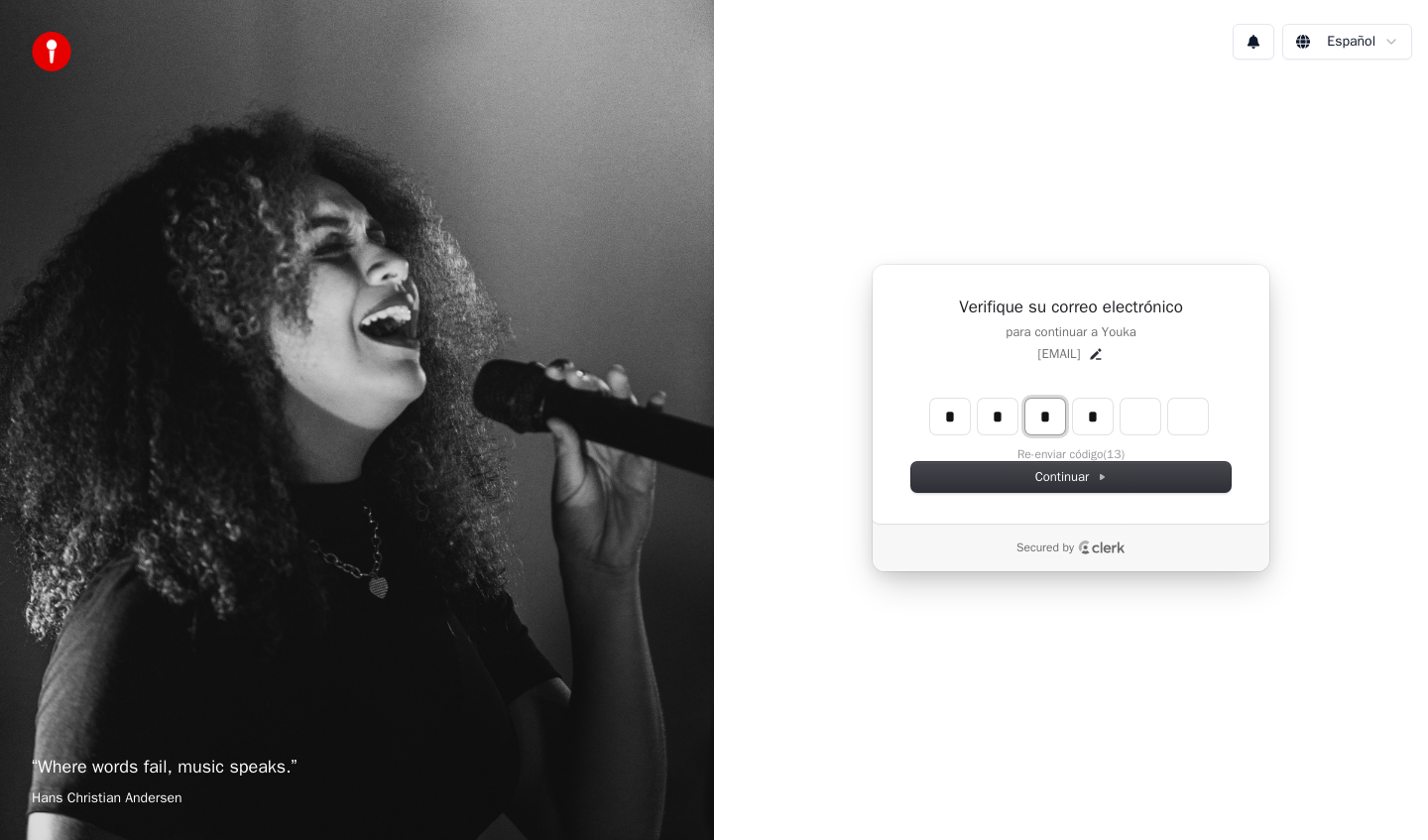 type on "***" 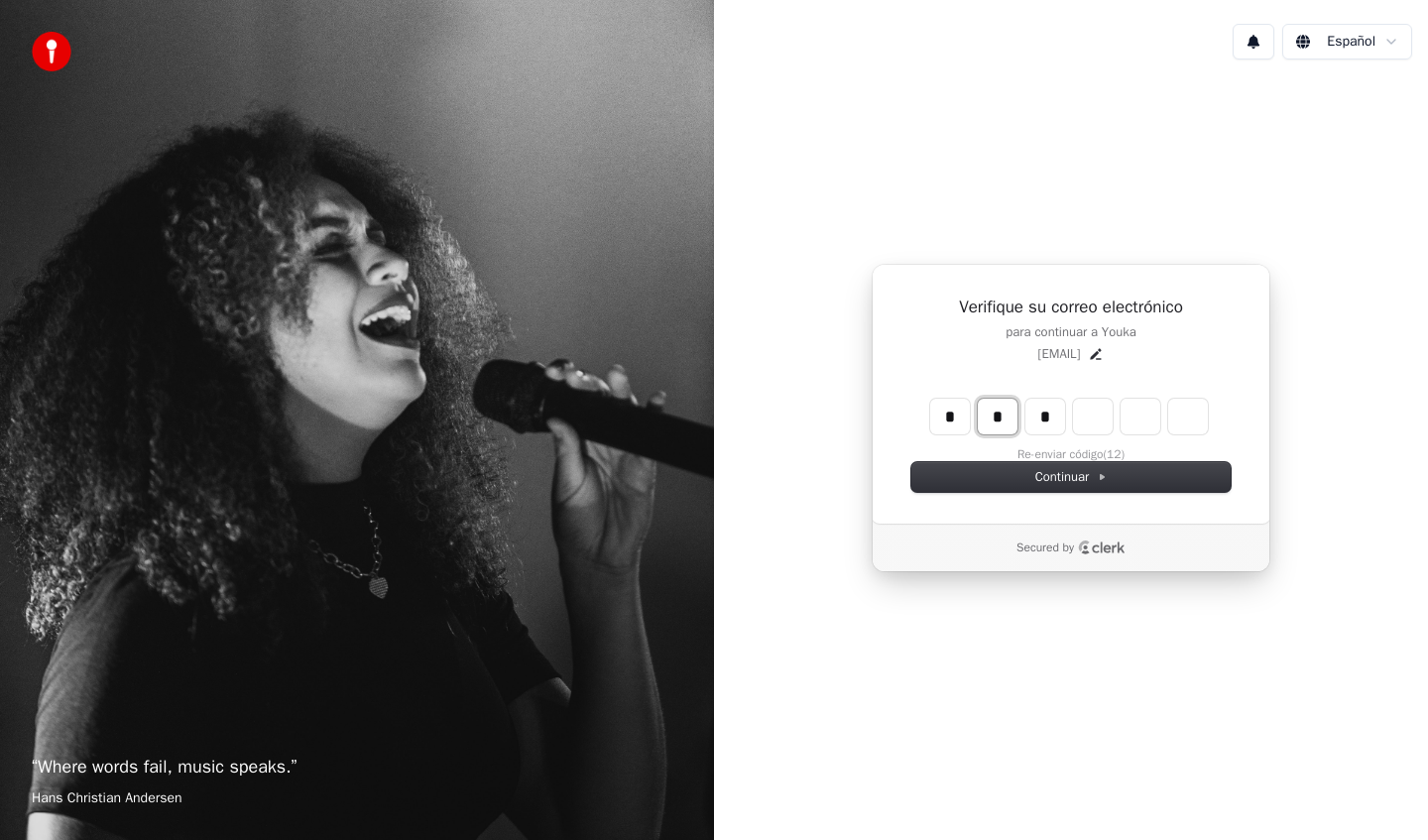 type on "**" 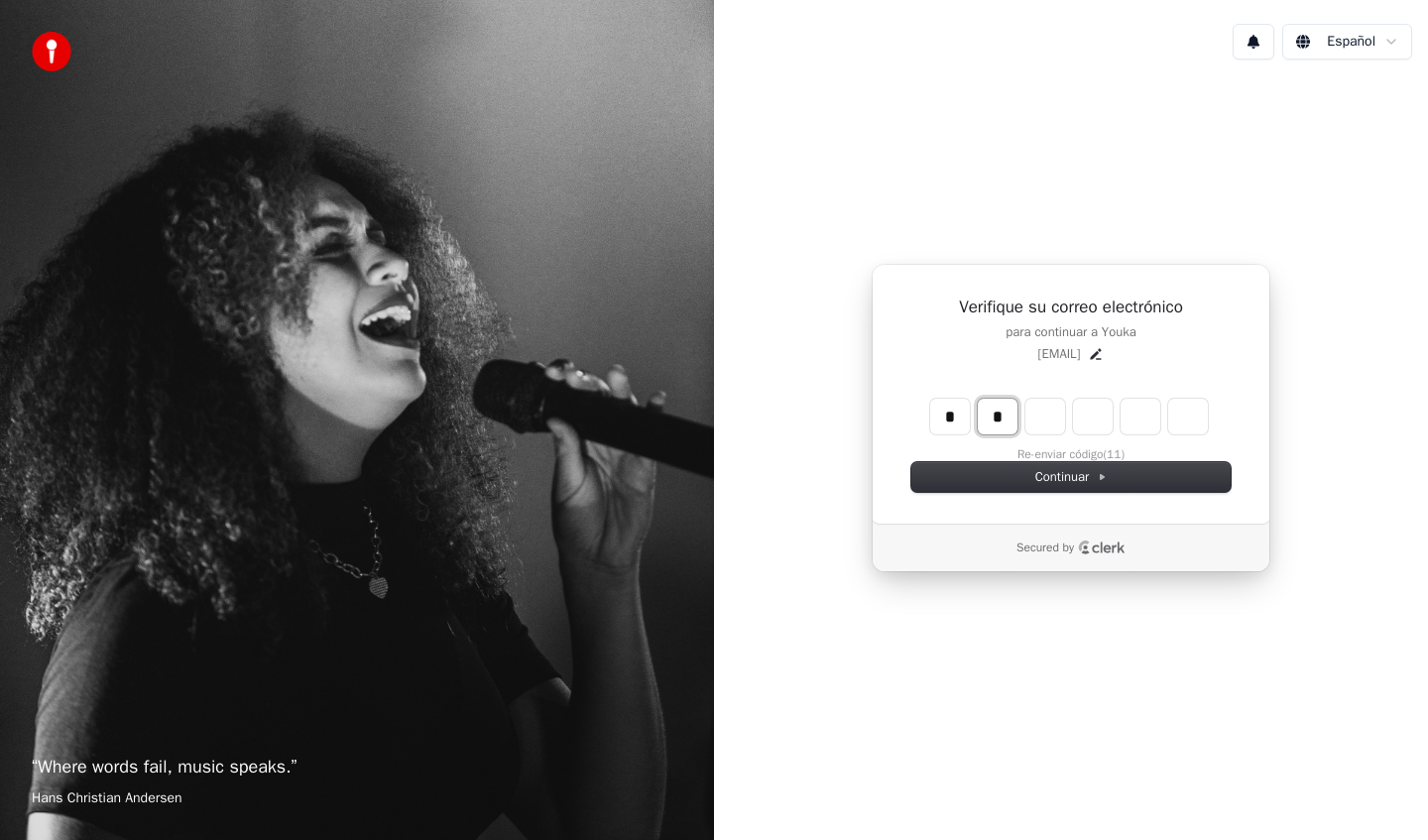 type on "*" 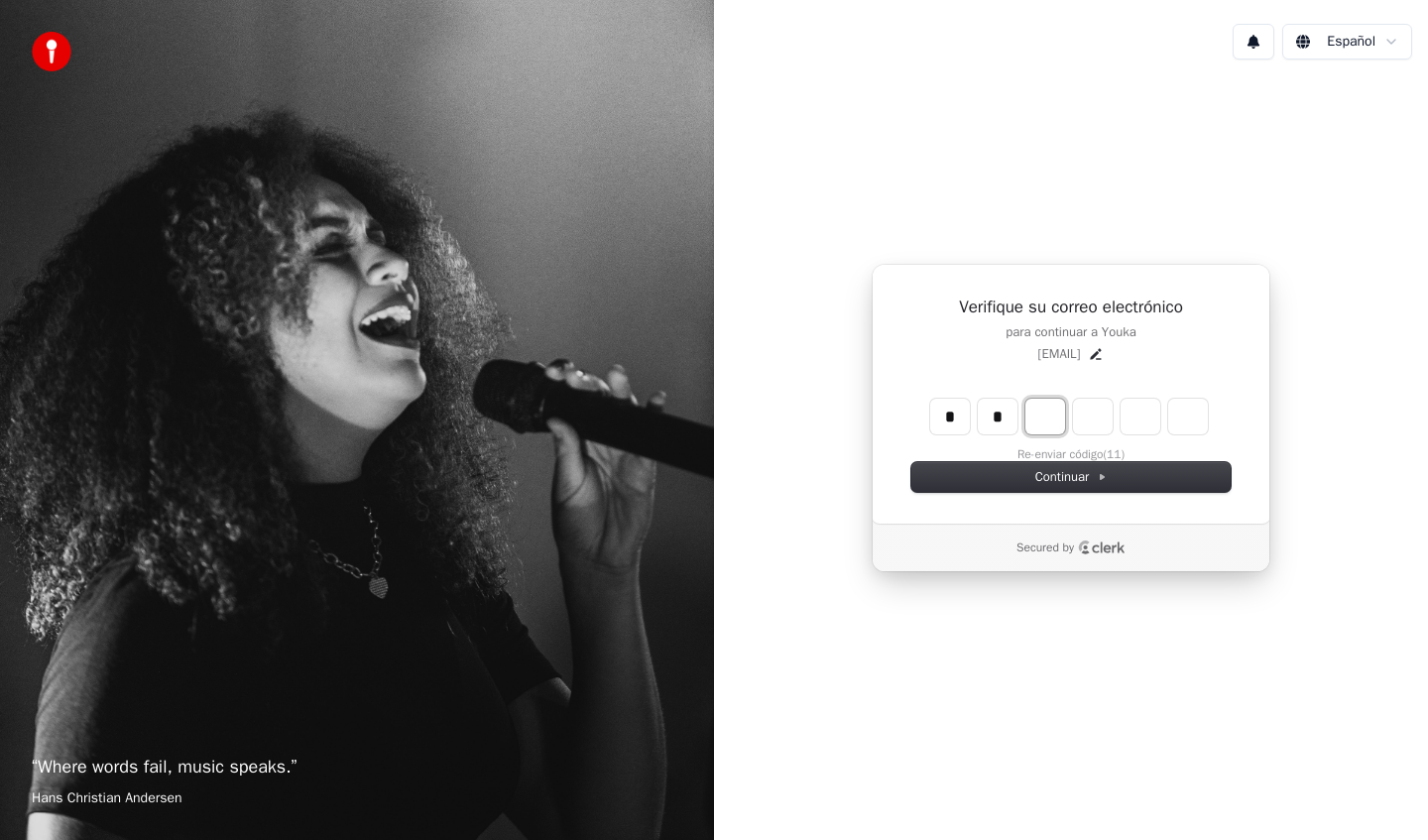 type on "**" 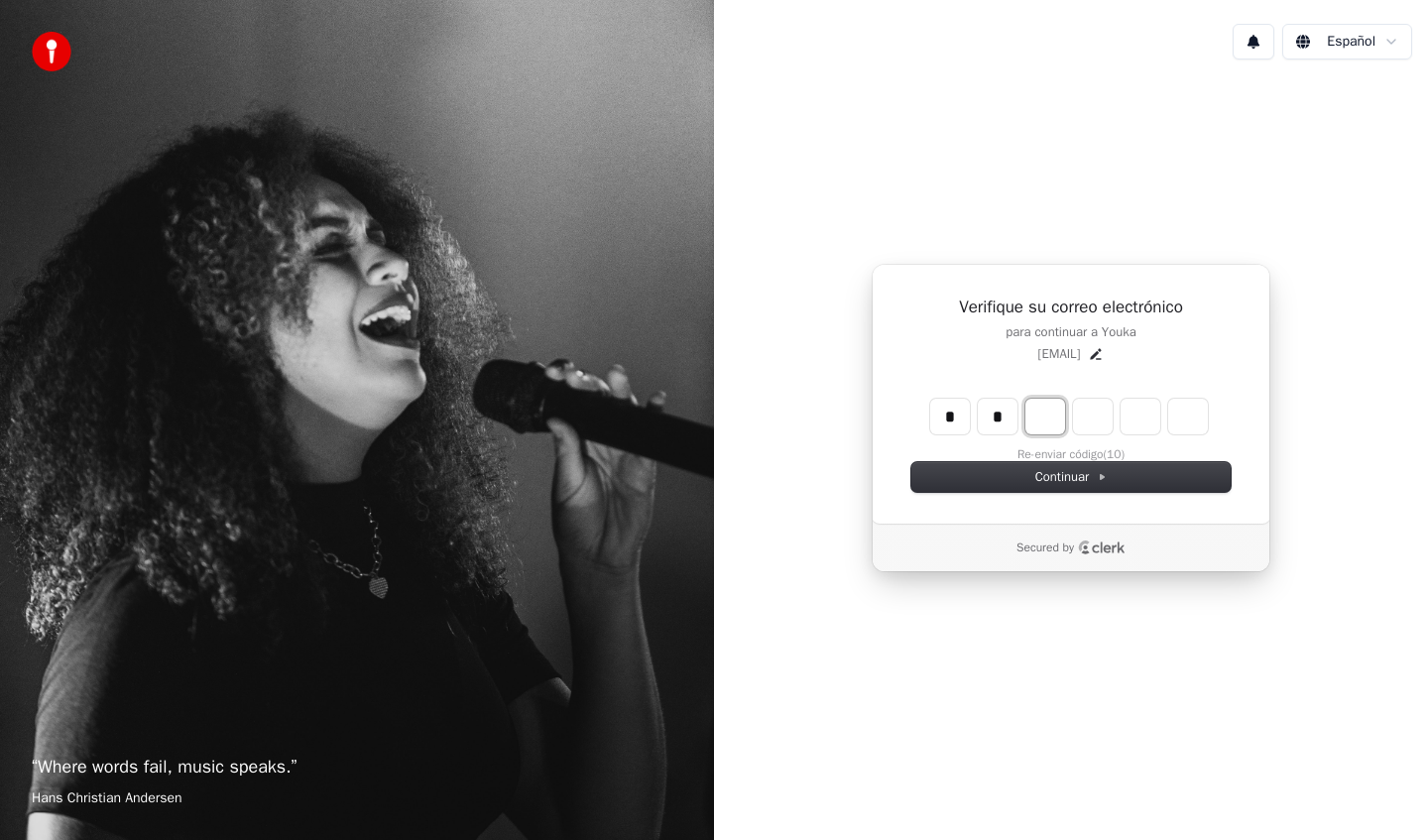 type on "*" 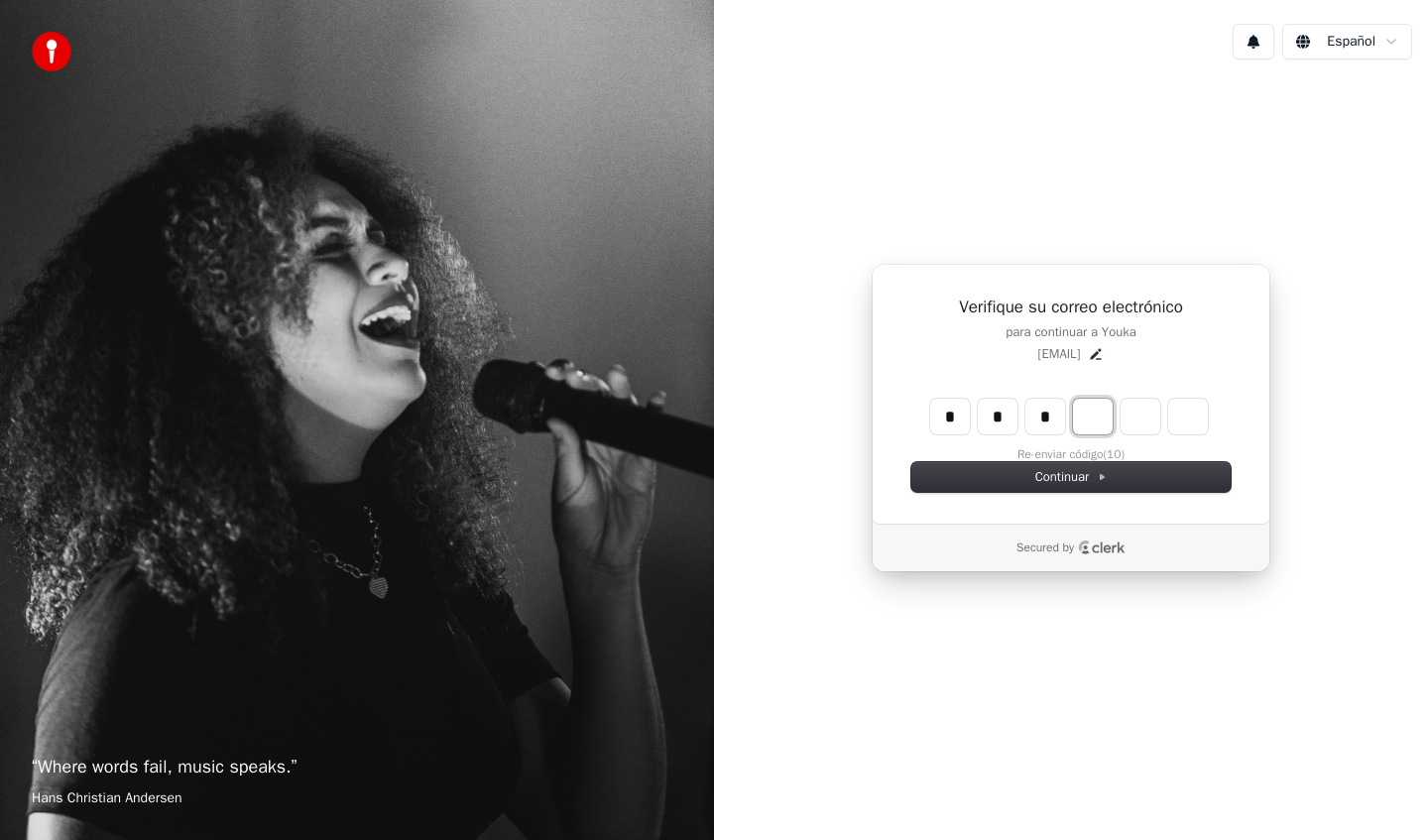 type on "***" 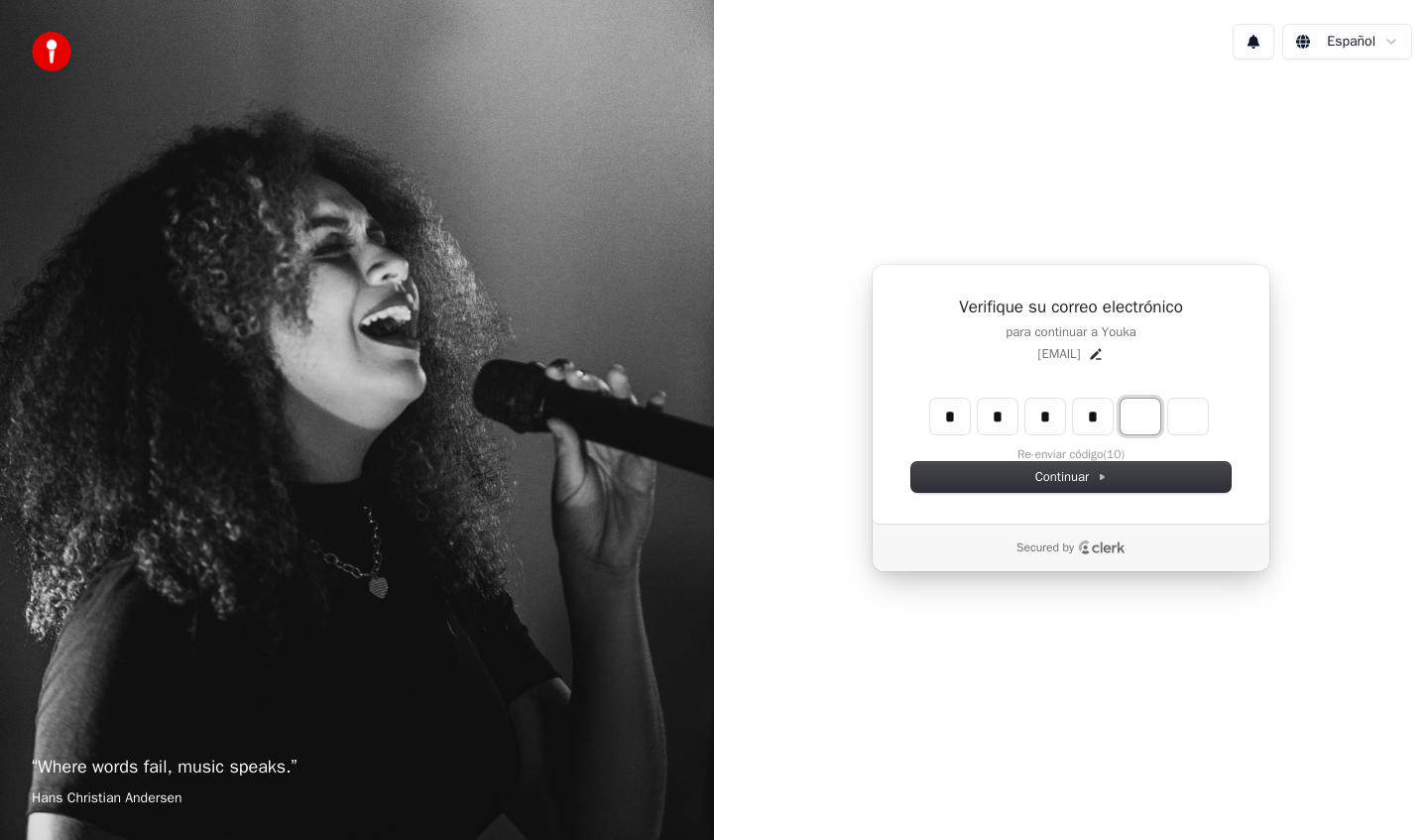 type on "****" 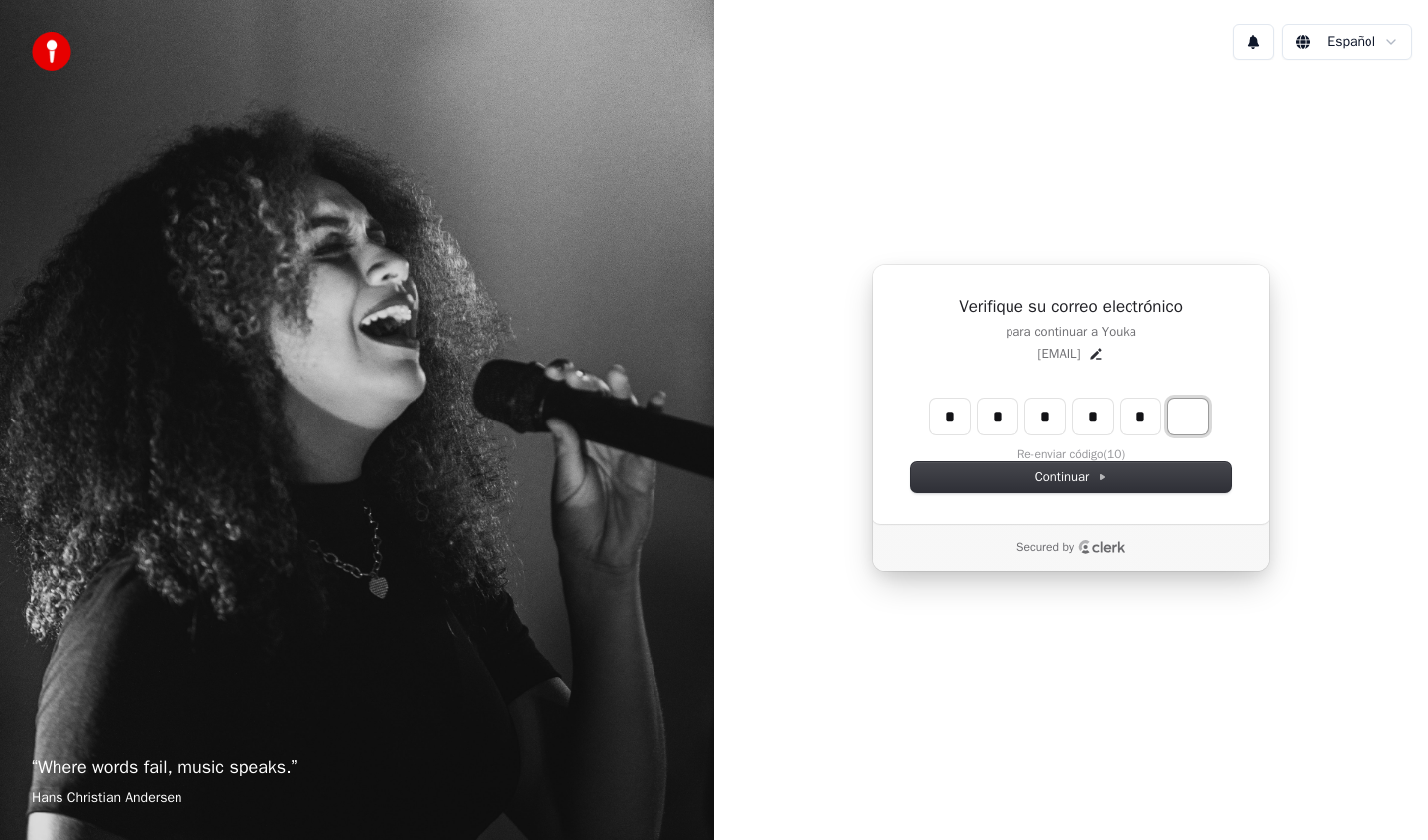 type on "*****" 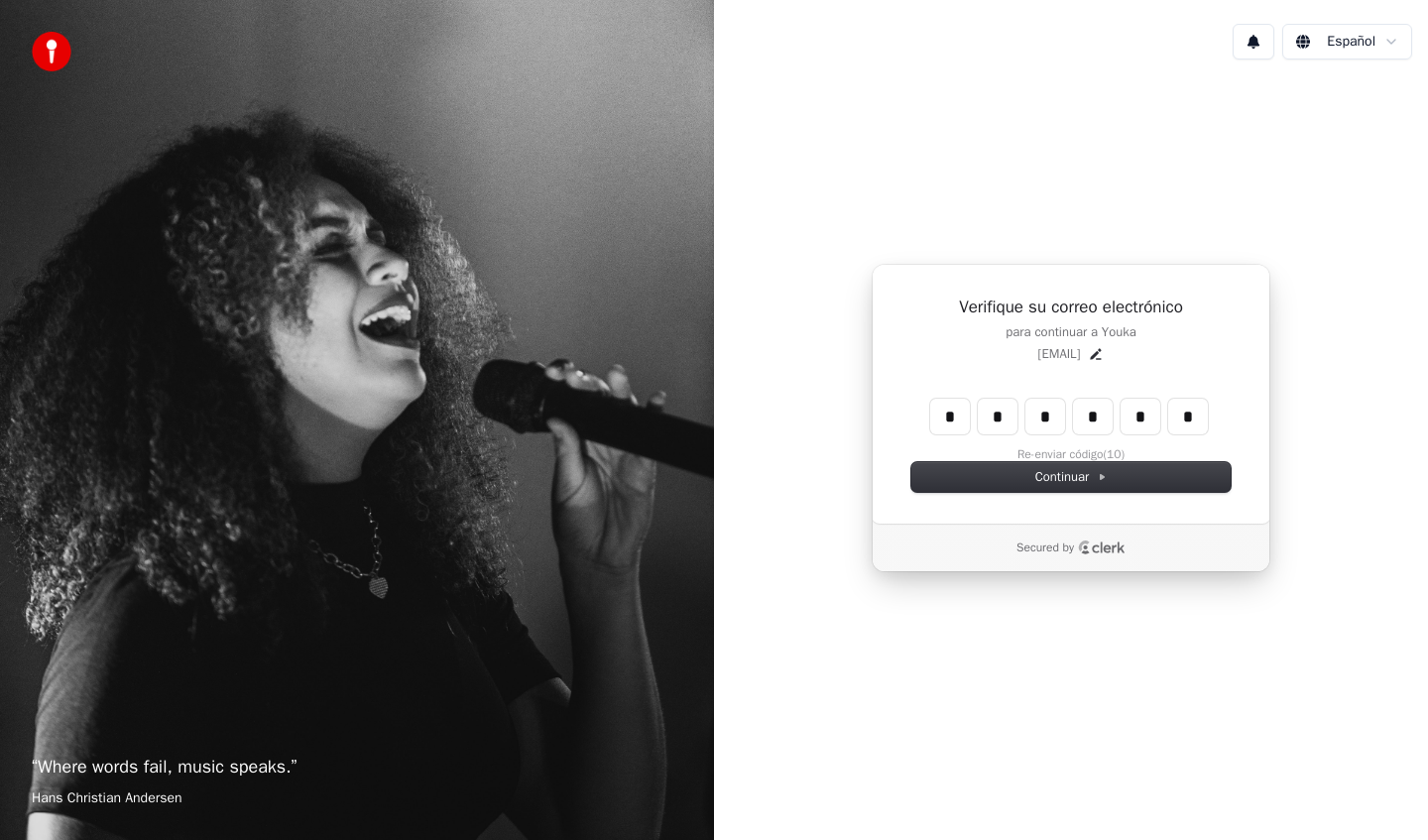 type on "******" 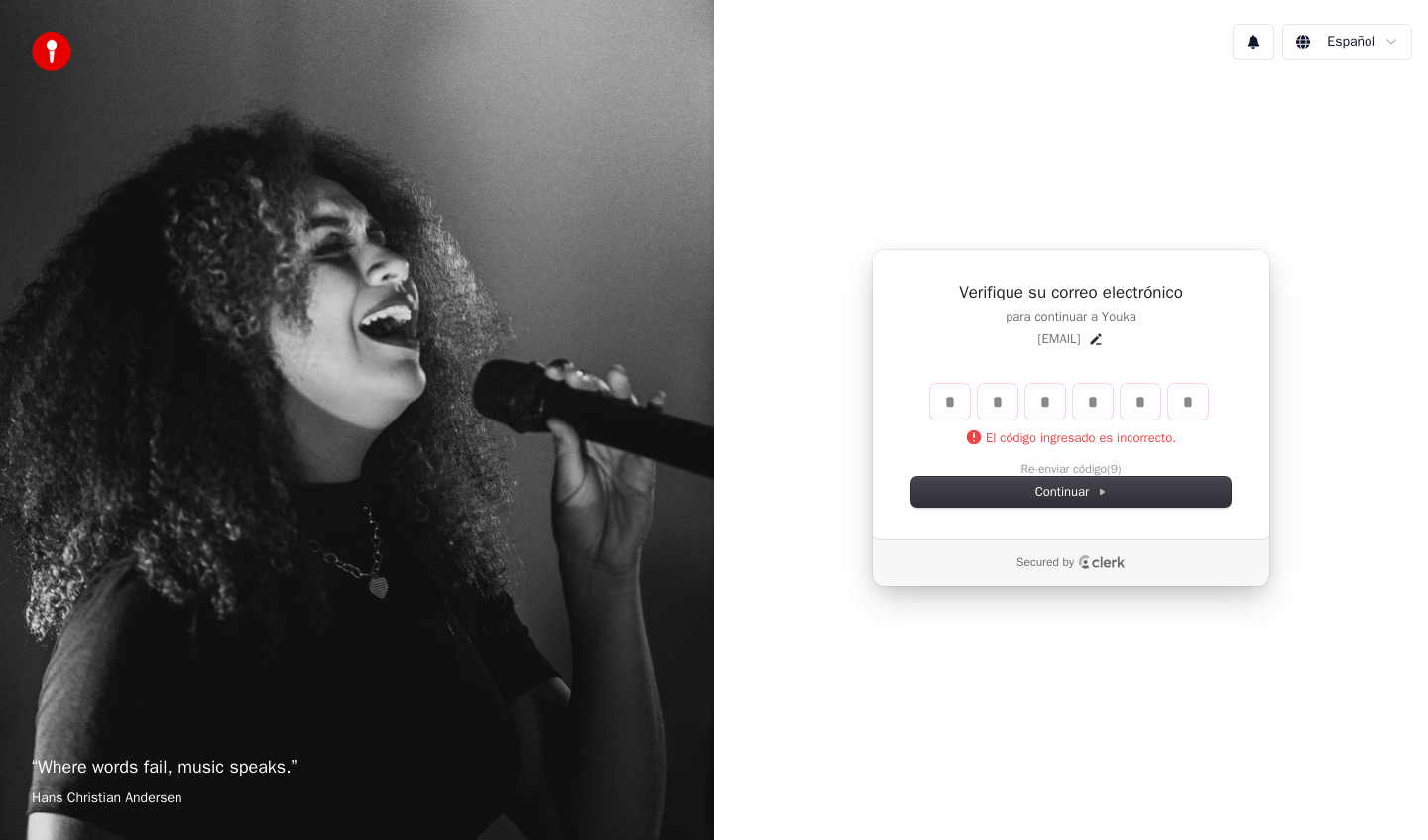 type 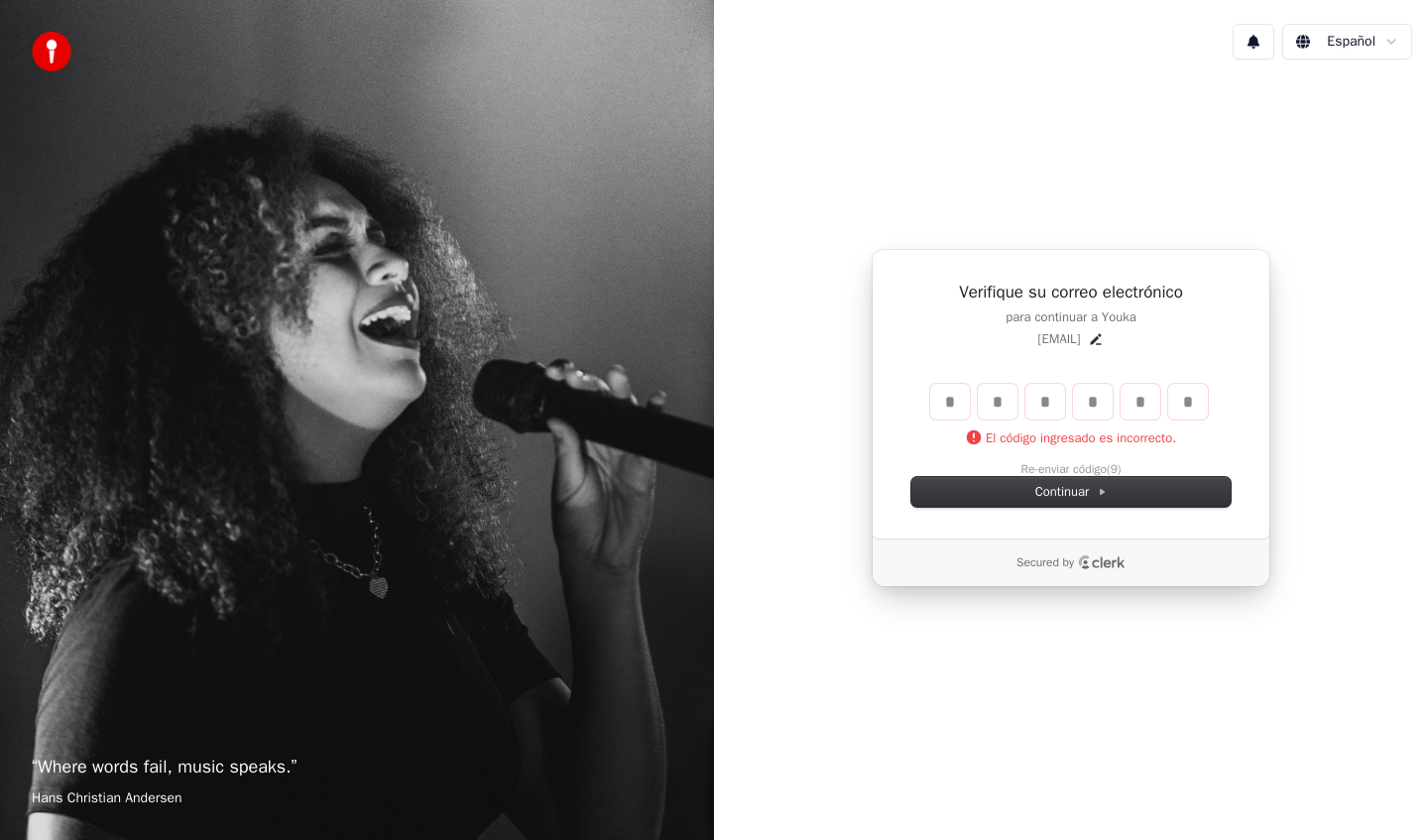 type 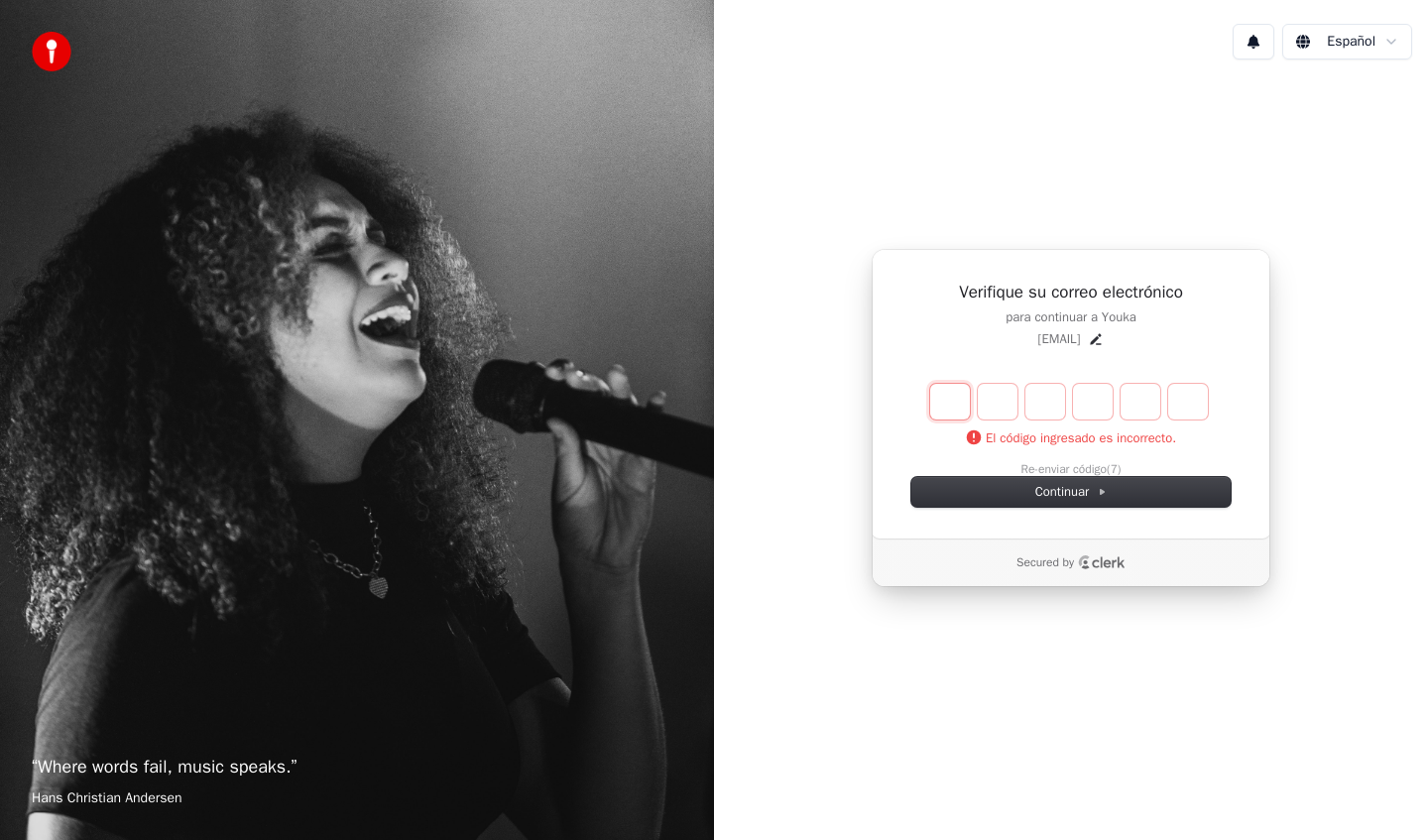 type on "*" 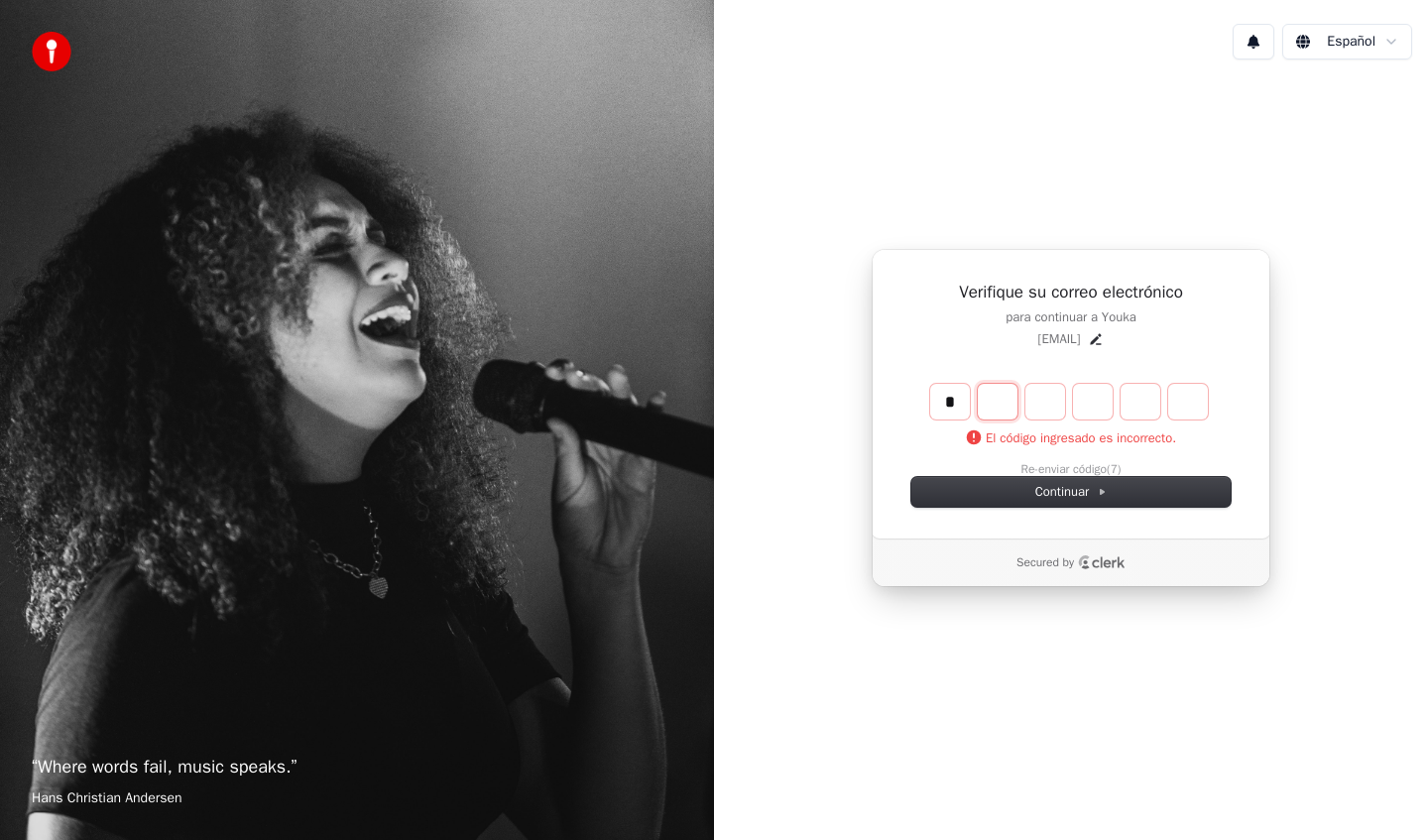 type on "*" 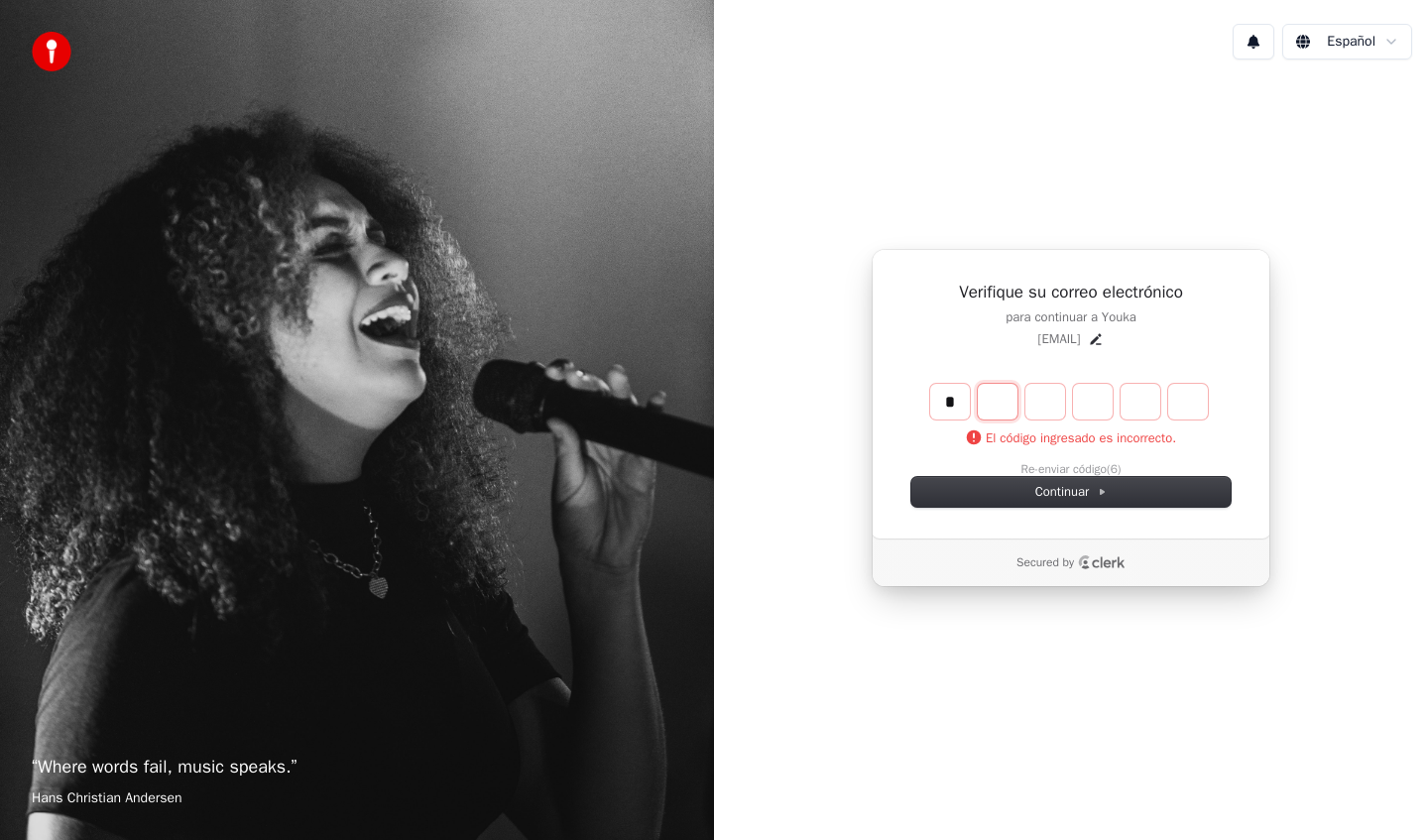 type on "*" 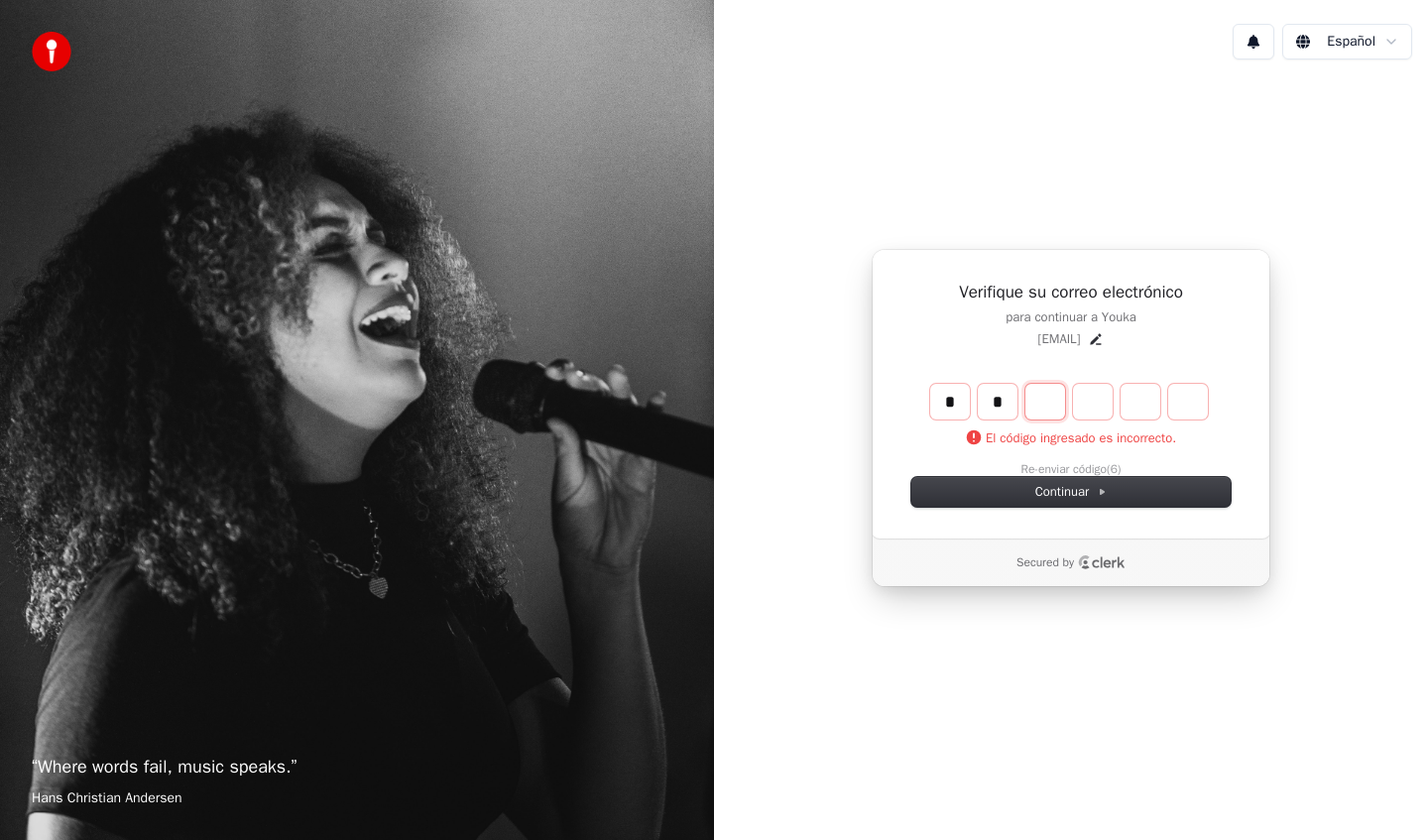 type on "**" 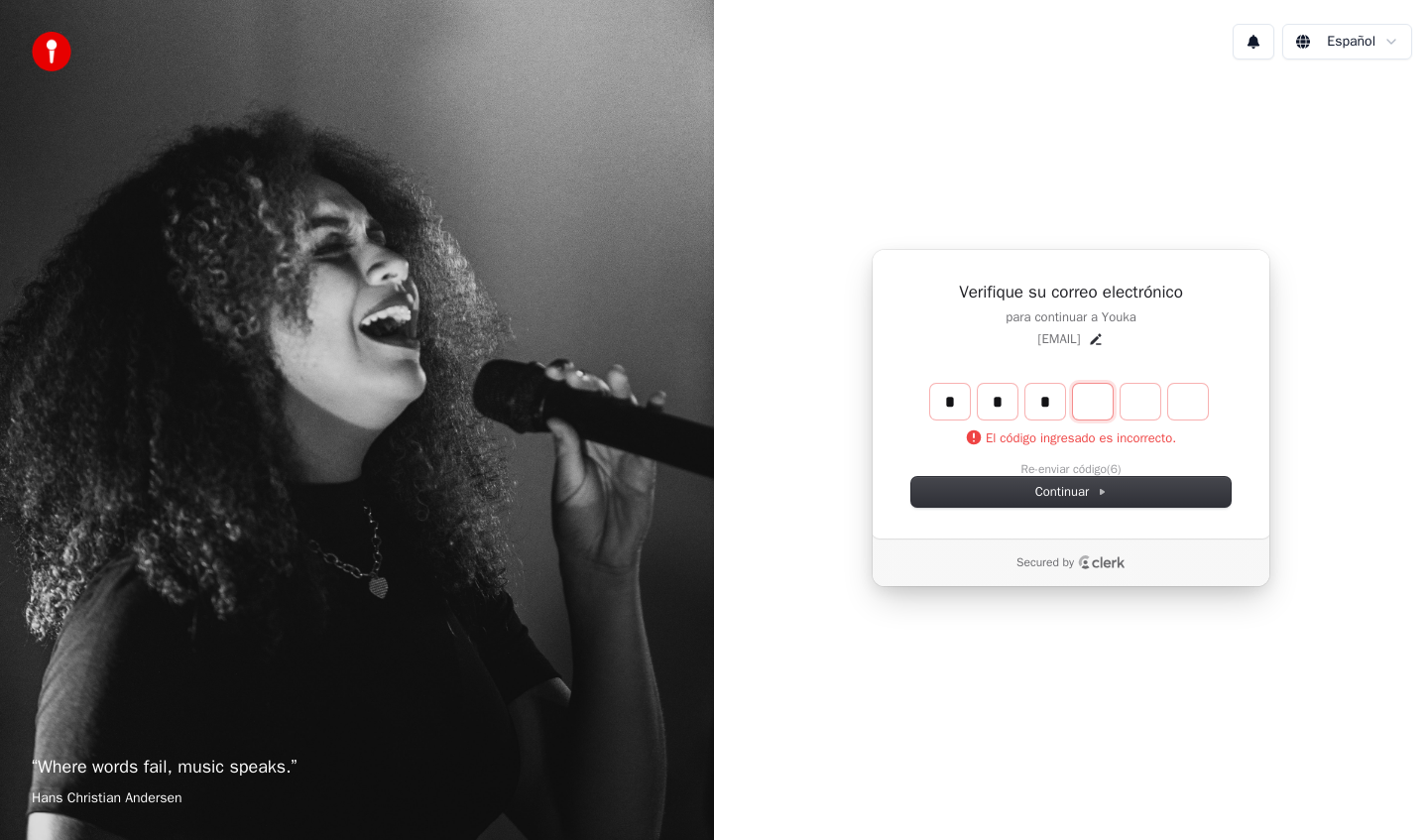 type on "***" 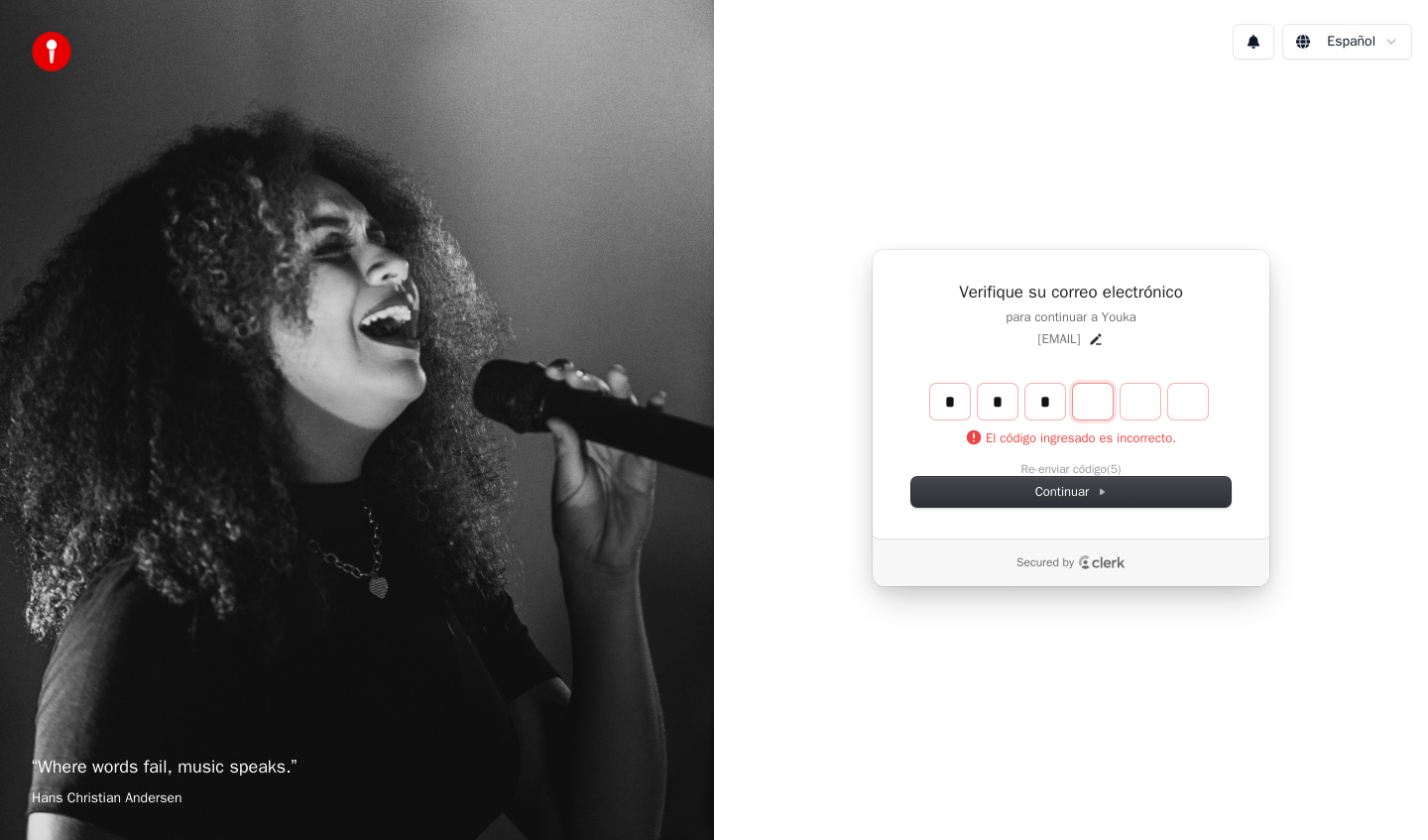 type on "*" 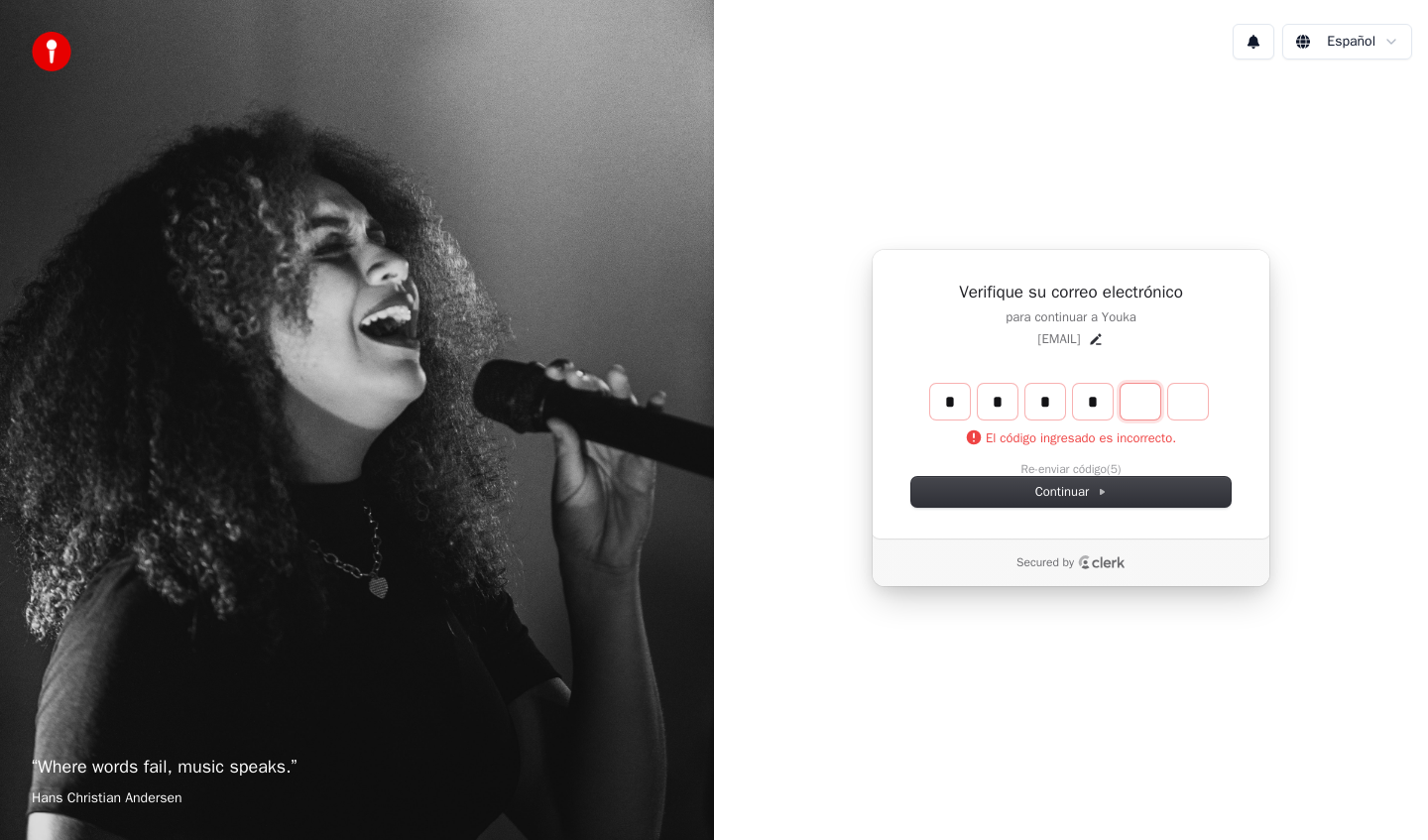type on "****" 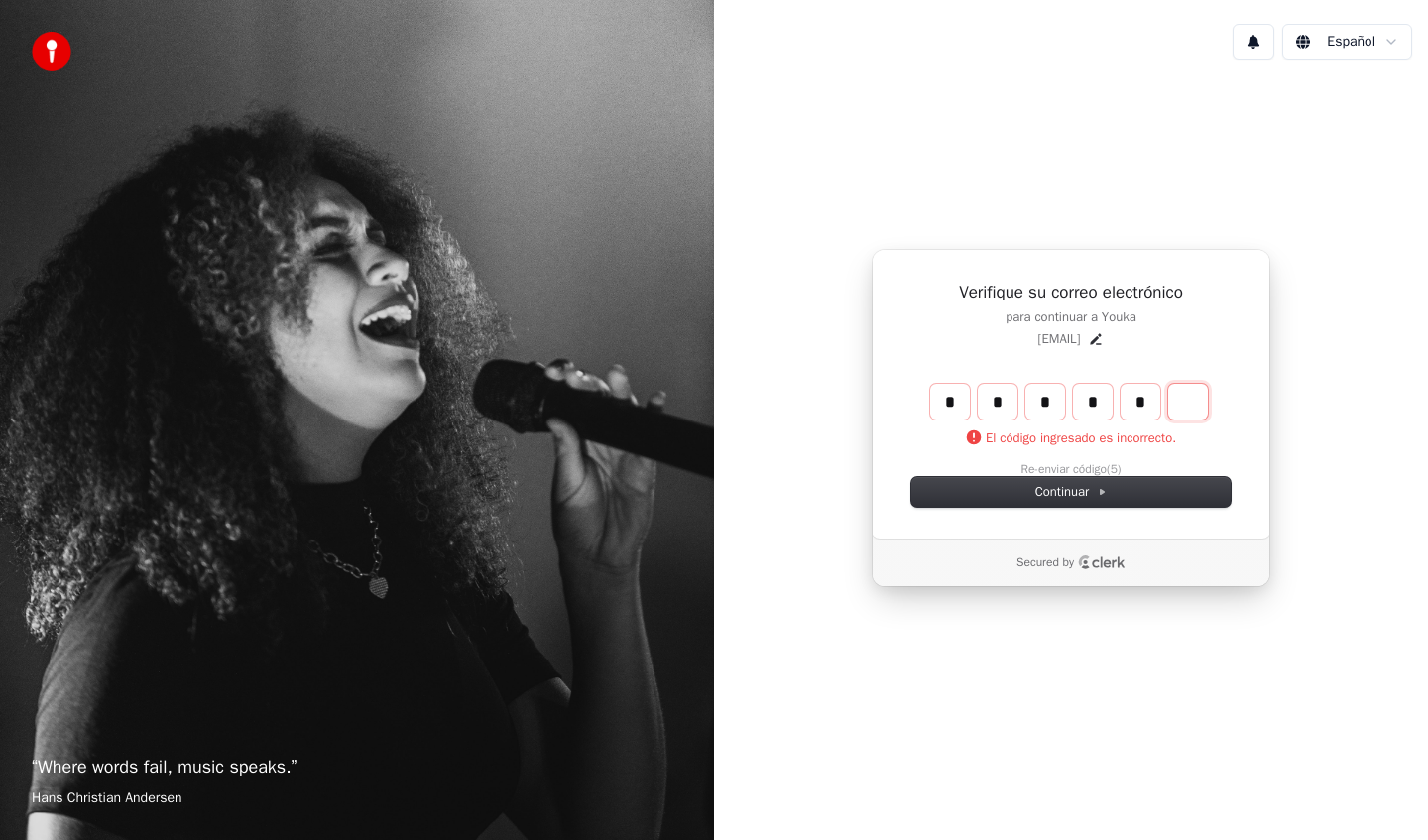 type on "******" 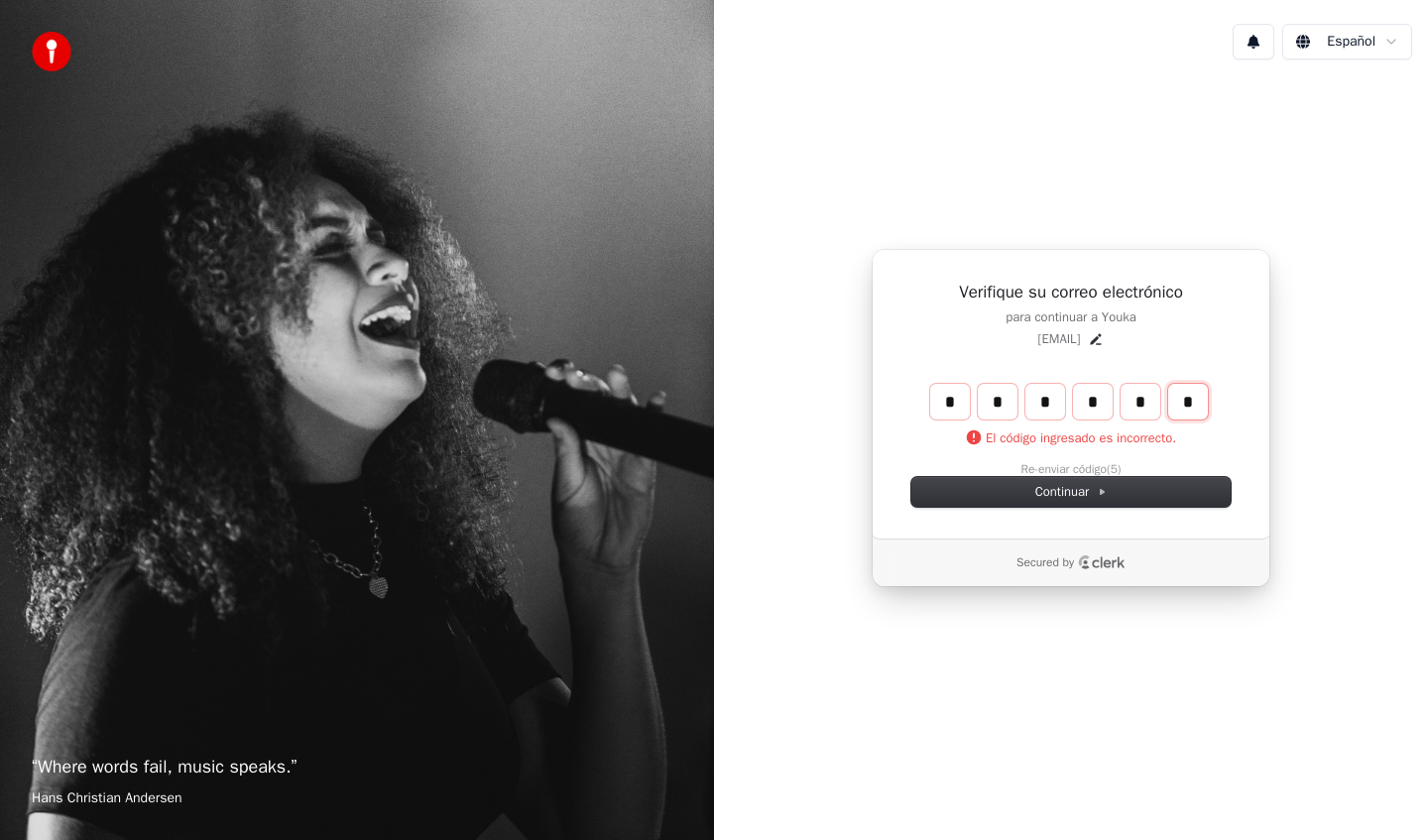 type on "*" 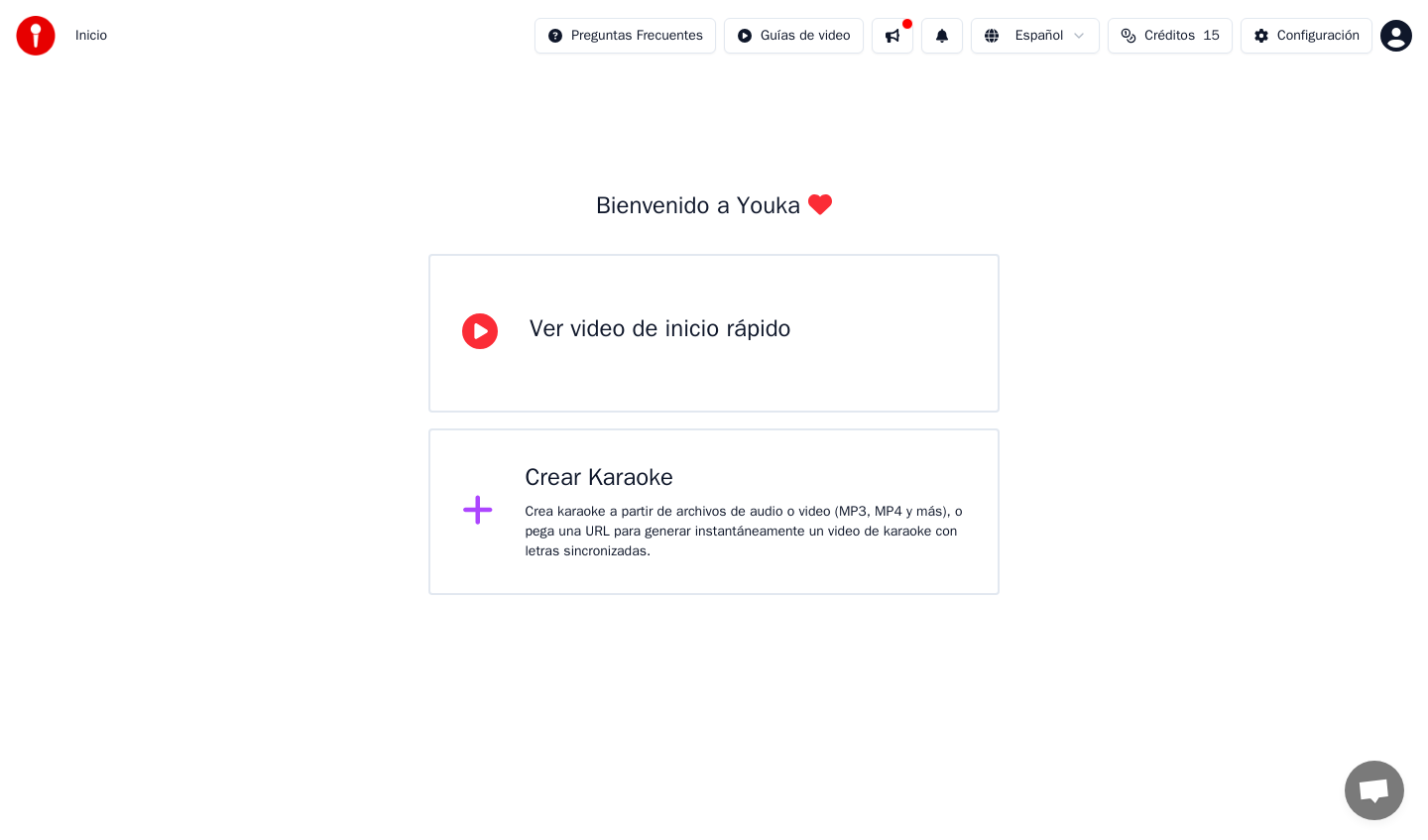 click on "Crear Karaoke Crea karaoke a partir de archivos de audio o video (MP3, MP4 y más), o pega una URL para generar instantáneamente un video de karaoke con letras sincronizadas." at bounding box center [746, 512] 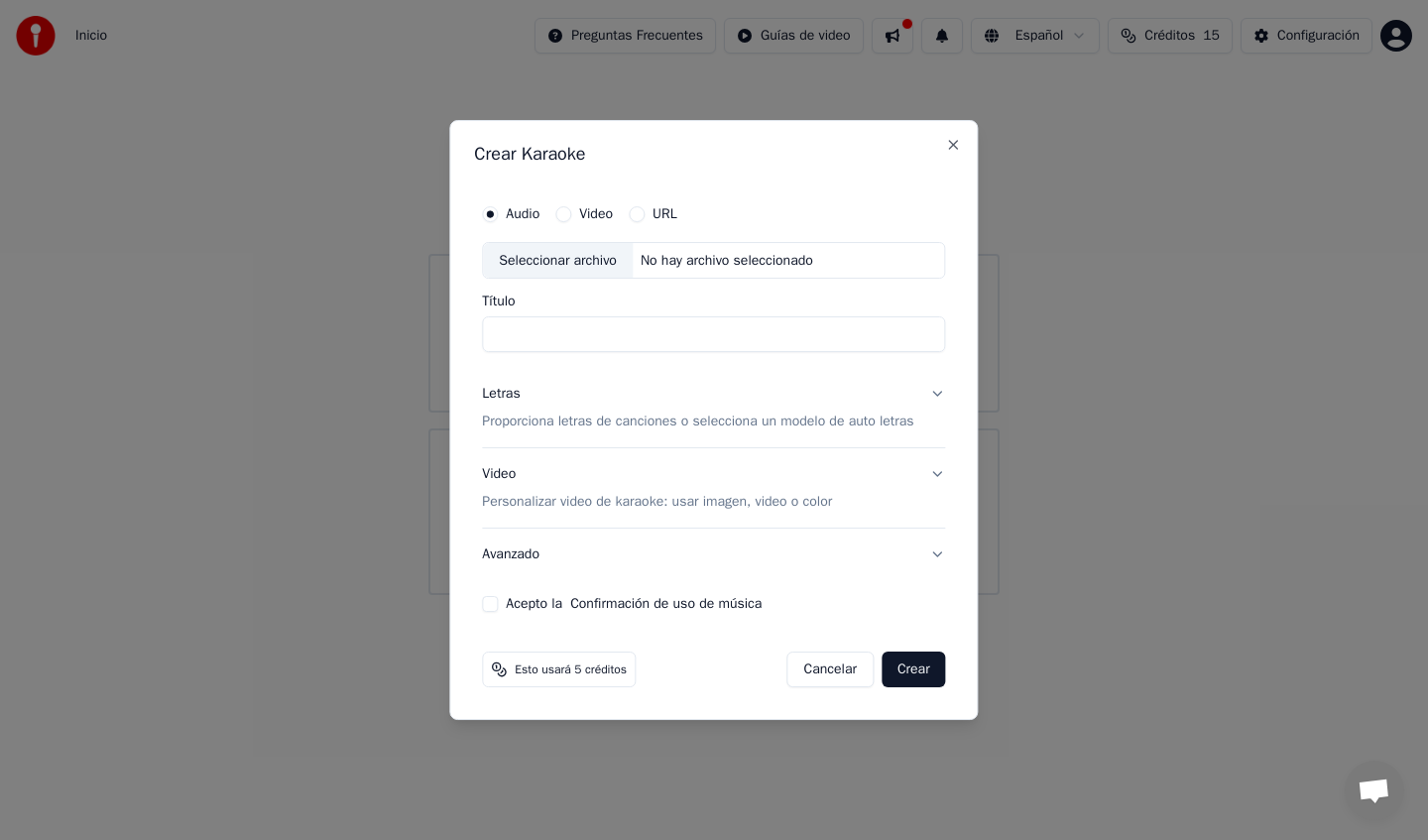 click on "Título" at bounding box center [713, 335] 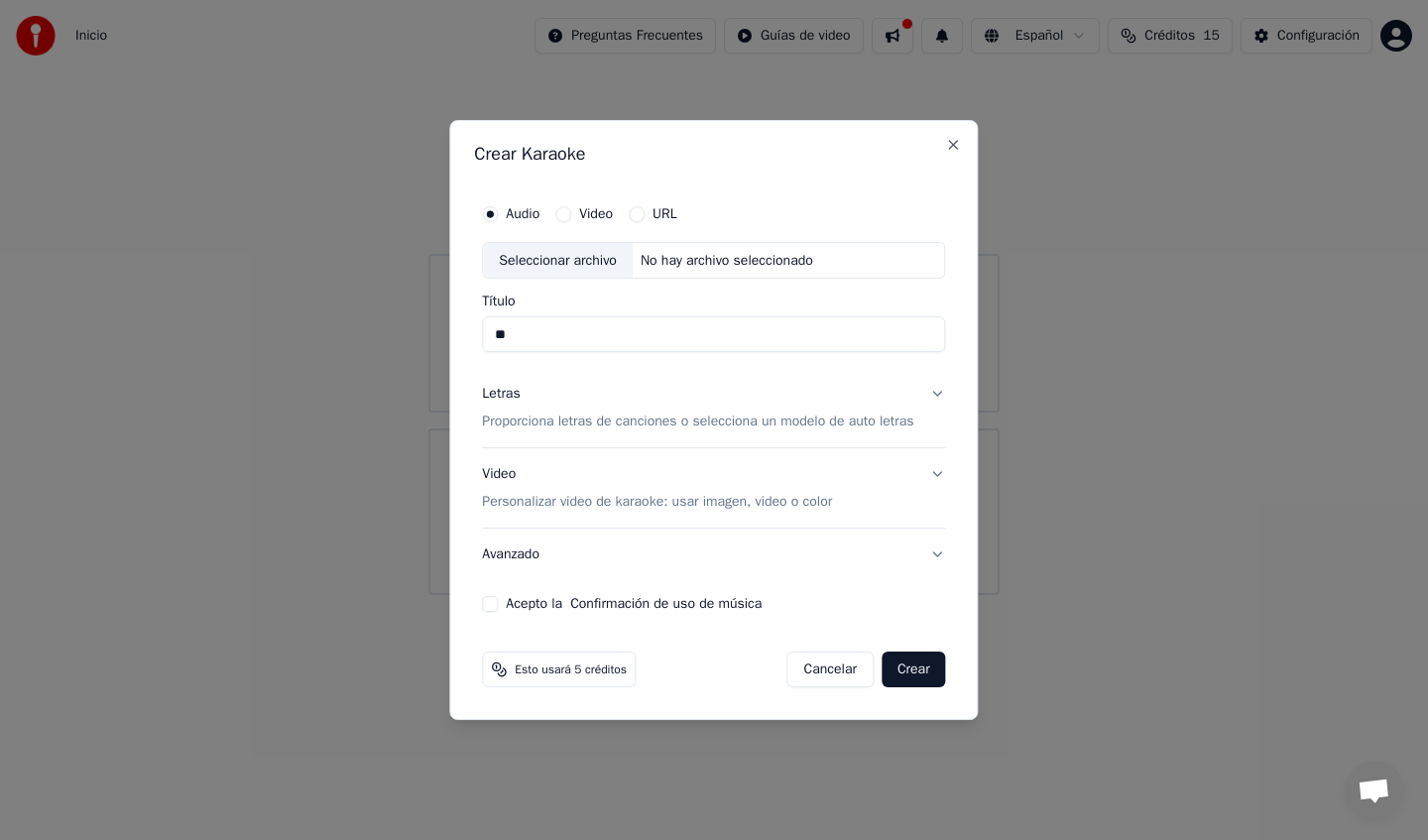type on "*" 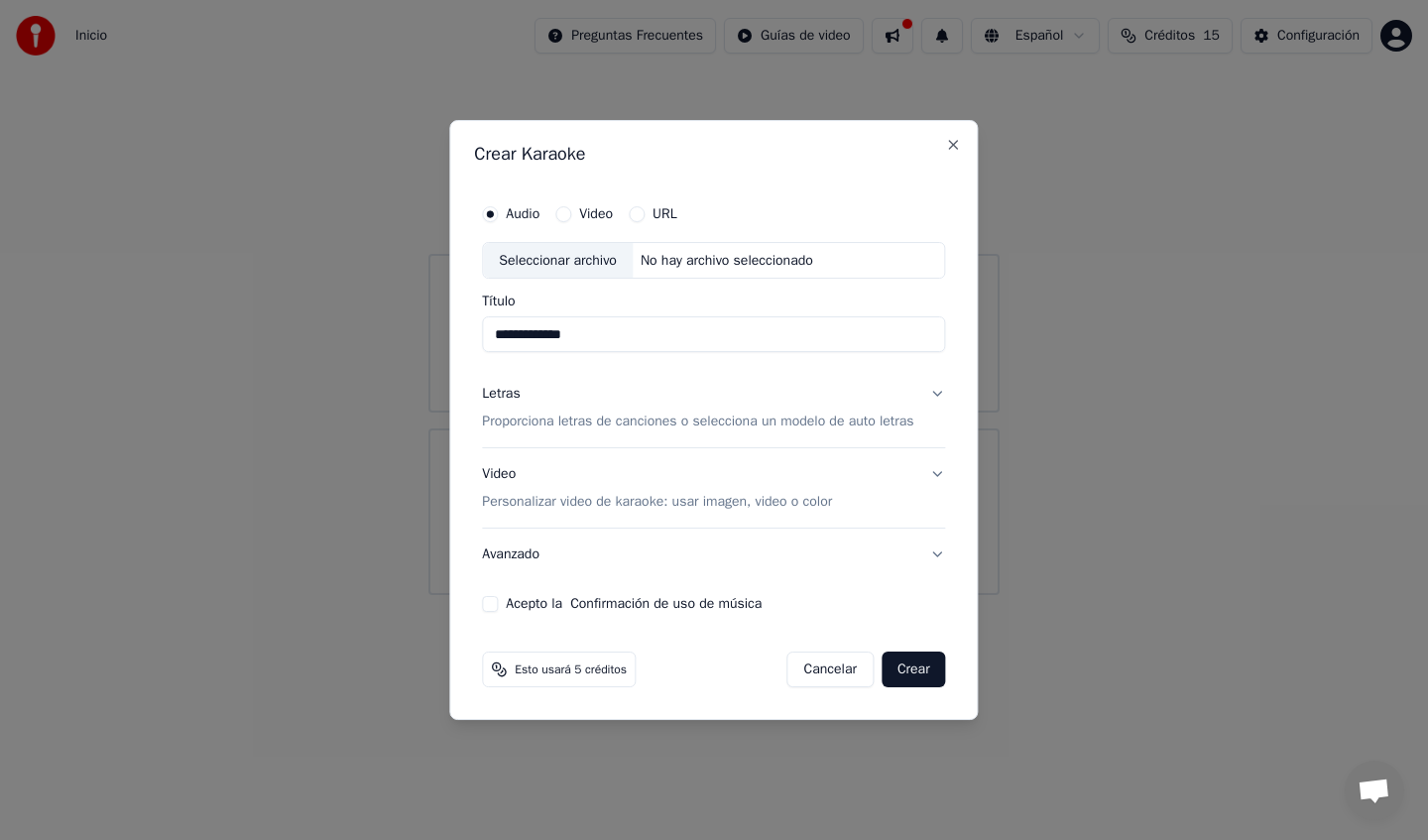 type on "**********" 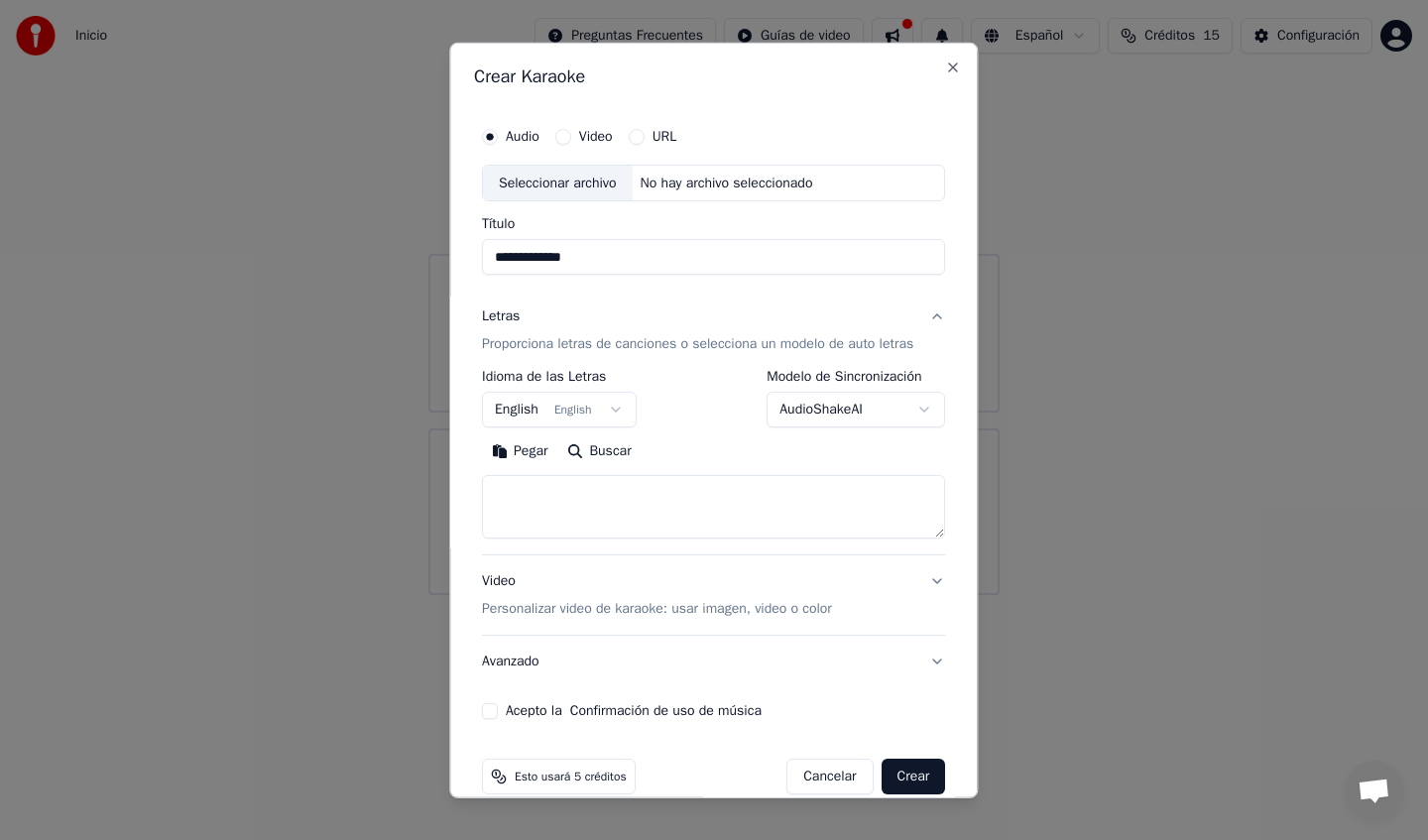click on "English English" at bounding box center (559, 410) 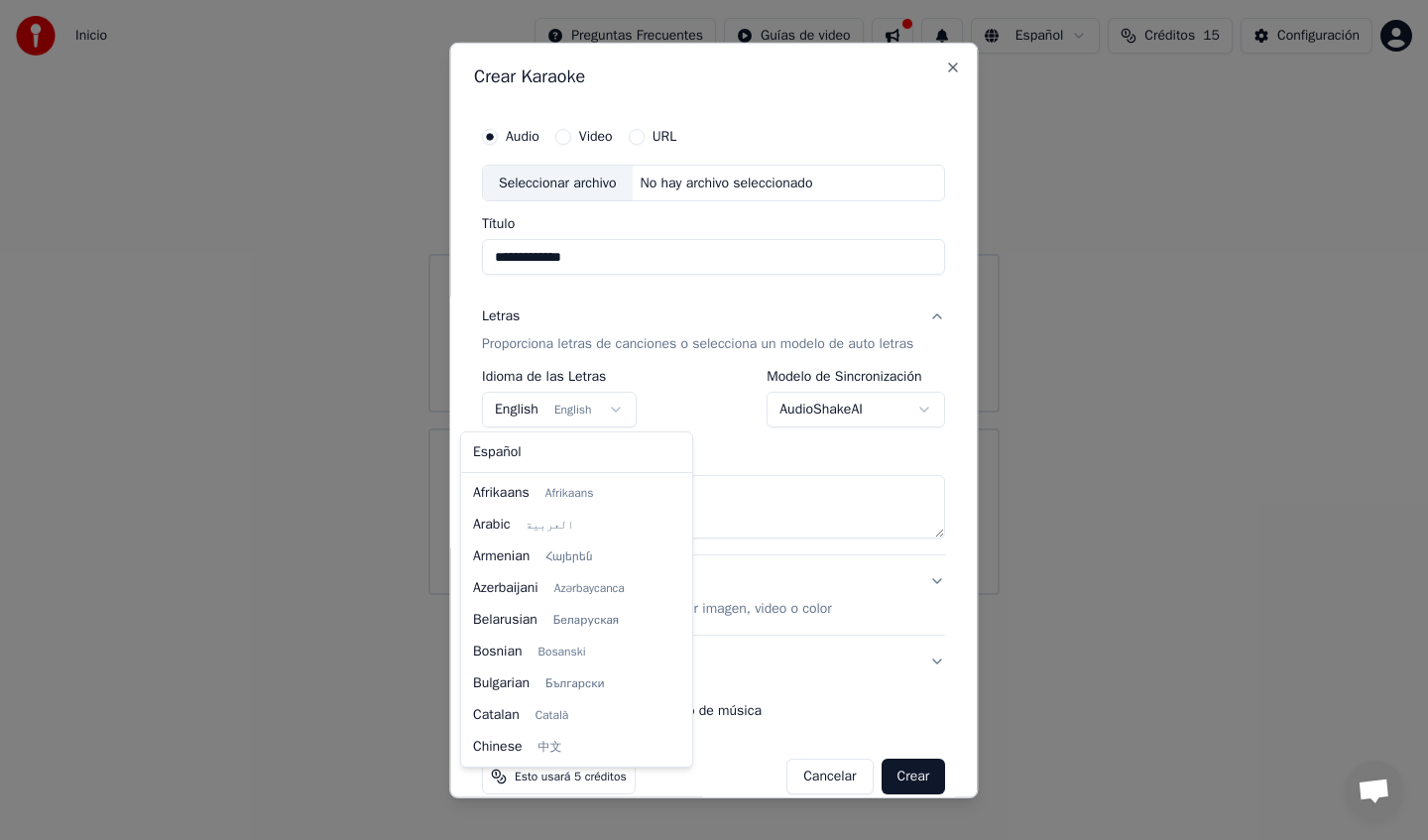 scroll, scrollTop: 159, scrollLeft: 0, axis: vertical 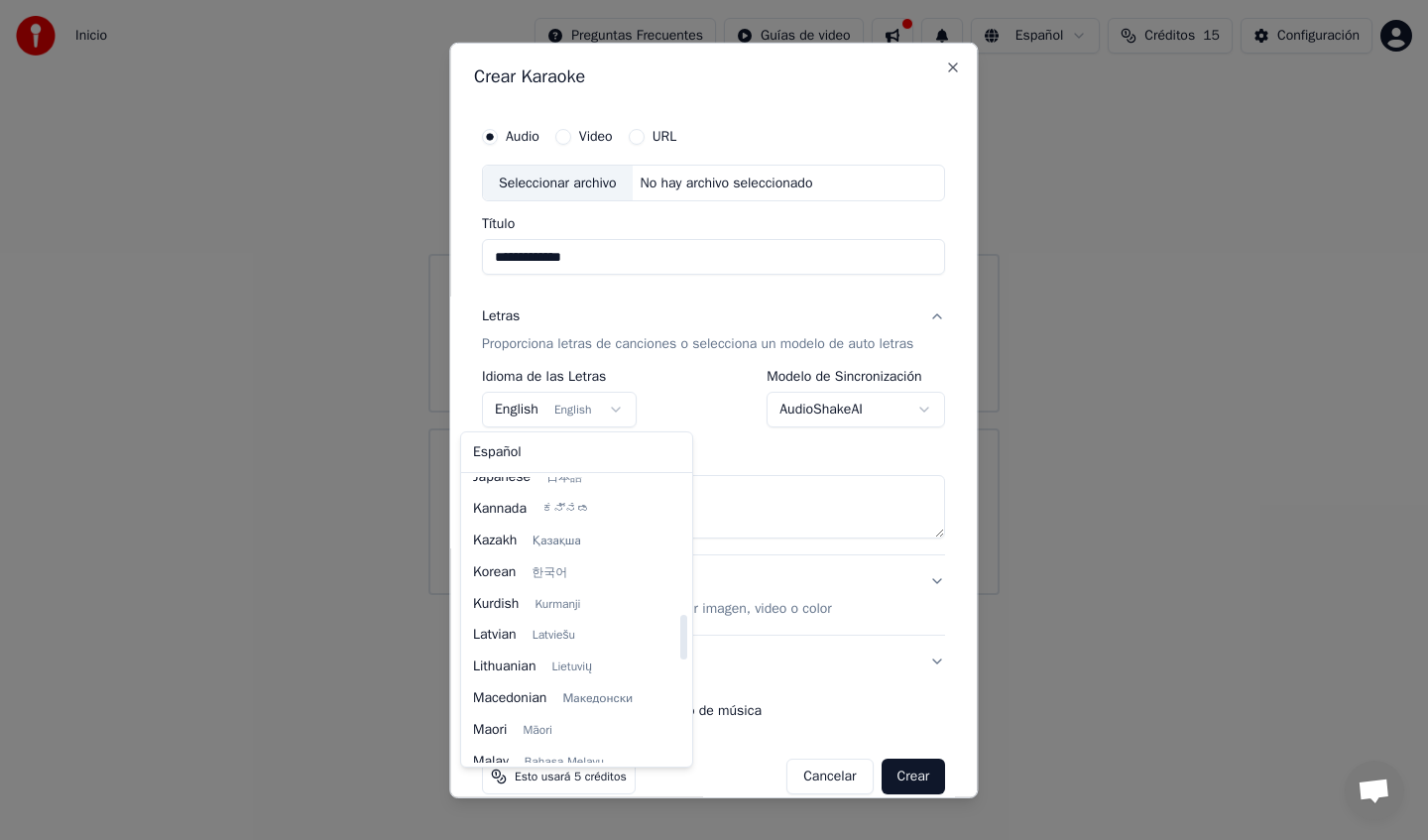 select on "**" 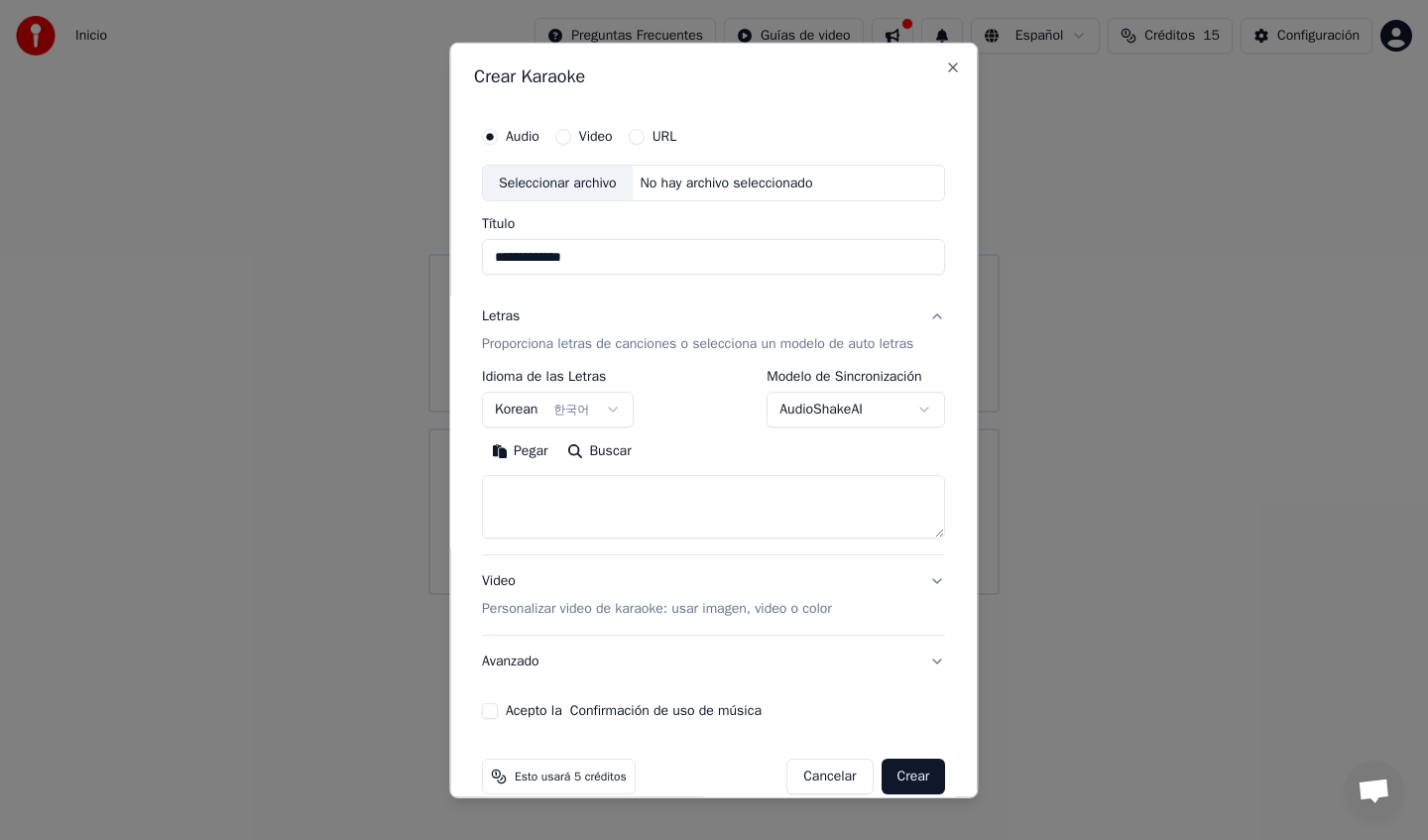 click on "**********" at bounding box center [714, 298] 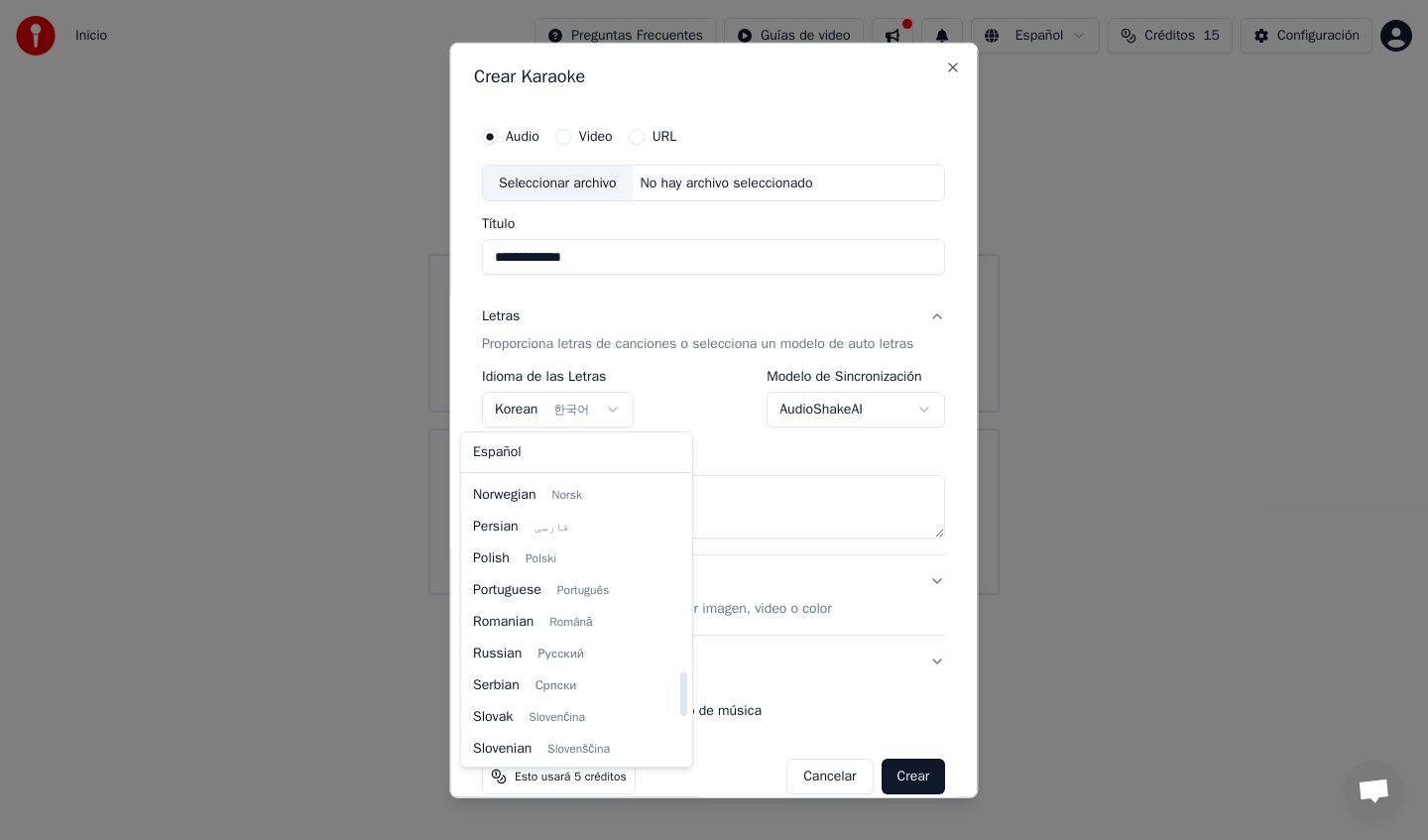 scroll, scrollTop: 1233, scrollLeft: 0, axis: vertical 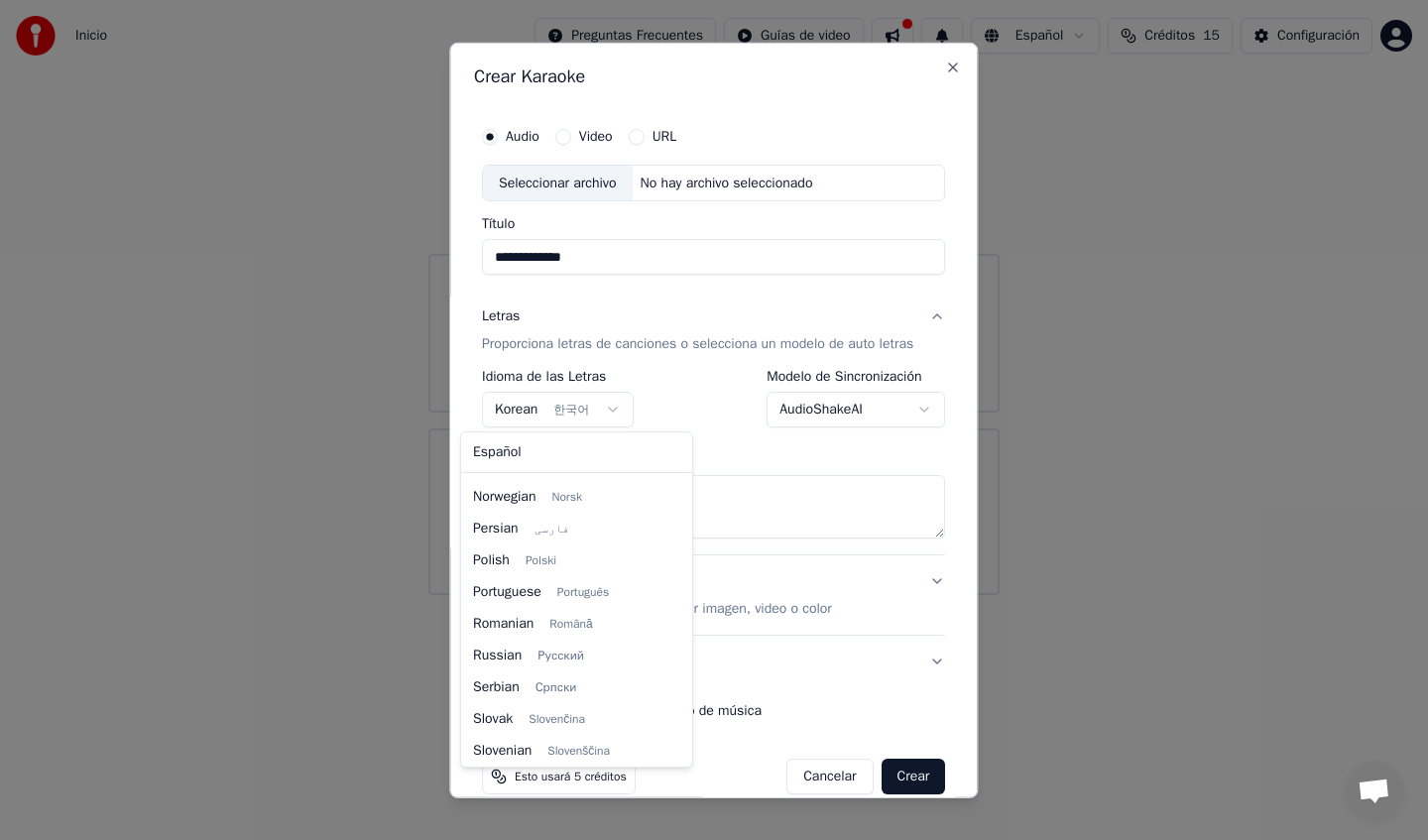 click on "**********" at bounding box center (714, 298) 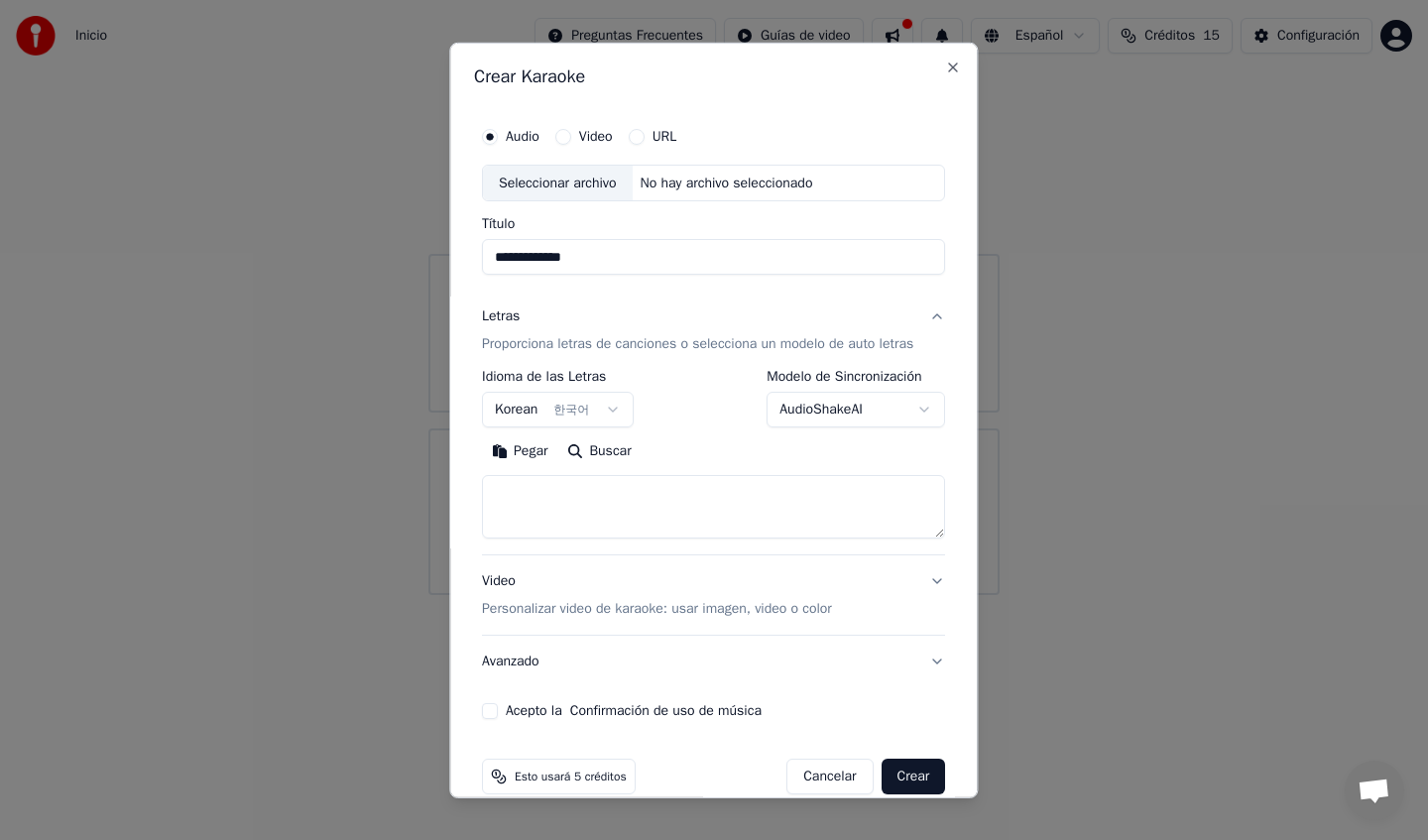 click at bounding box center (713, 507) 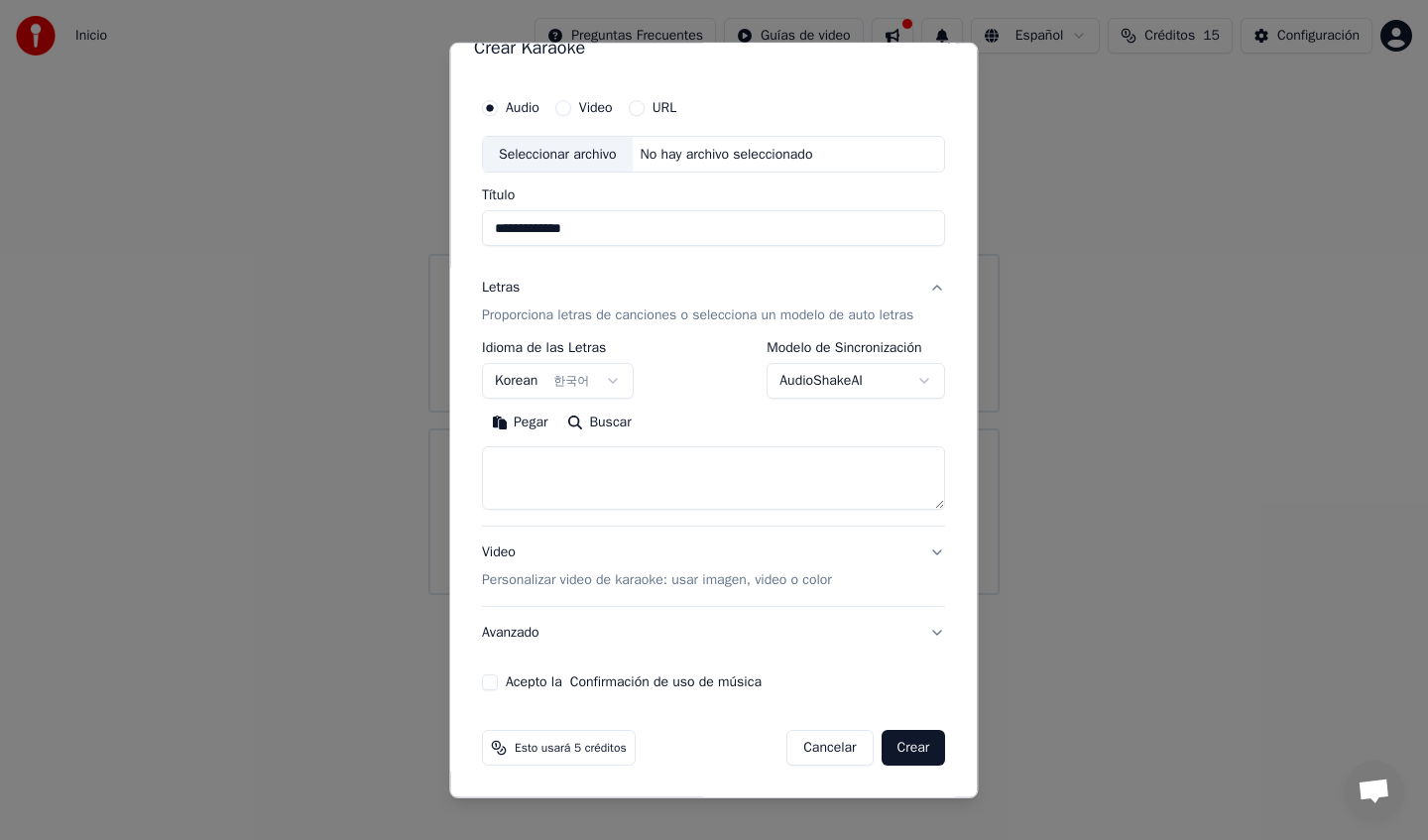 click on "Buscar" at bounding box center [600, 422] 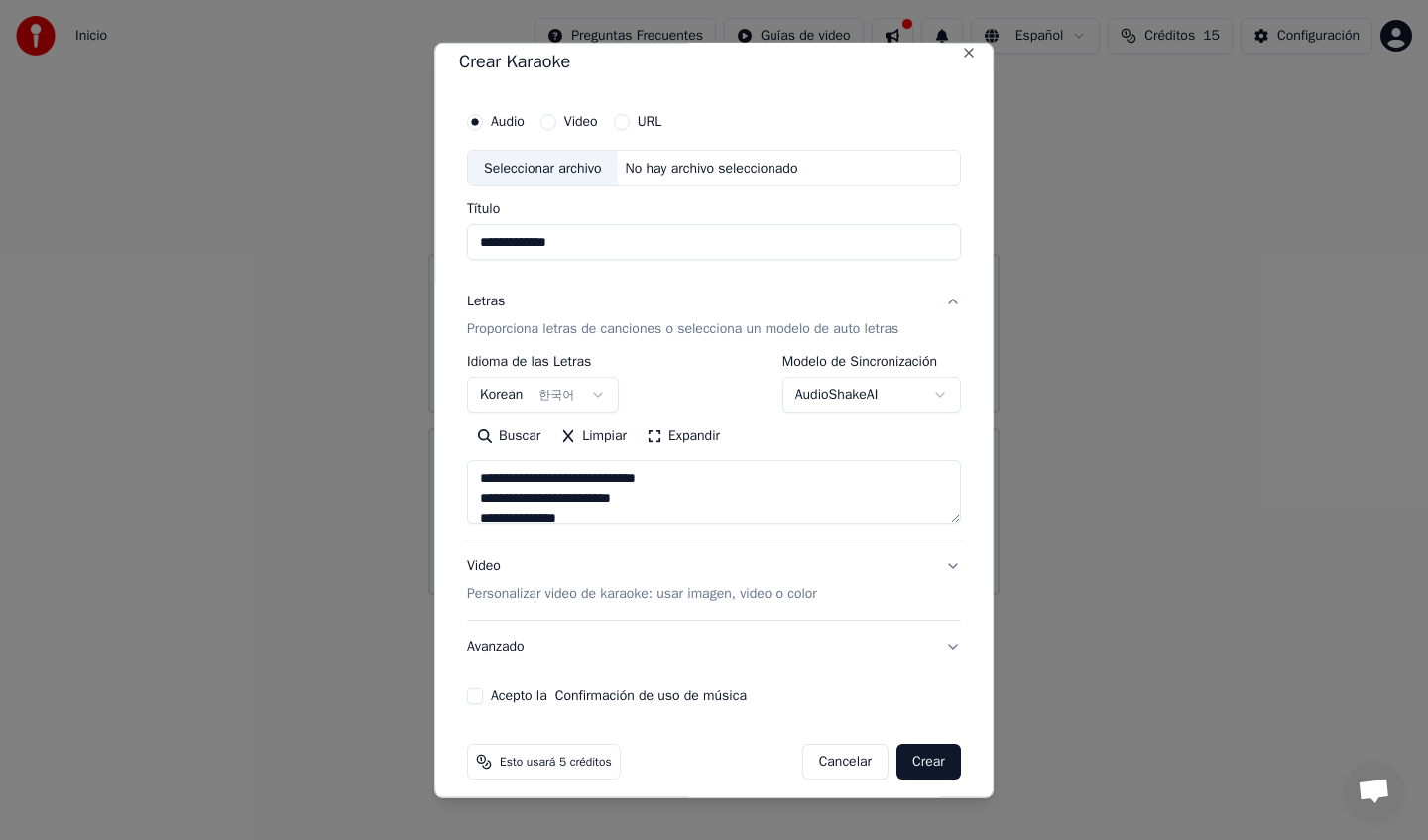 scroll, scrollTop: 29, scrollLeft: 0, axis: vertical 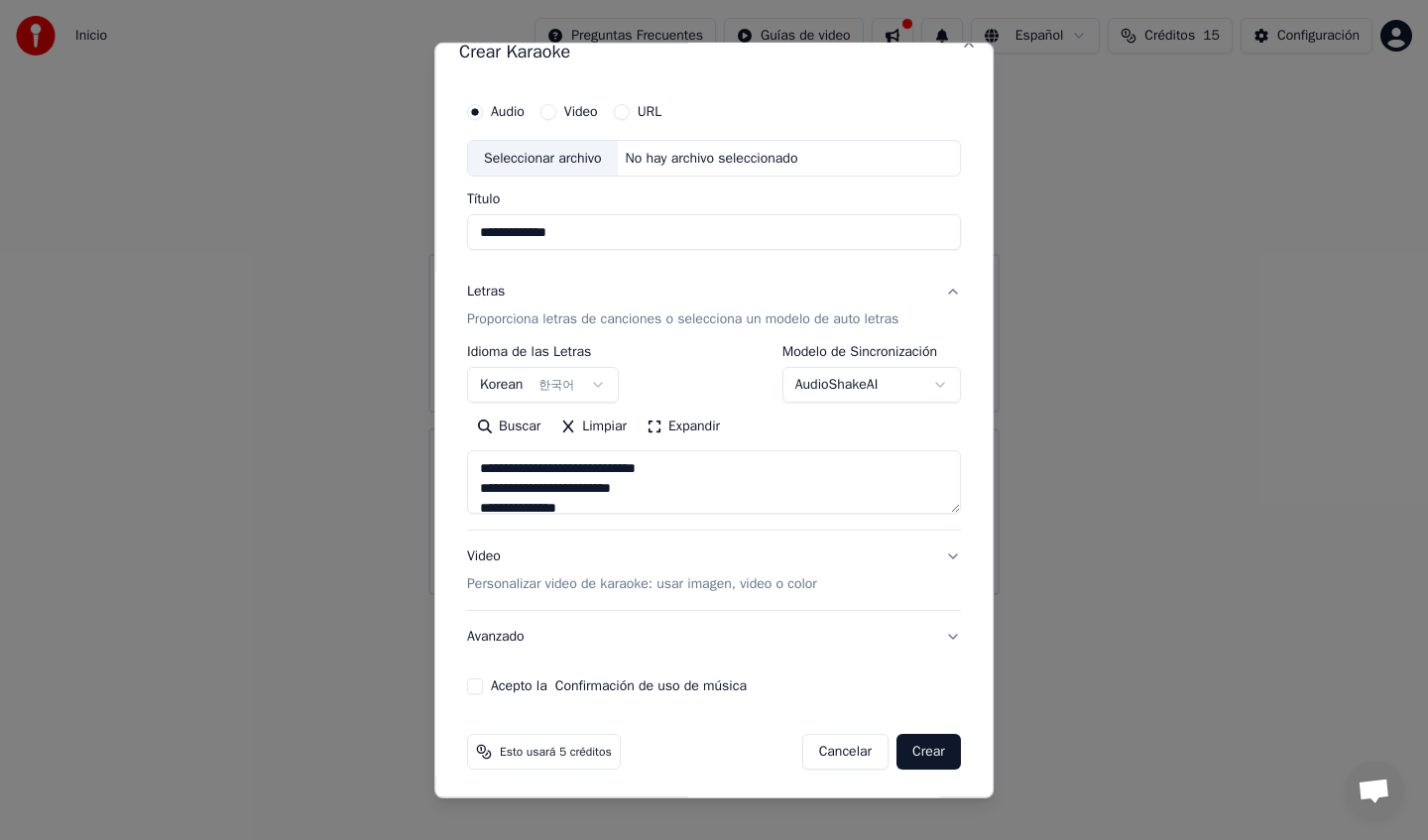click on "**********" at bounding box center (714, 482) 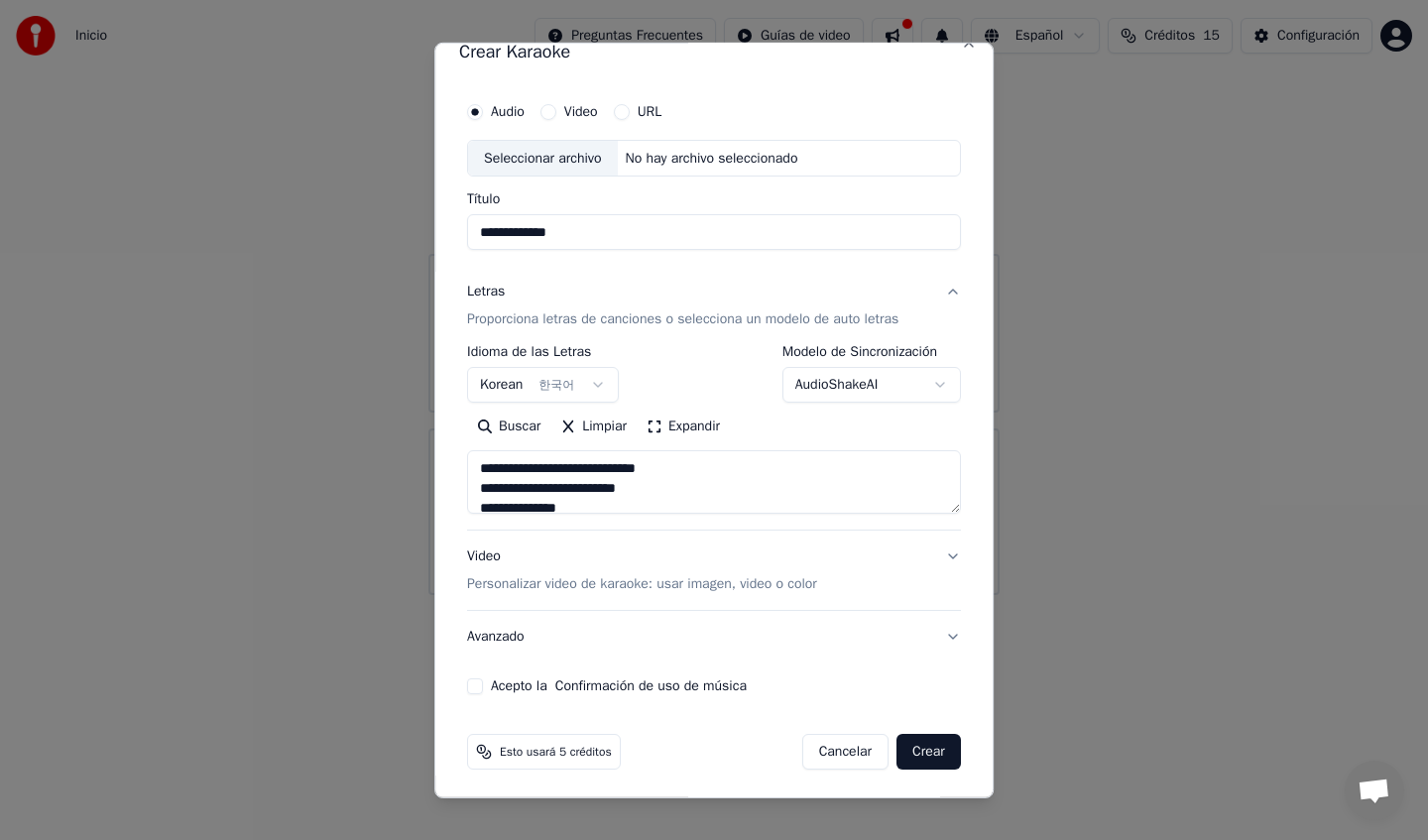 type on "**********" 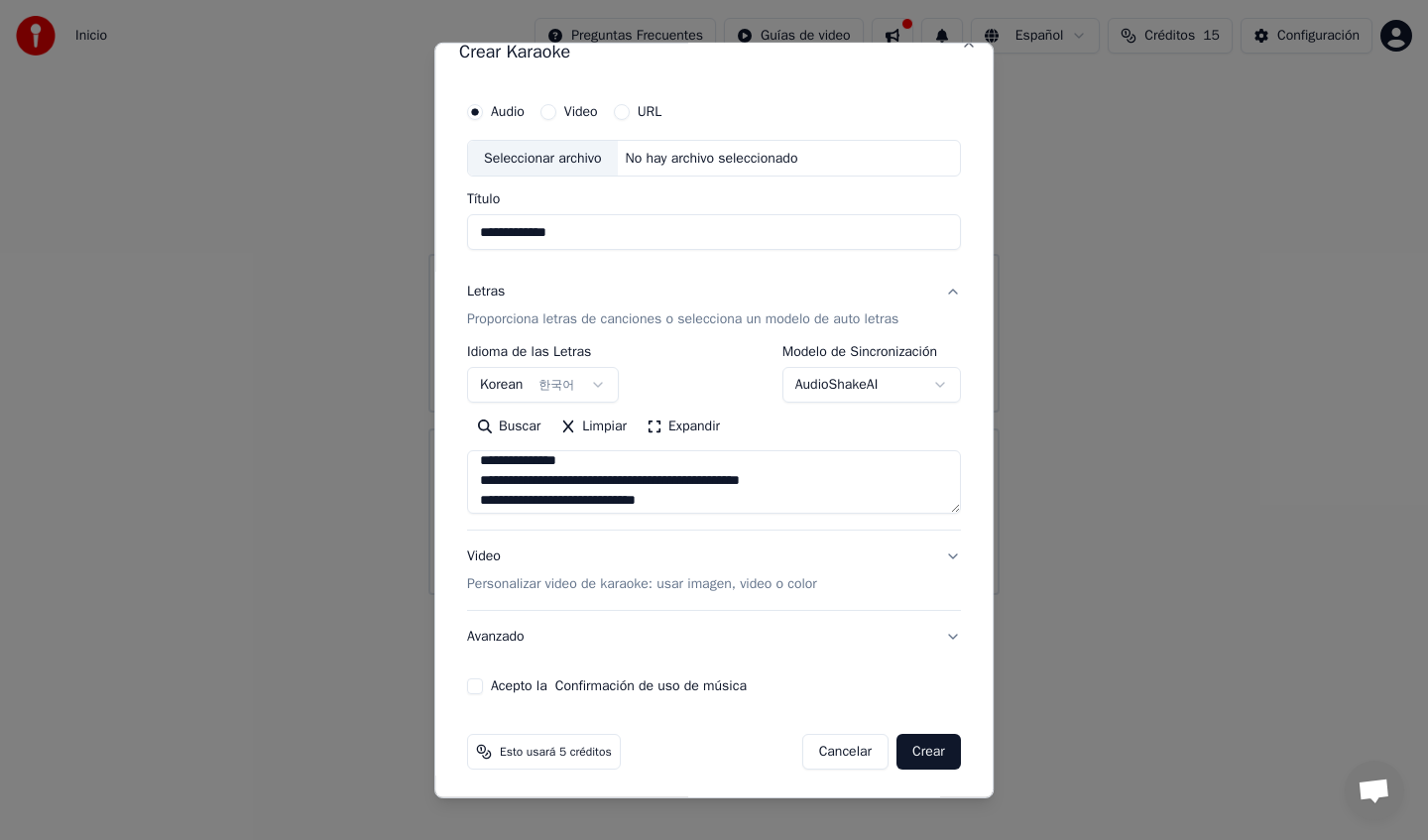 scroll, scrollTop: 0, scrollLeft: 0, axis: both 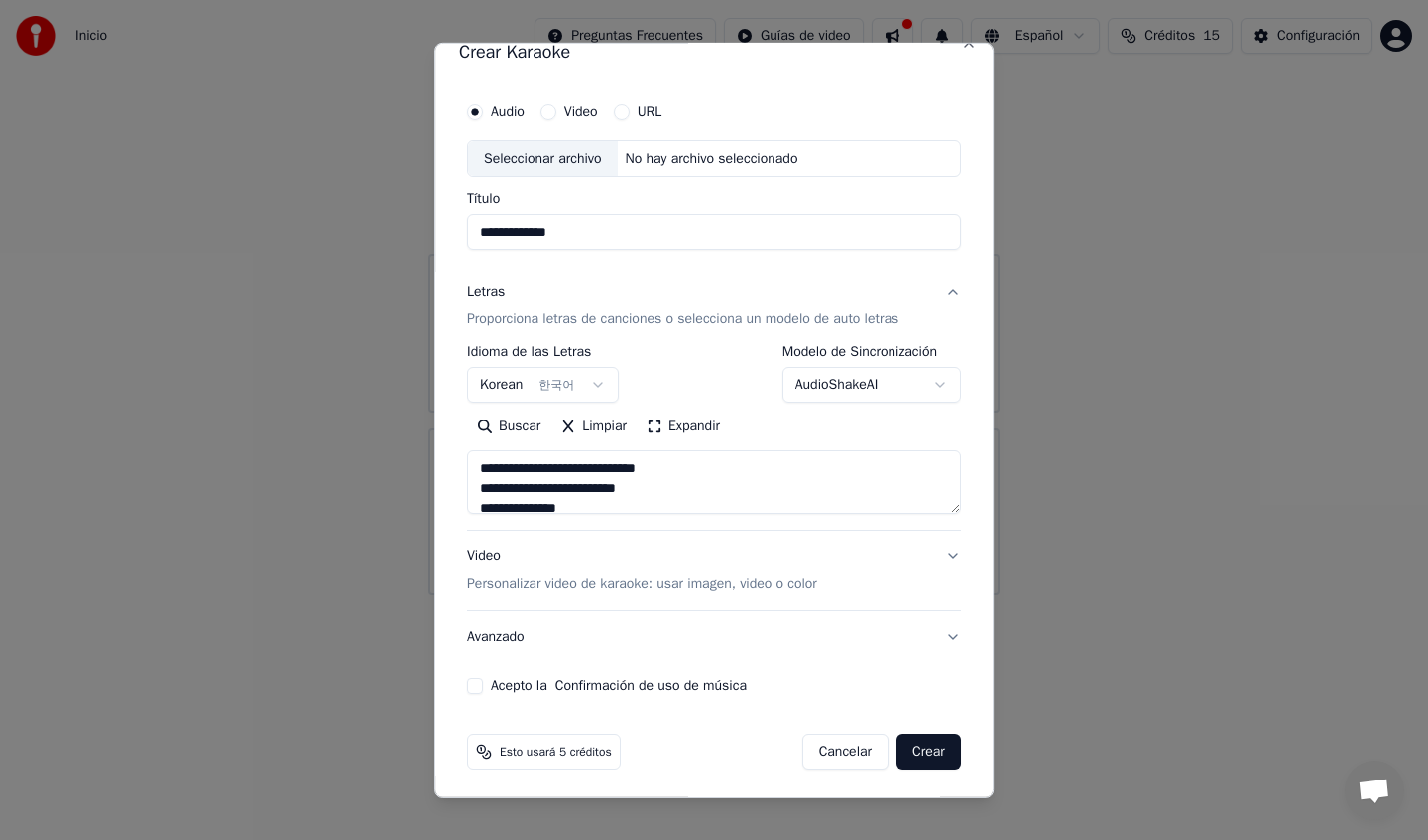 drag, startPoint x: 654, startPoint y: 507, endPoint x: 415, endPoint y: 426, distance: 252.353 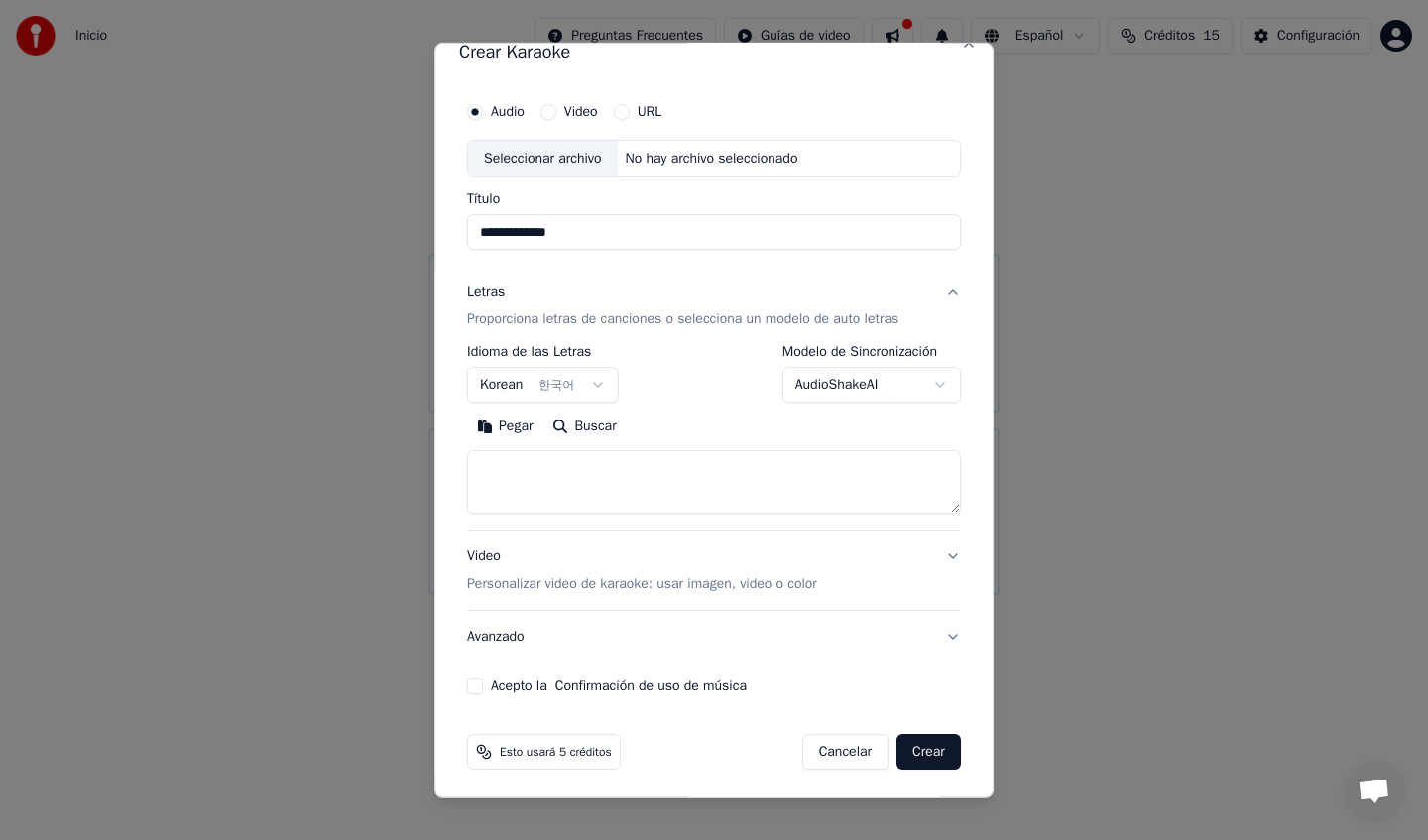 click at bounding box center (714, 482) 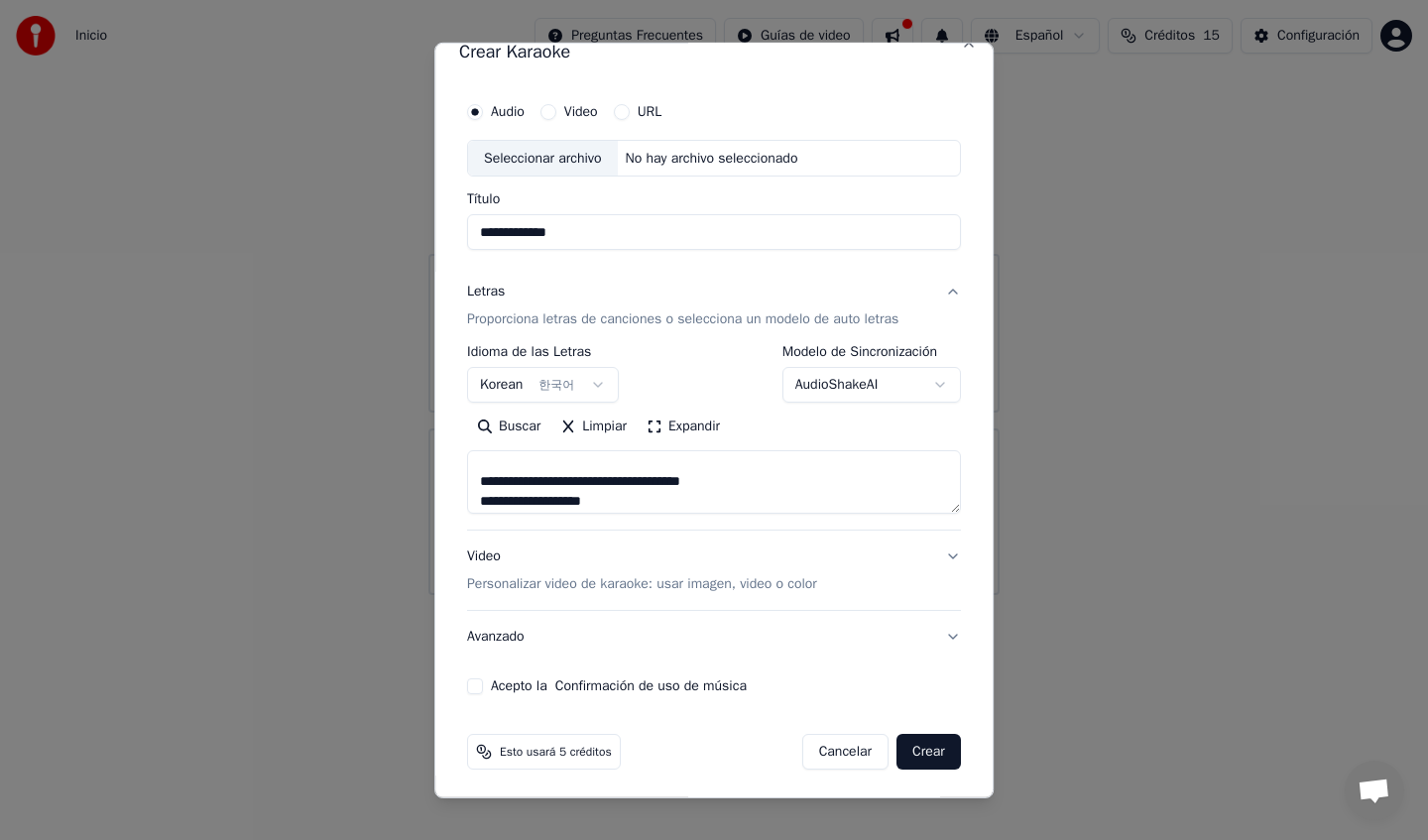 scroll, scrollTop: 630, scrollLeft: 0, axis: vertical 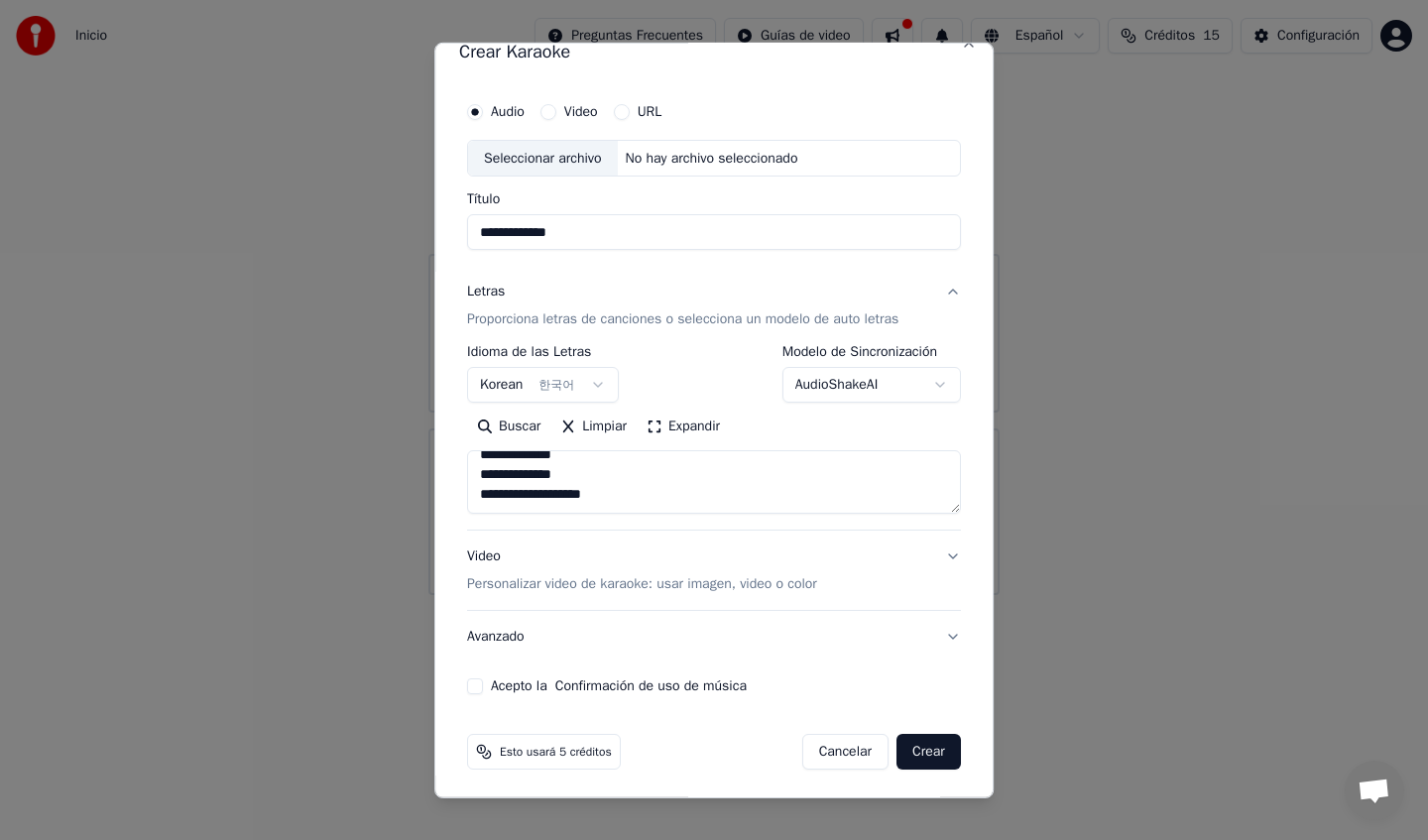 drag, startPoint x: 641, startPoint y: 472, endPoint x: 464, endPoint y: 610, distance: 224.4393 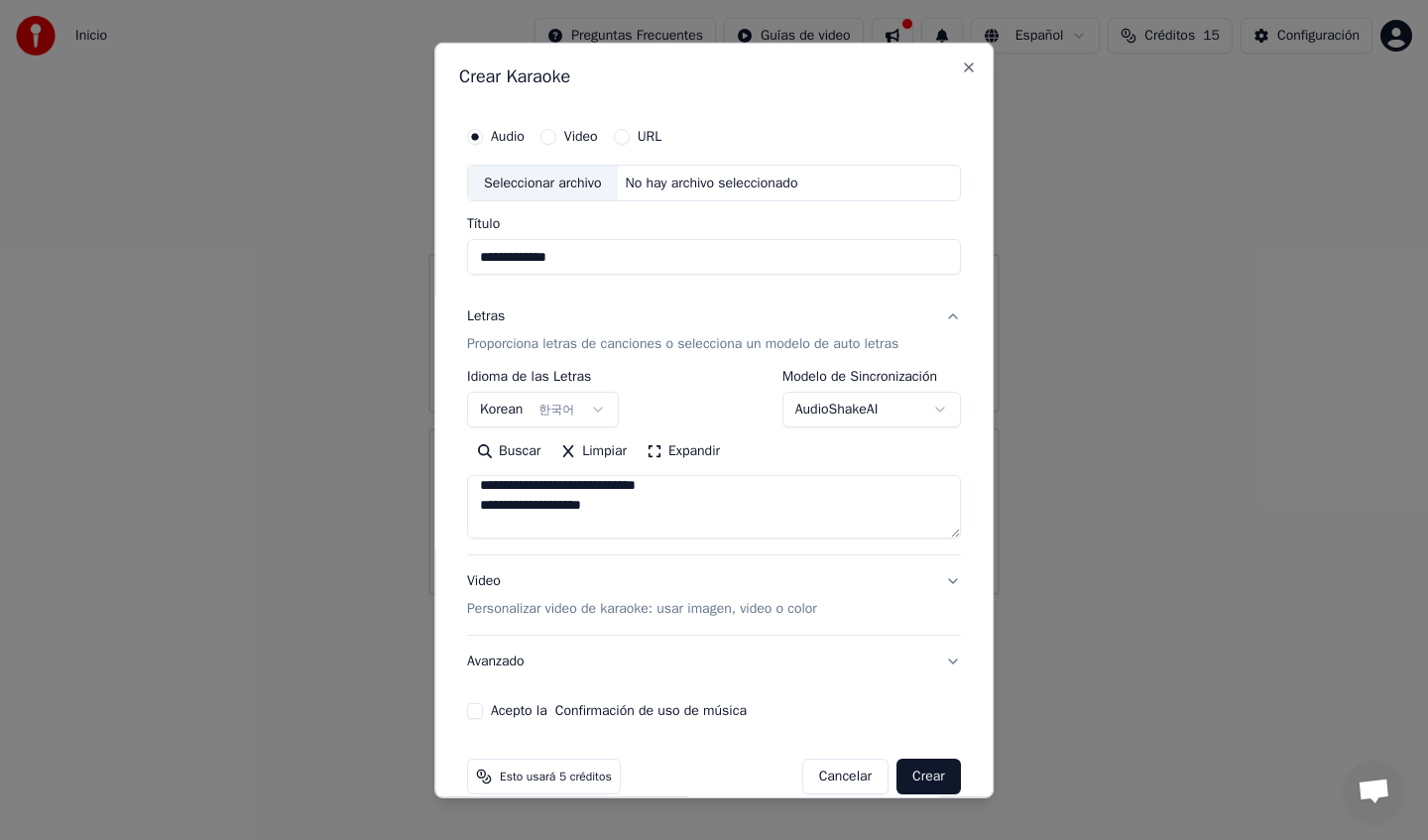 scroll, scrollTop: 777, scrollLeft: 0, axis: vertical 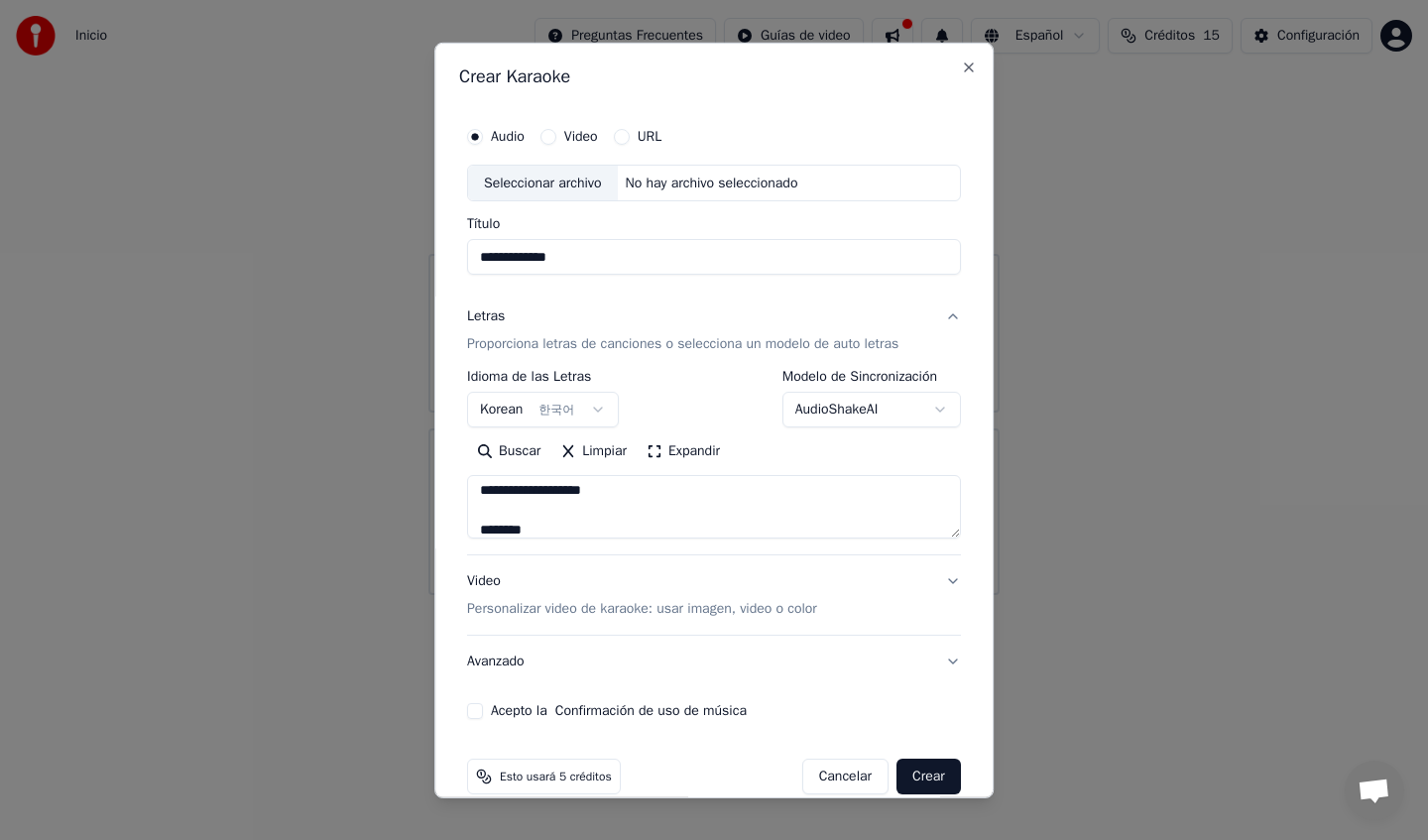 click at bounding box center (714, 507) 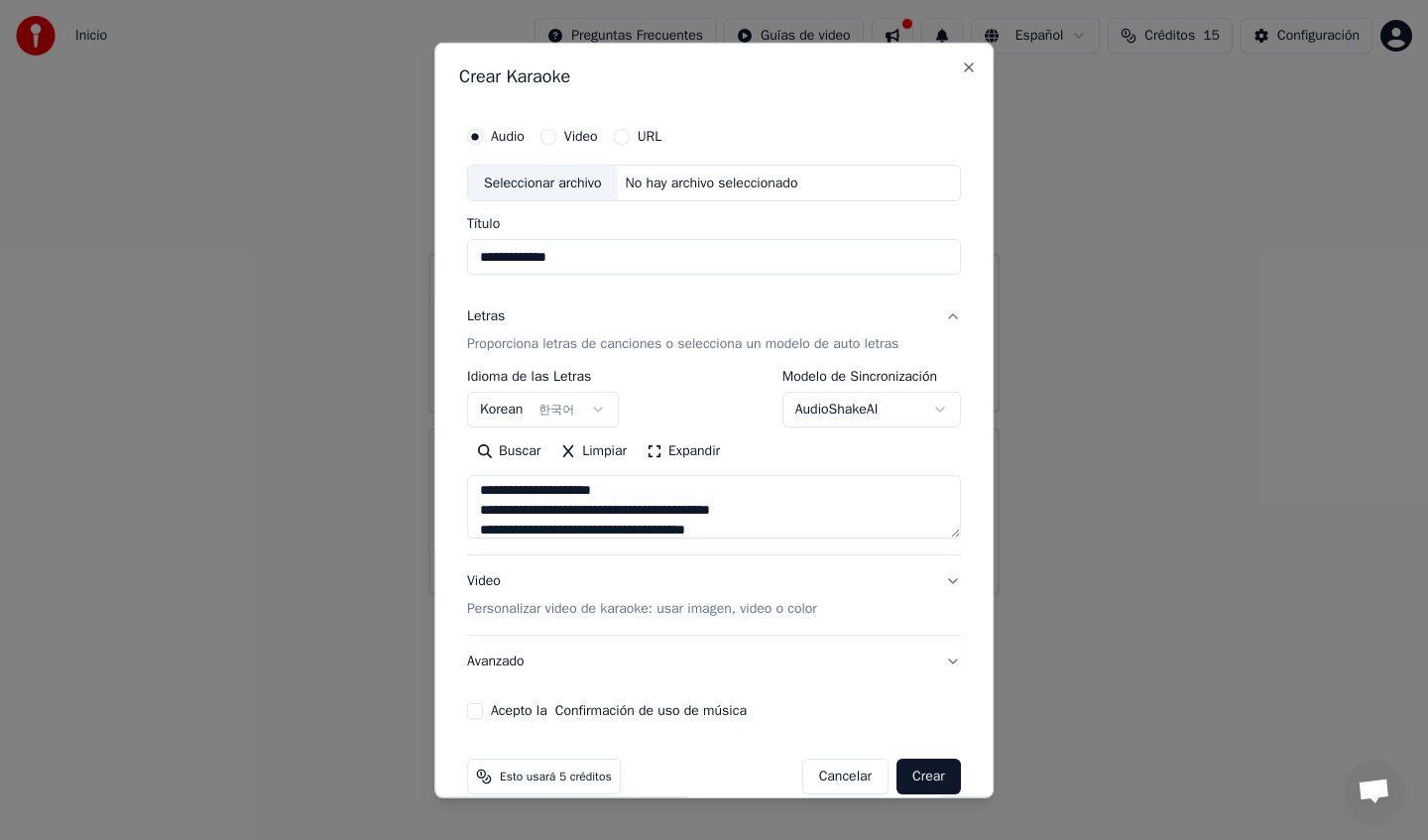 scroll, scrollTop: 477, scrollLeft: 0, axis: vertical 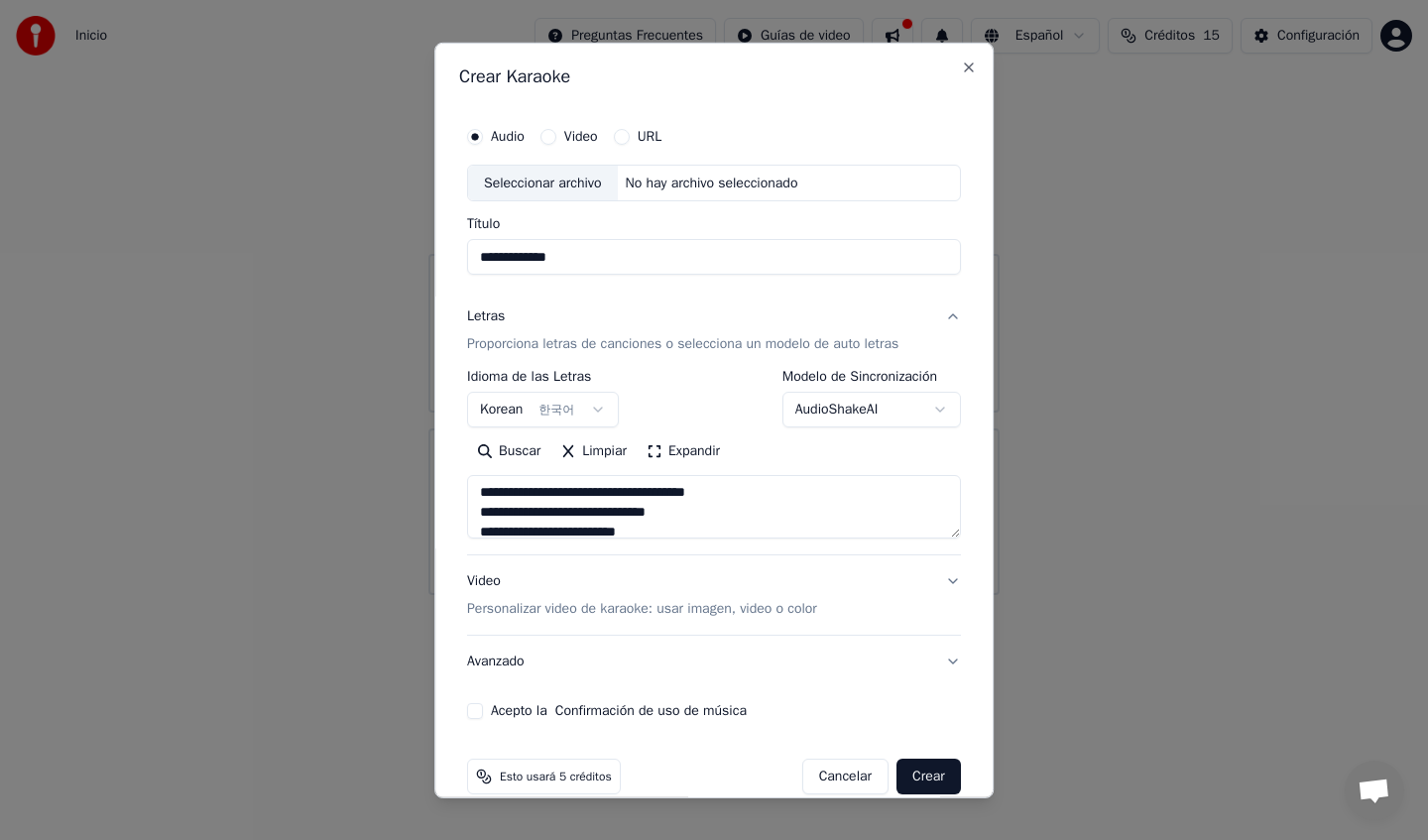 type on "**********" 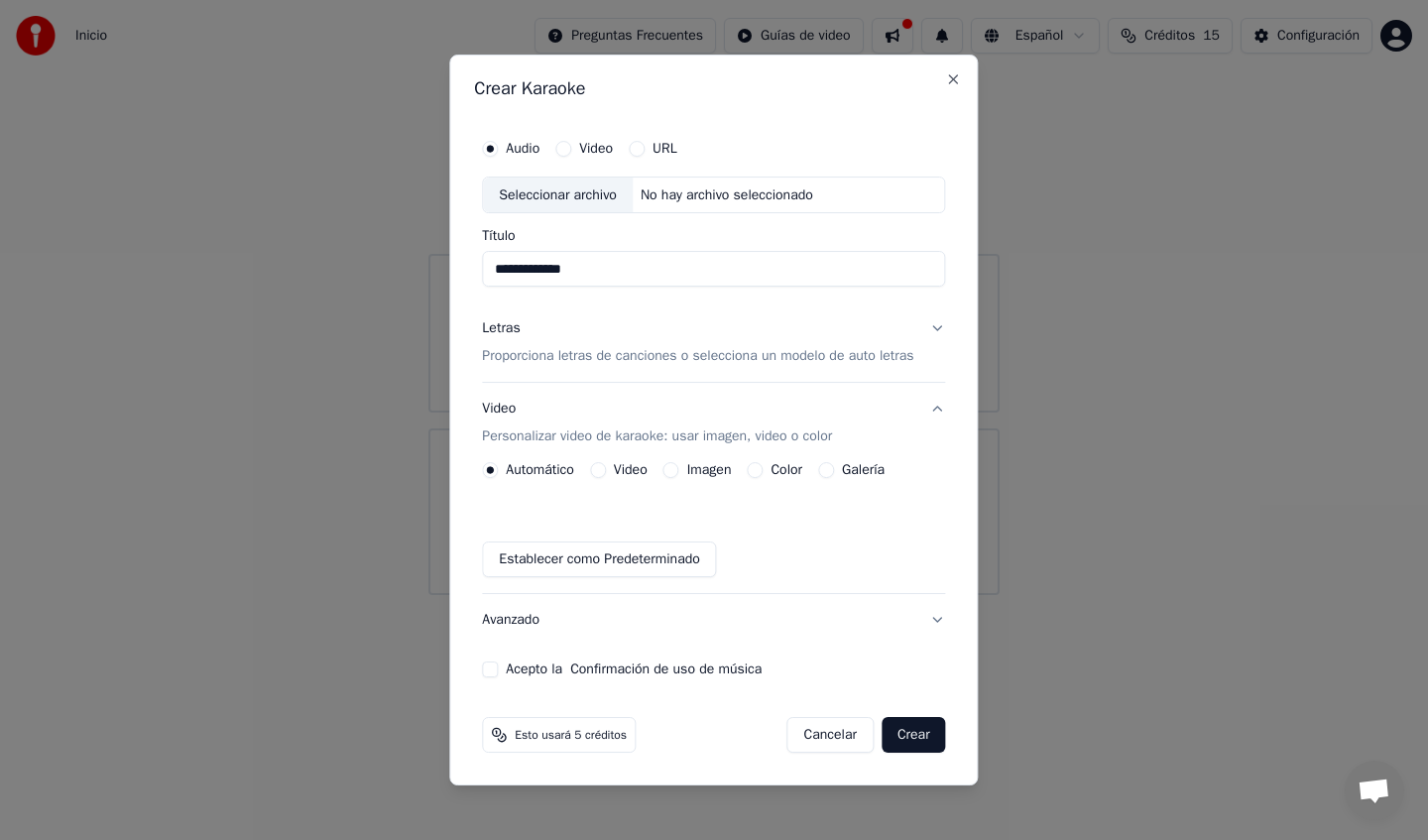 click on "Video" at bounding box center (598, 470) 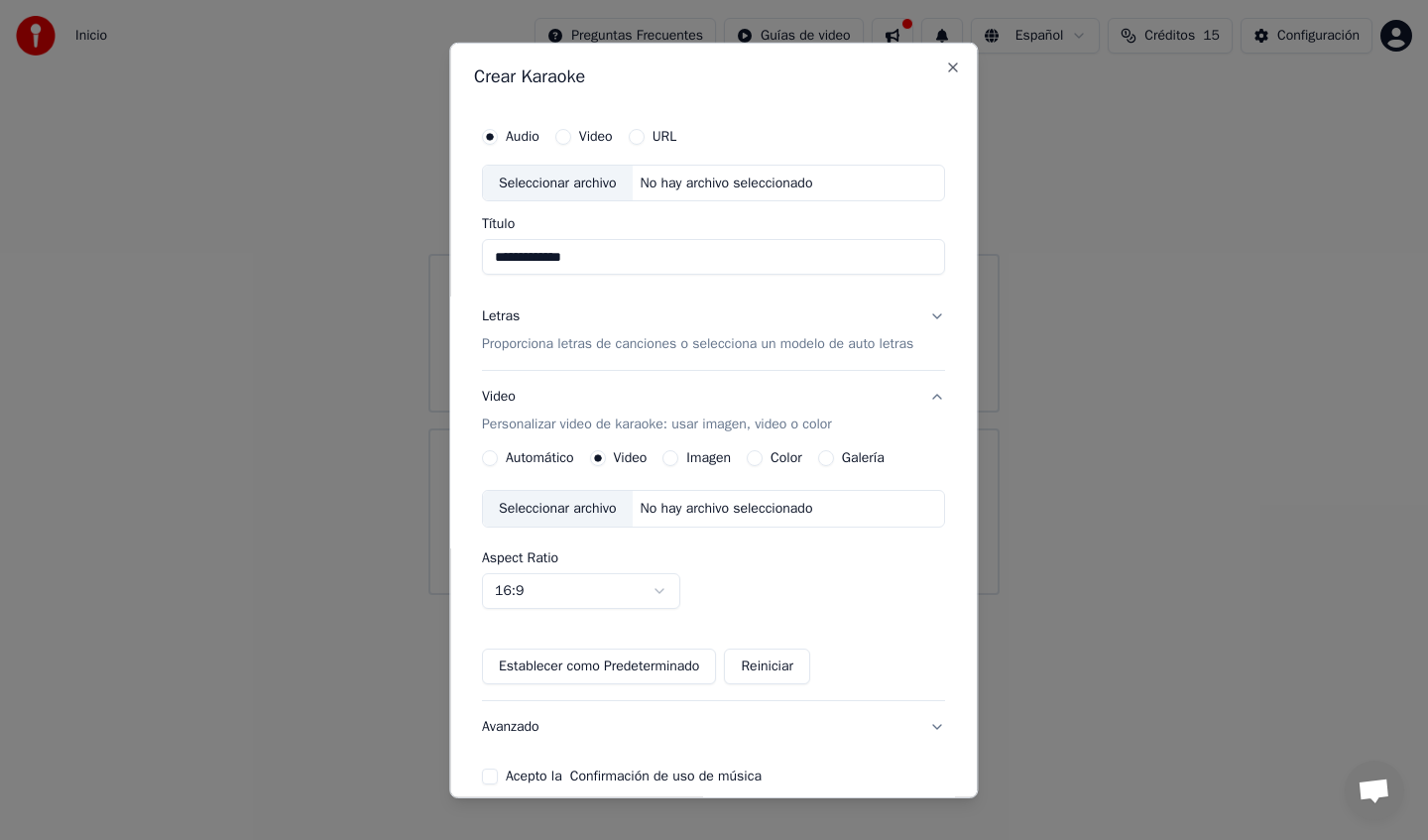 click on "Imagen" at bounding box center [671, 458] 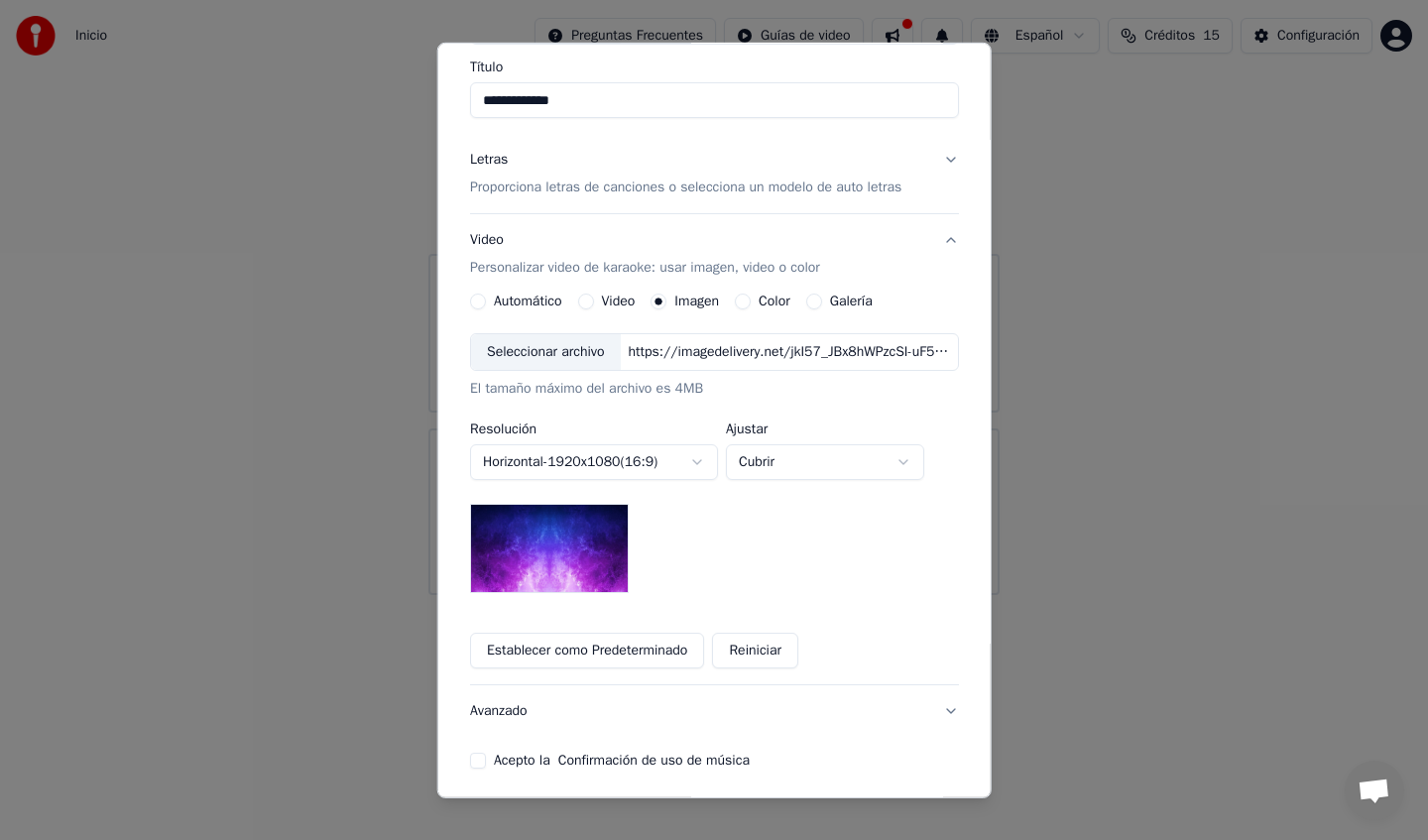 scroll, scrollTop: 174, scrollLeft: 0, axis: vertical 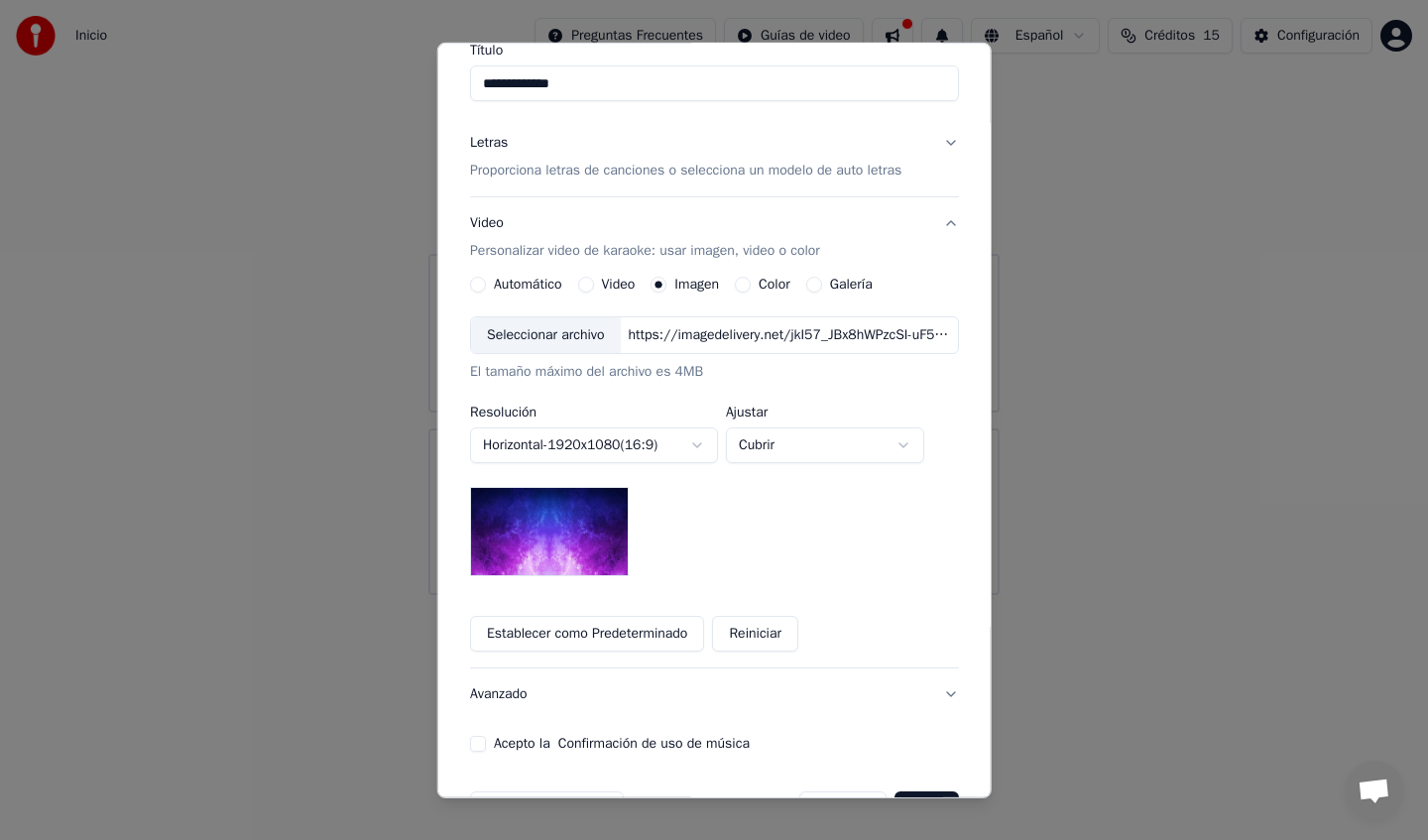 click at bounding box center (549, 532) 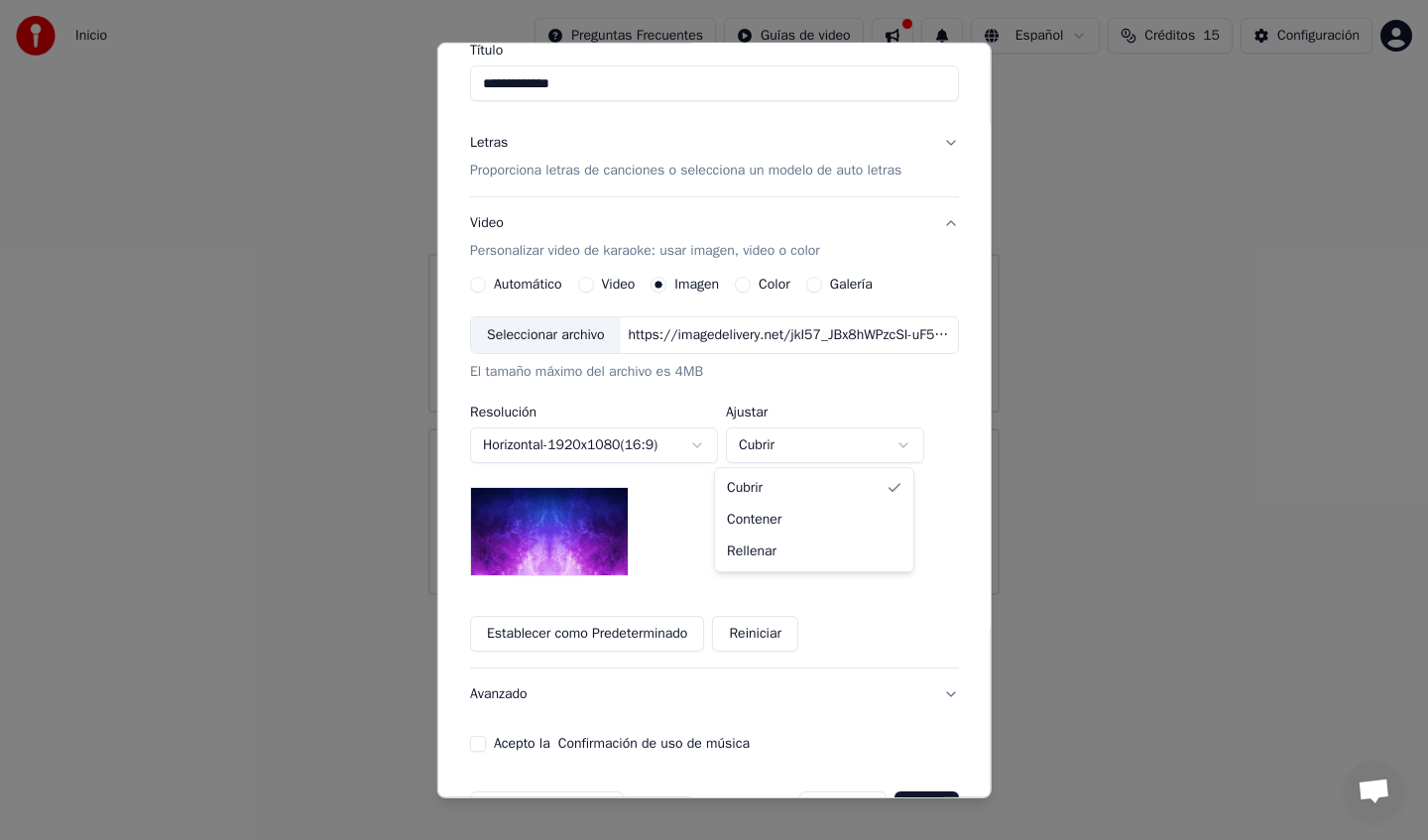 click on "**********" at bounding box center (714, 298) 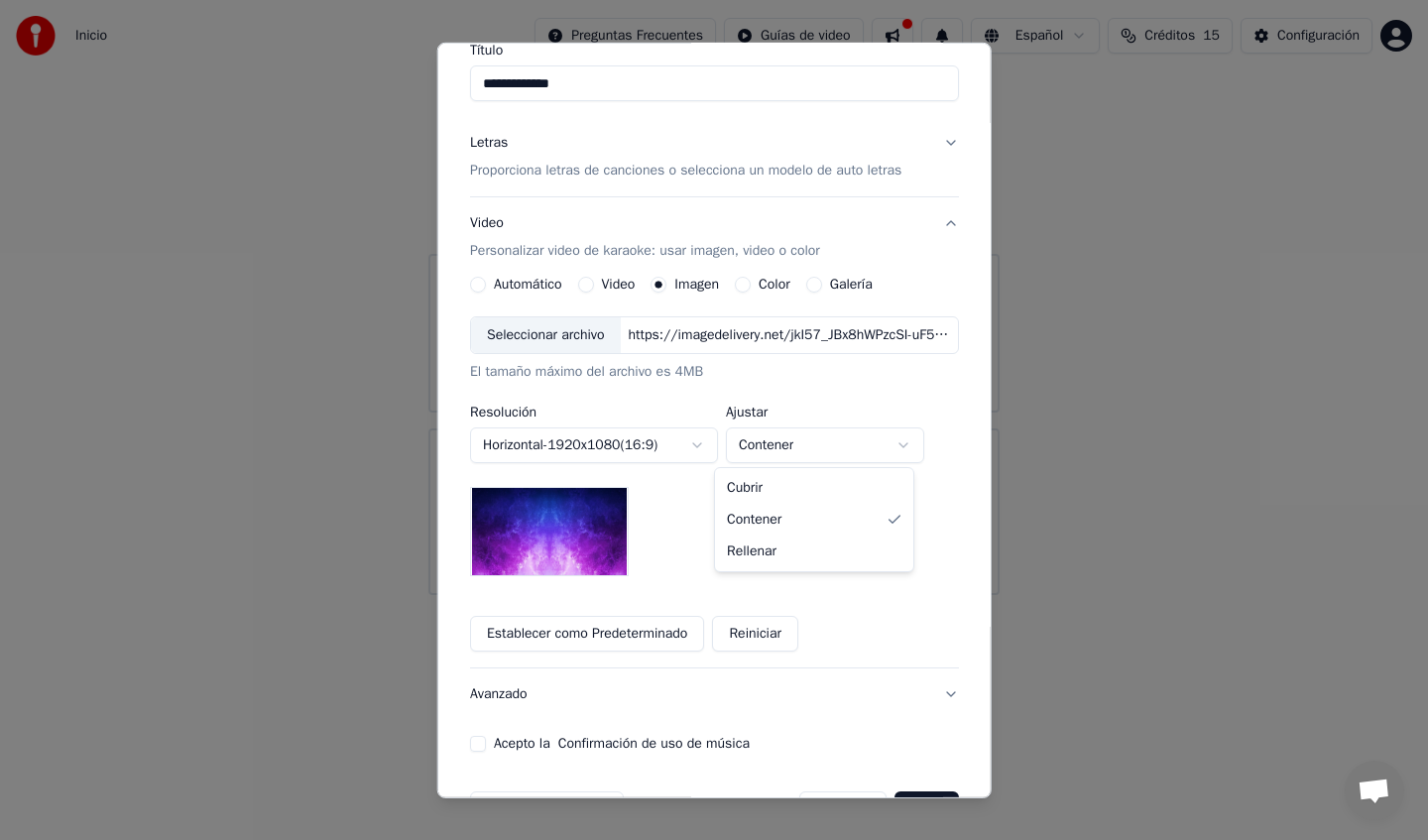 click on "**********" at bounding box center (714, 298) 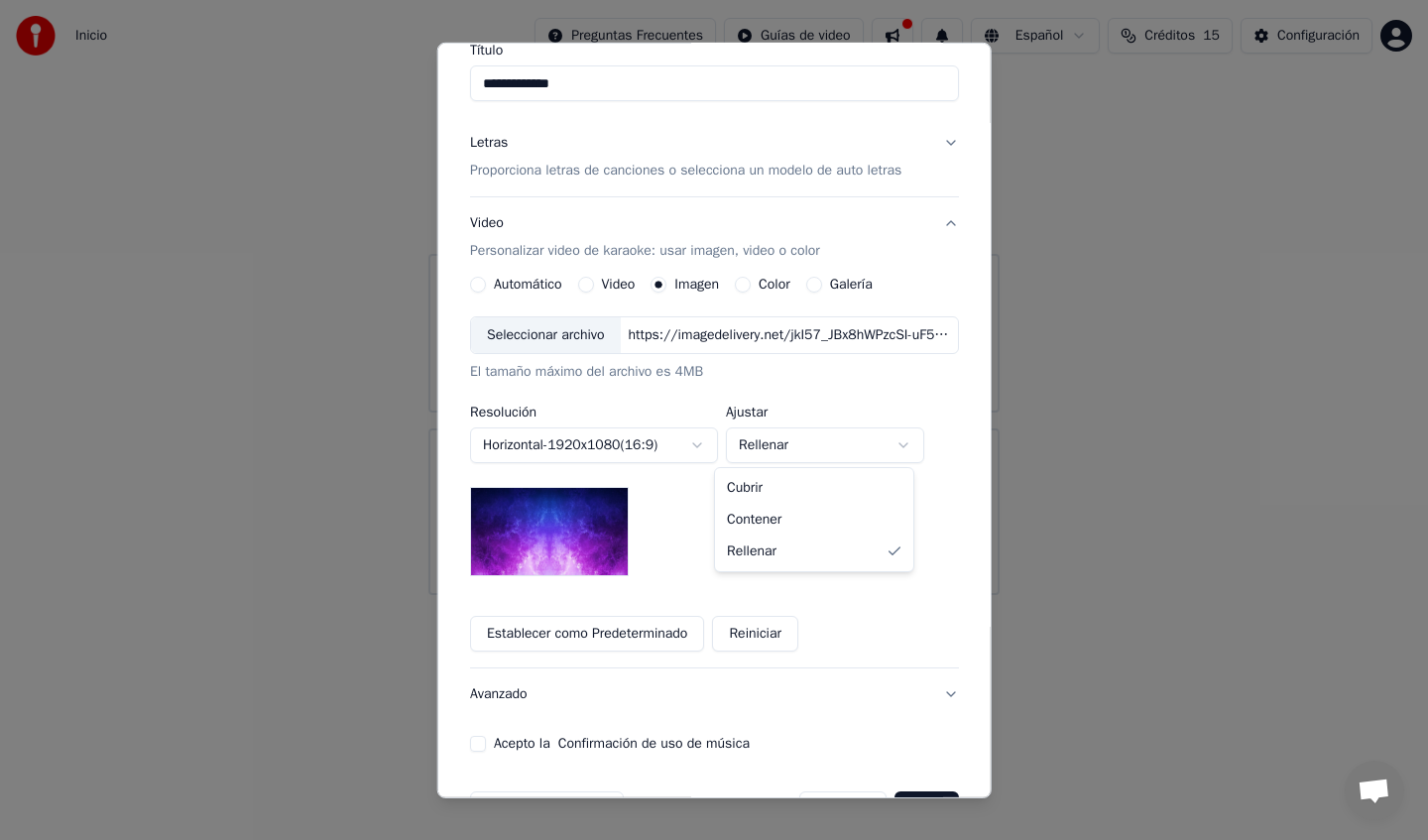 click on "**********" at bounding box center (714, 298) 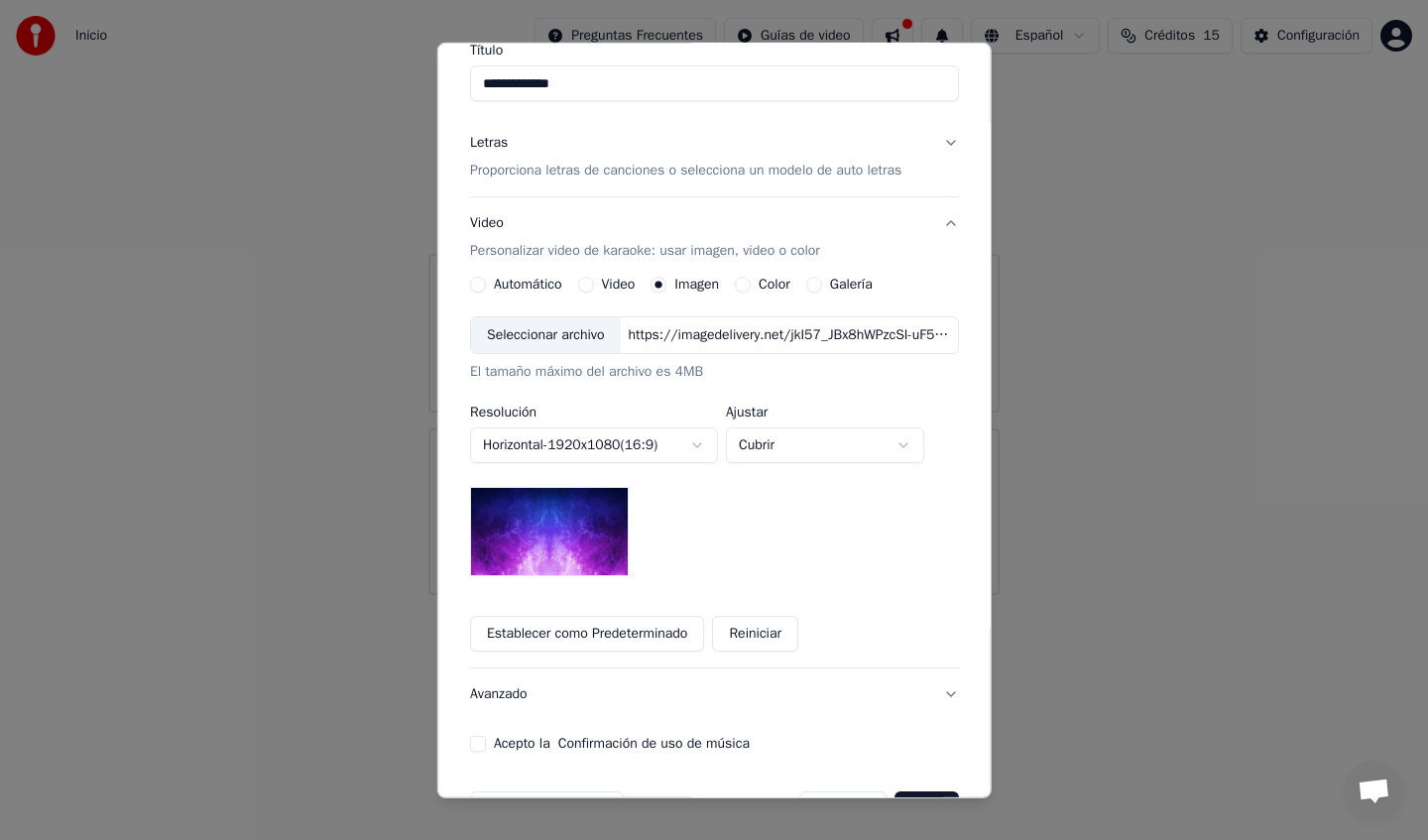 scroll, scrollTop: 235, scrollLeft: 0, axis: vertical 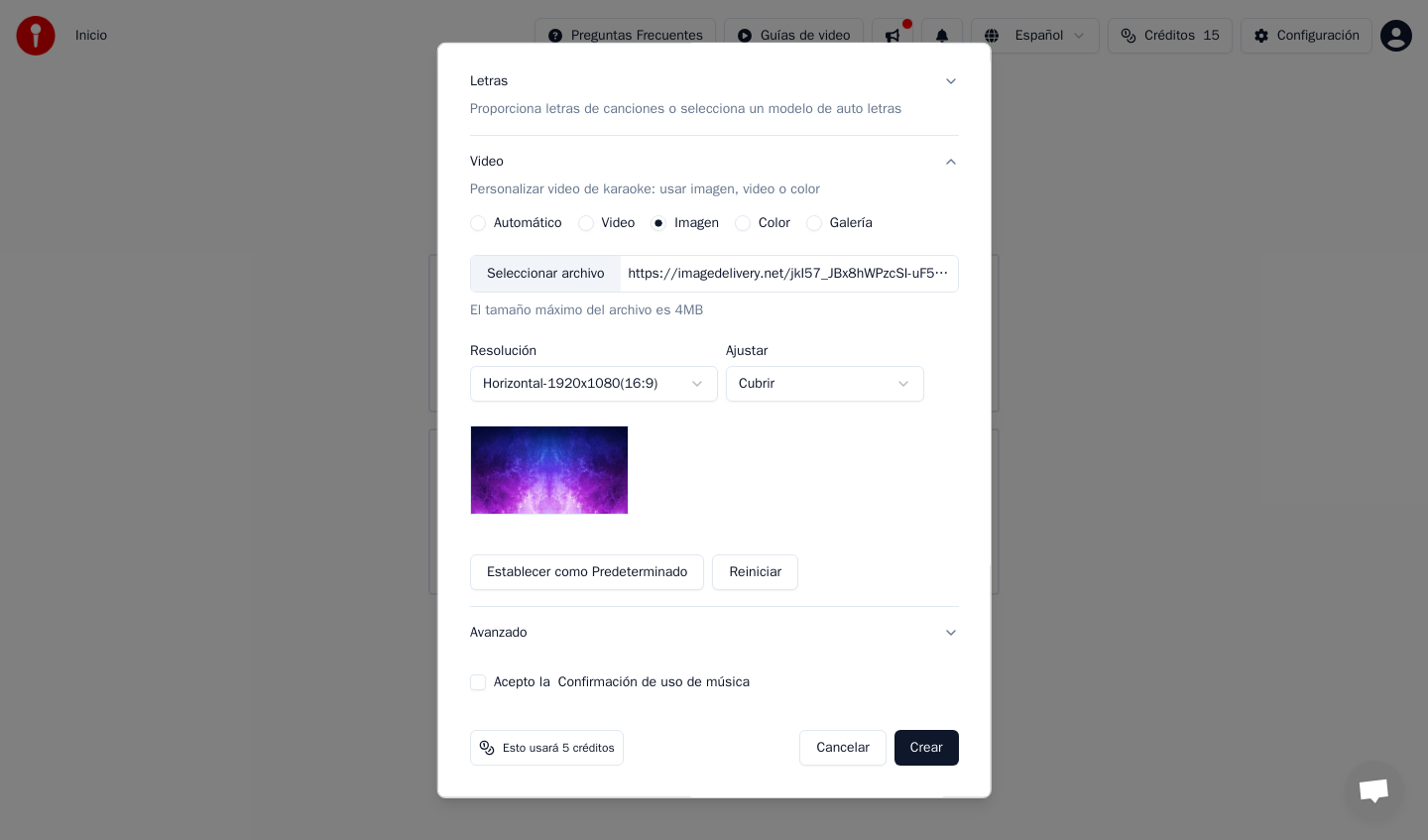 click on "Establecer como Predeterminado" at bounding box center (587, 572) 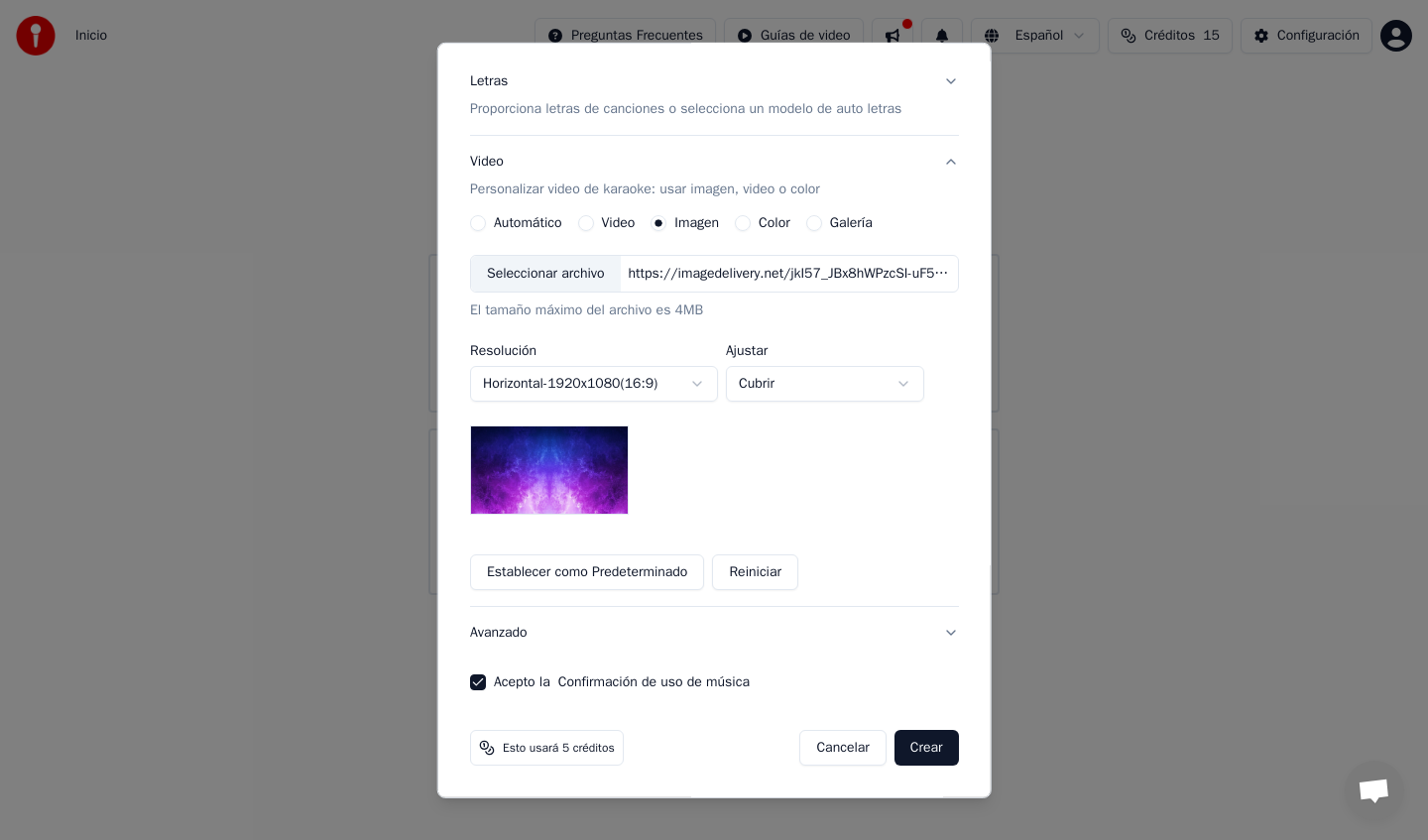 scroll, scrollTop: 0, scrollLeft: 0, axis: both 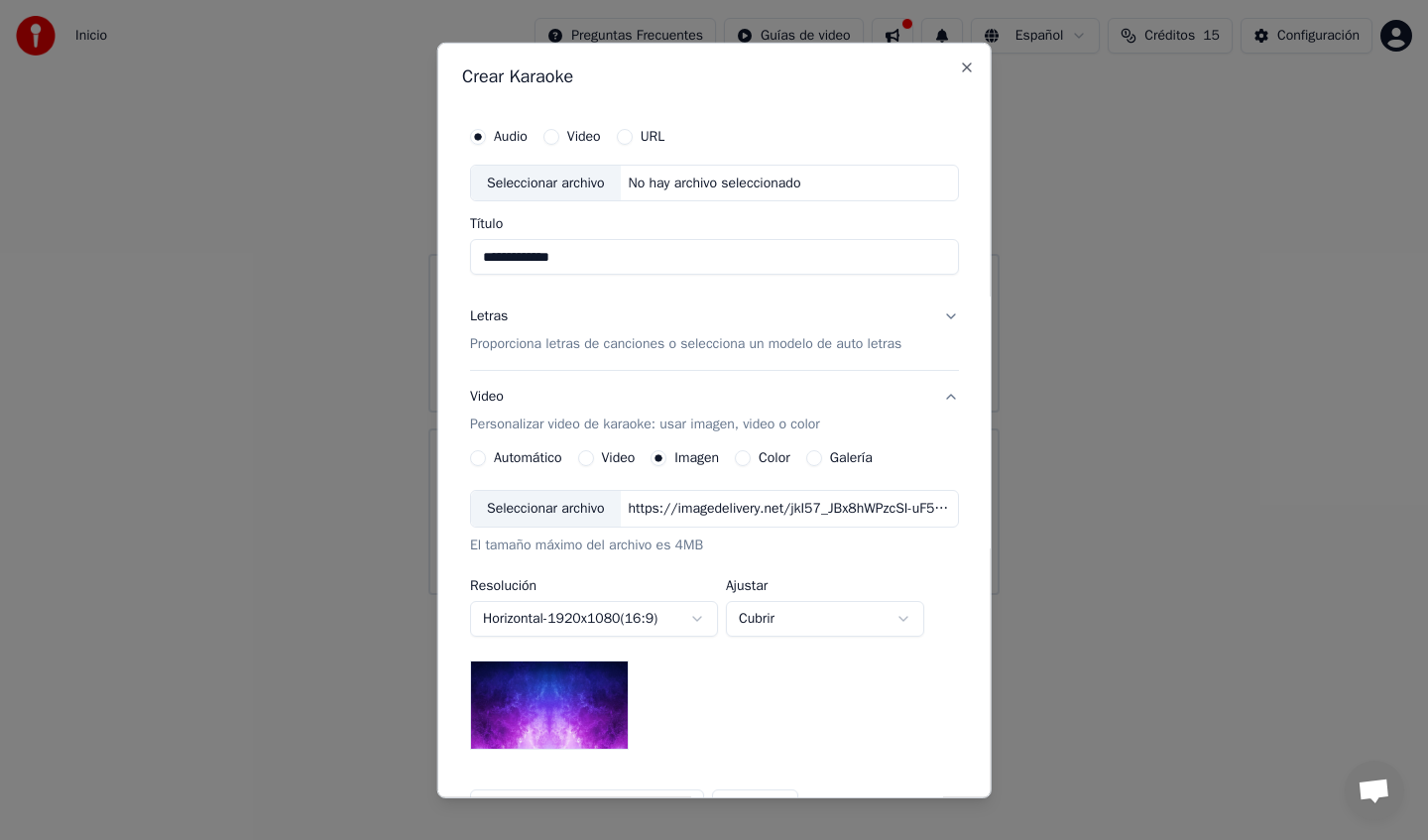 click on "Video" at bounding box center [551, 136] 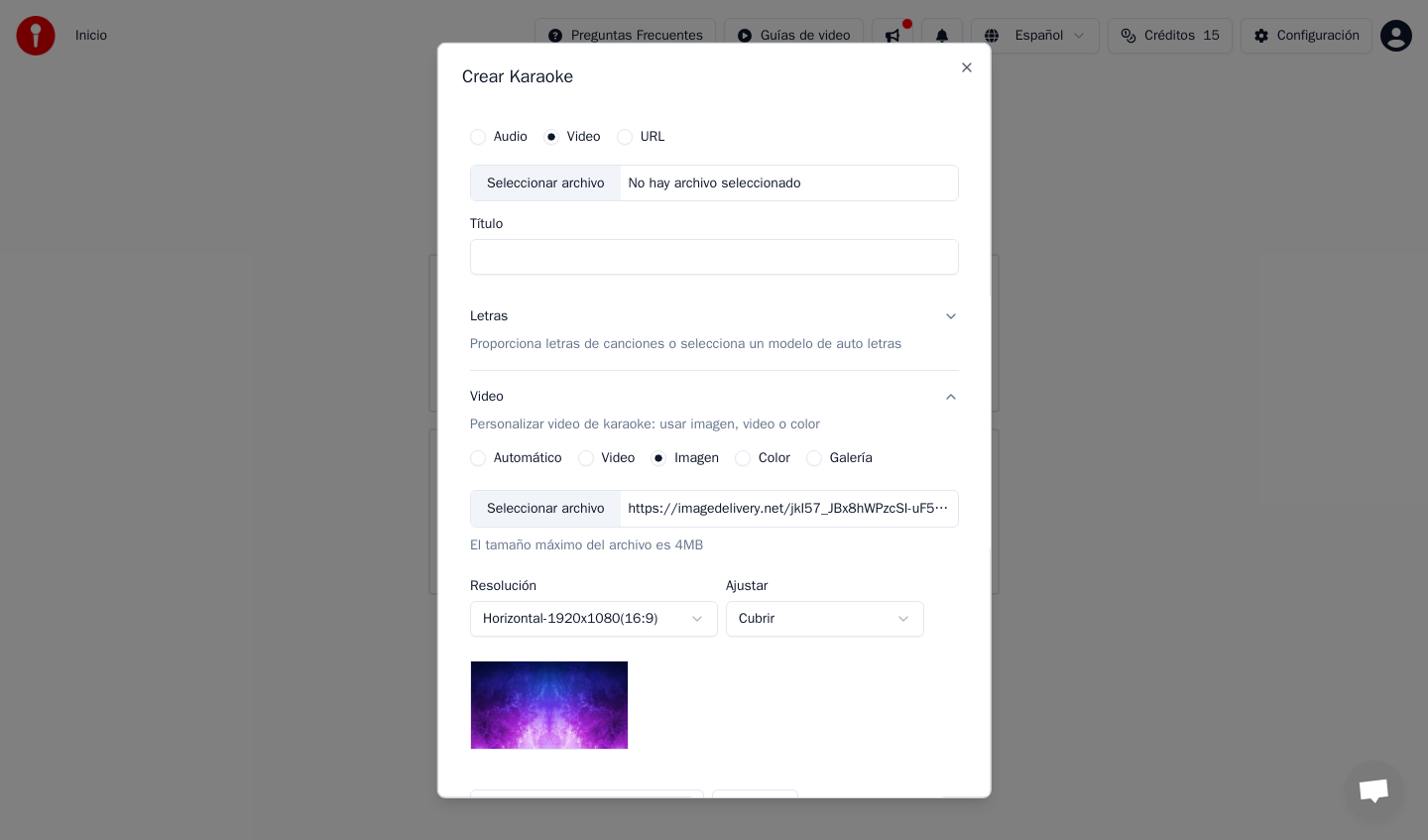 click on "Título" at bounding box center (714, 257) 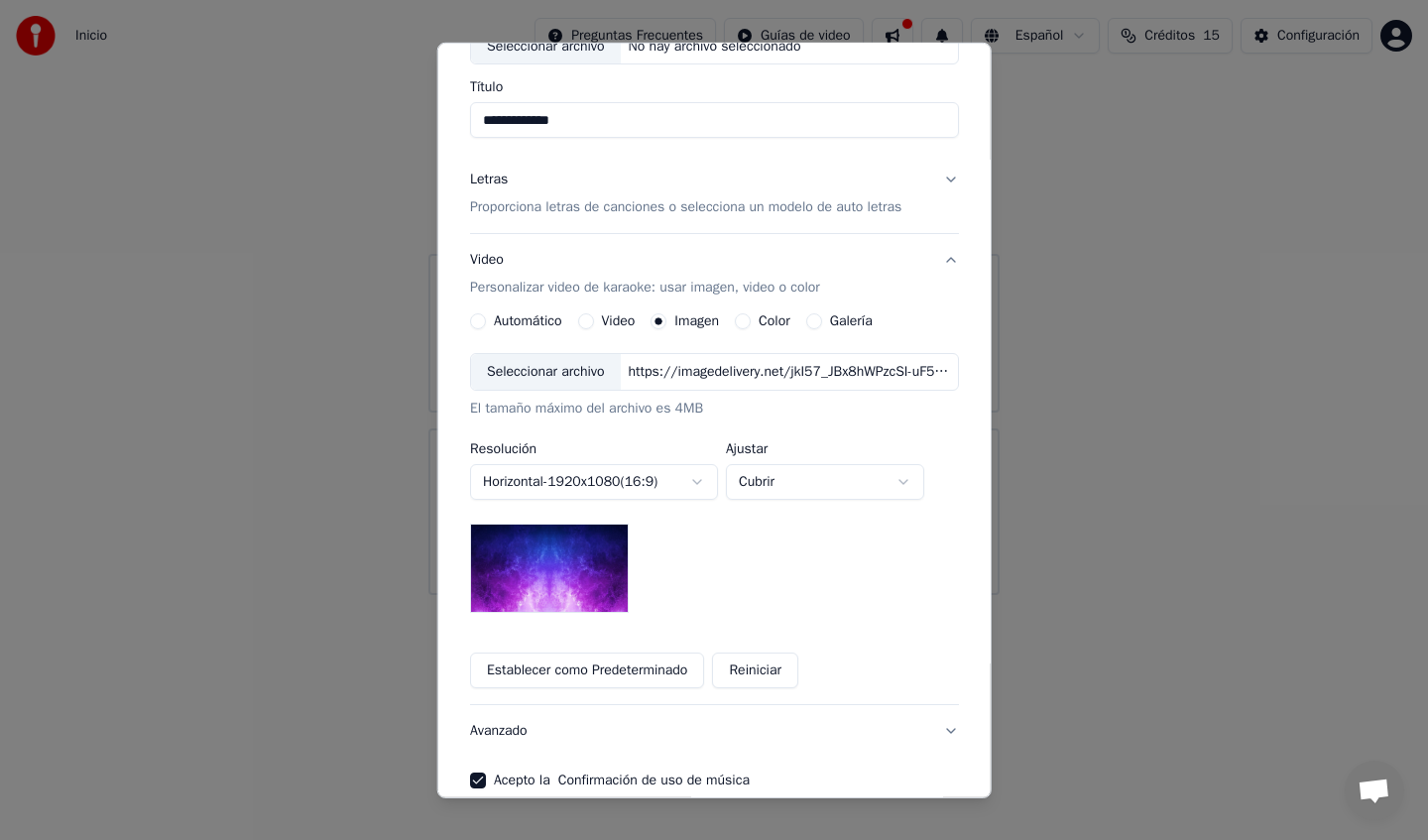 scroll, scrollTop: 235, scrollLeft: 0, axis: vertical 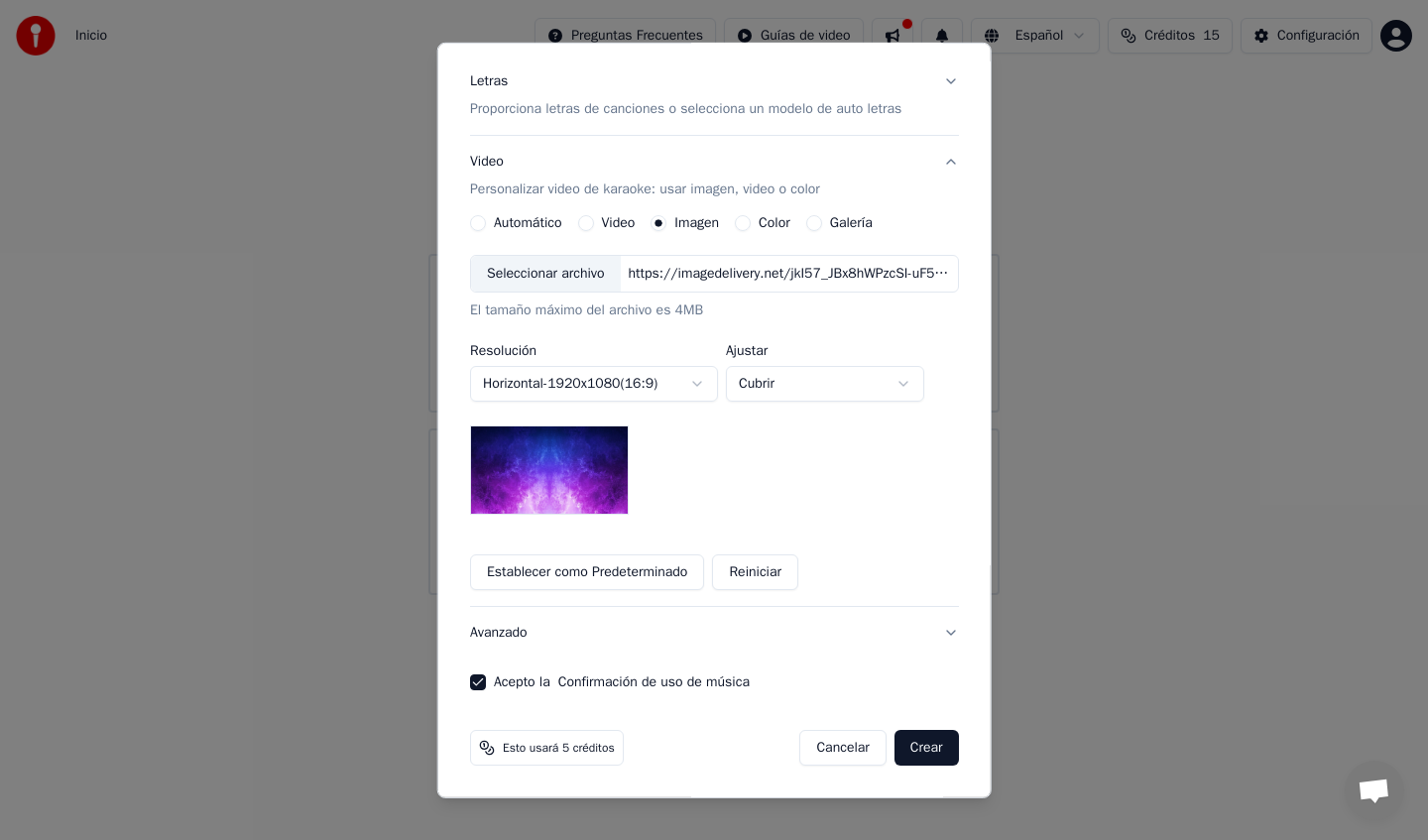 type on "**********" 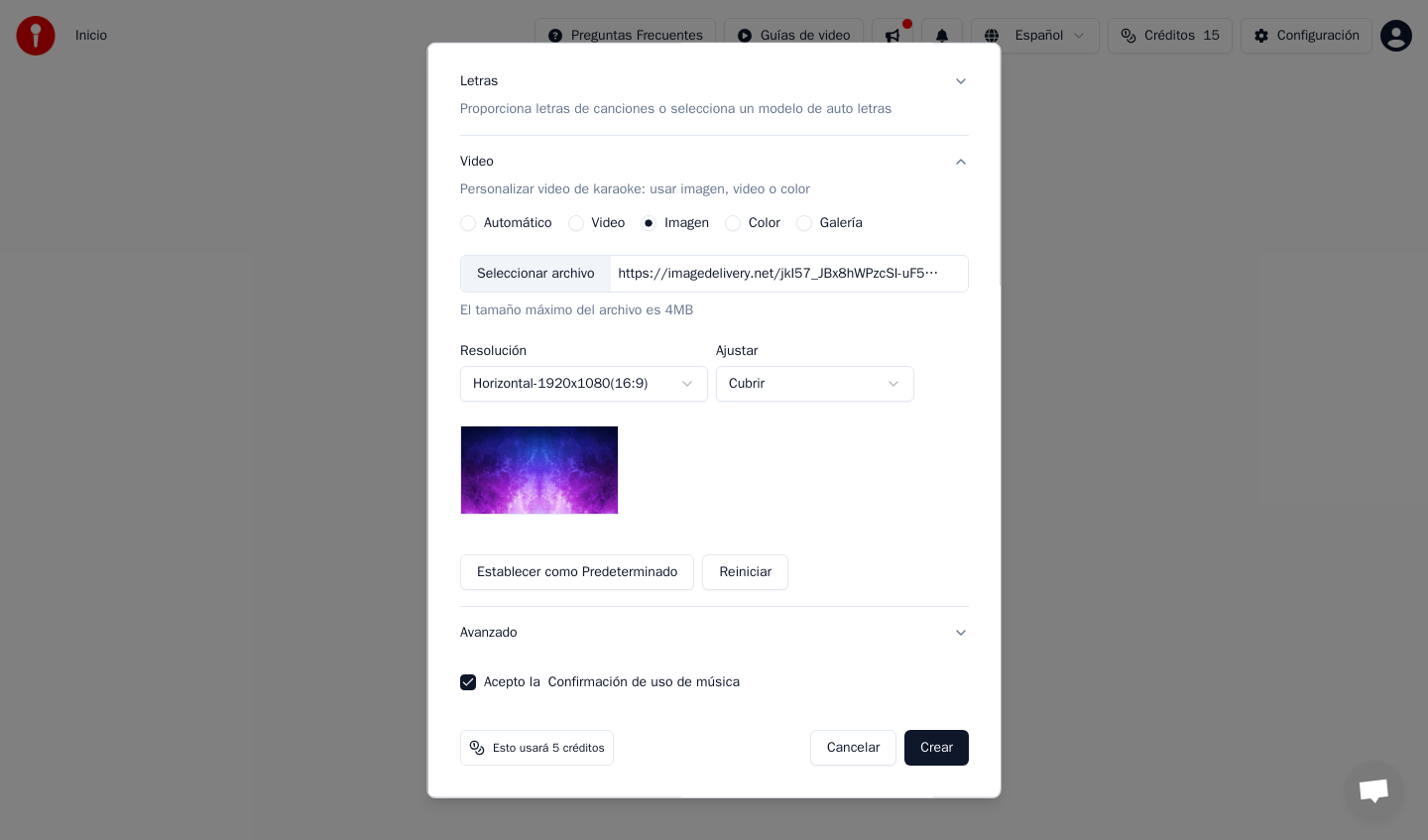 scroll, scrollTop: 0, scrollLeft: 0, axis: both 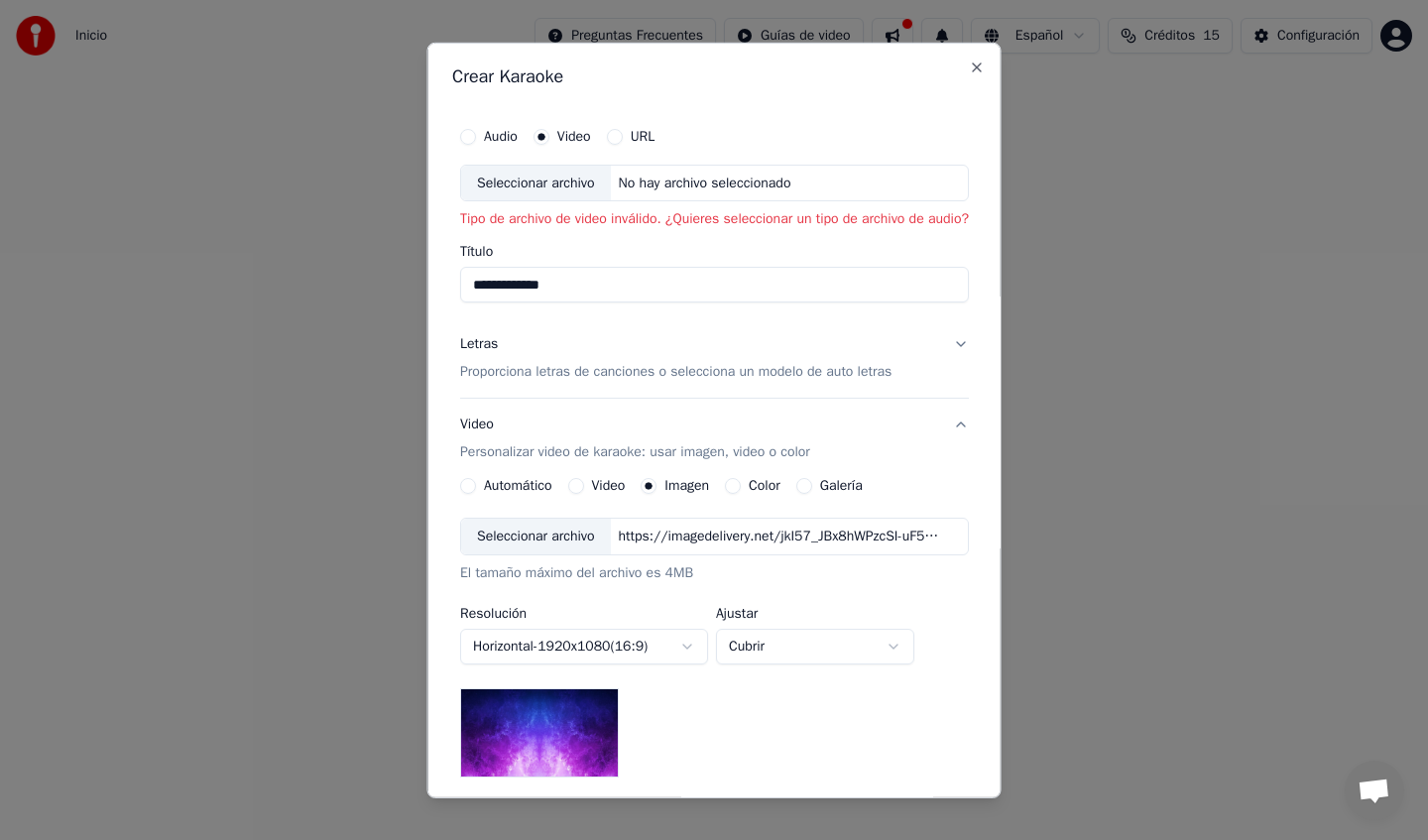 click on "Audio" at bounding box center [489, 136] 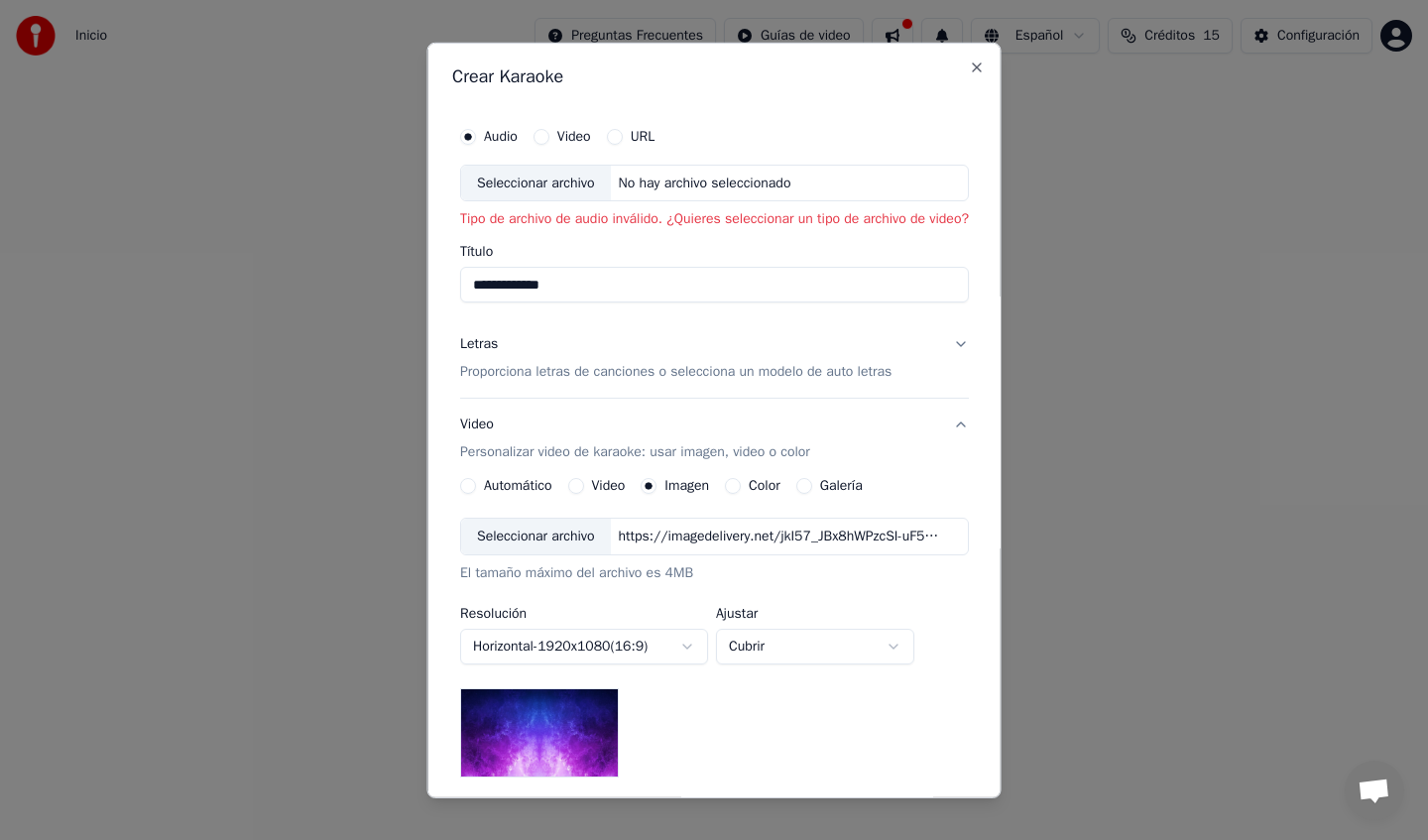 type 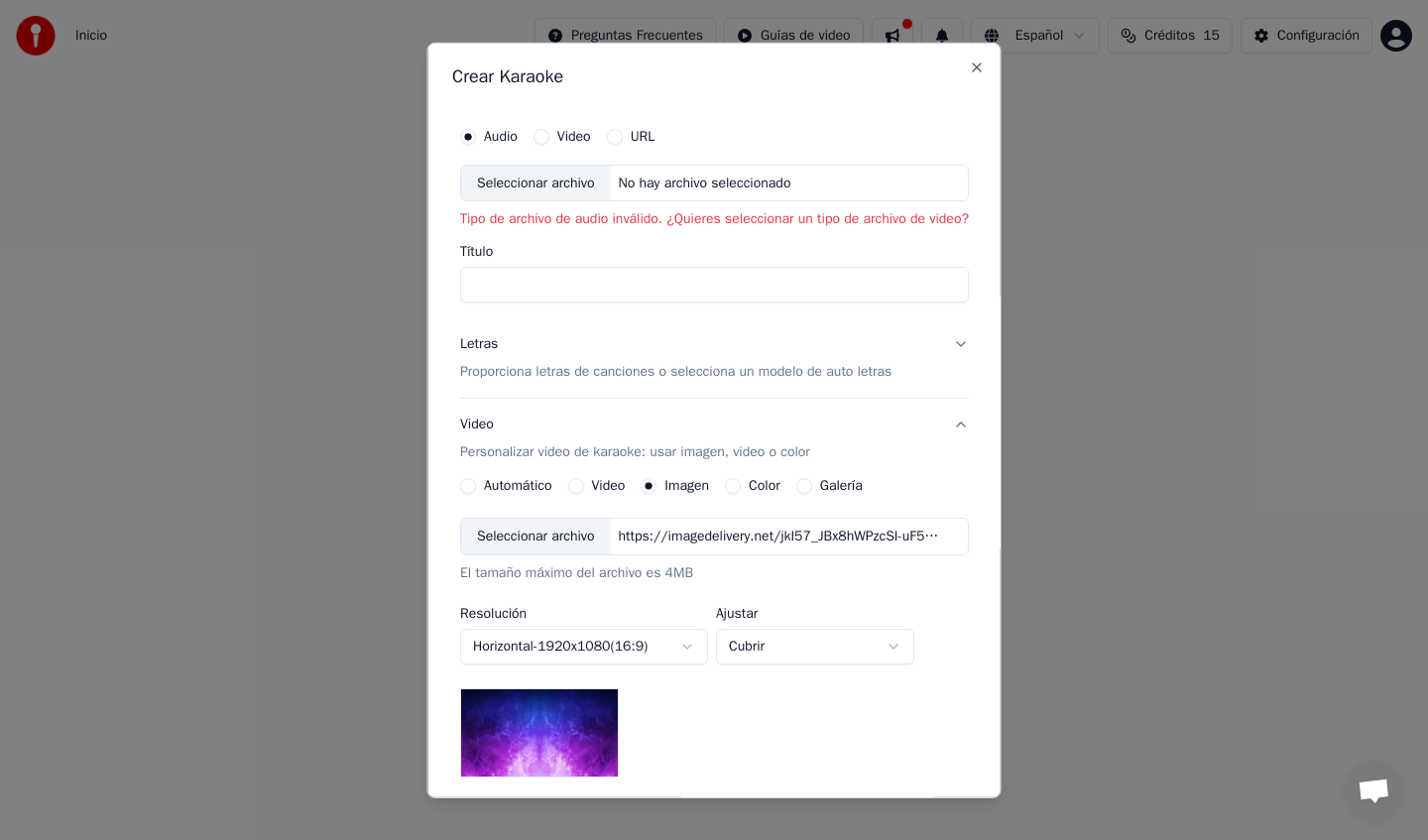 click on "URL" at bounding box center (614, 136) 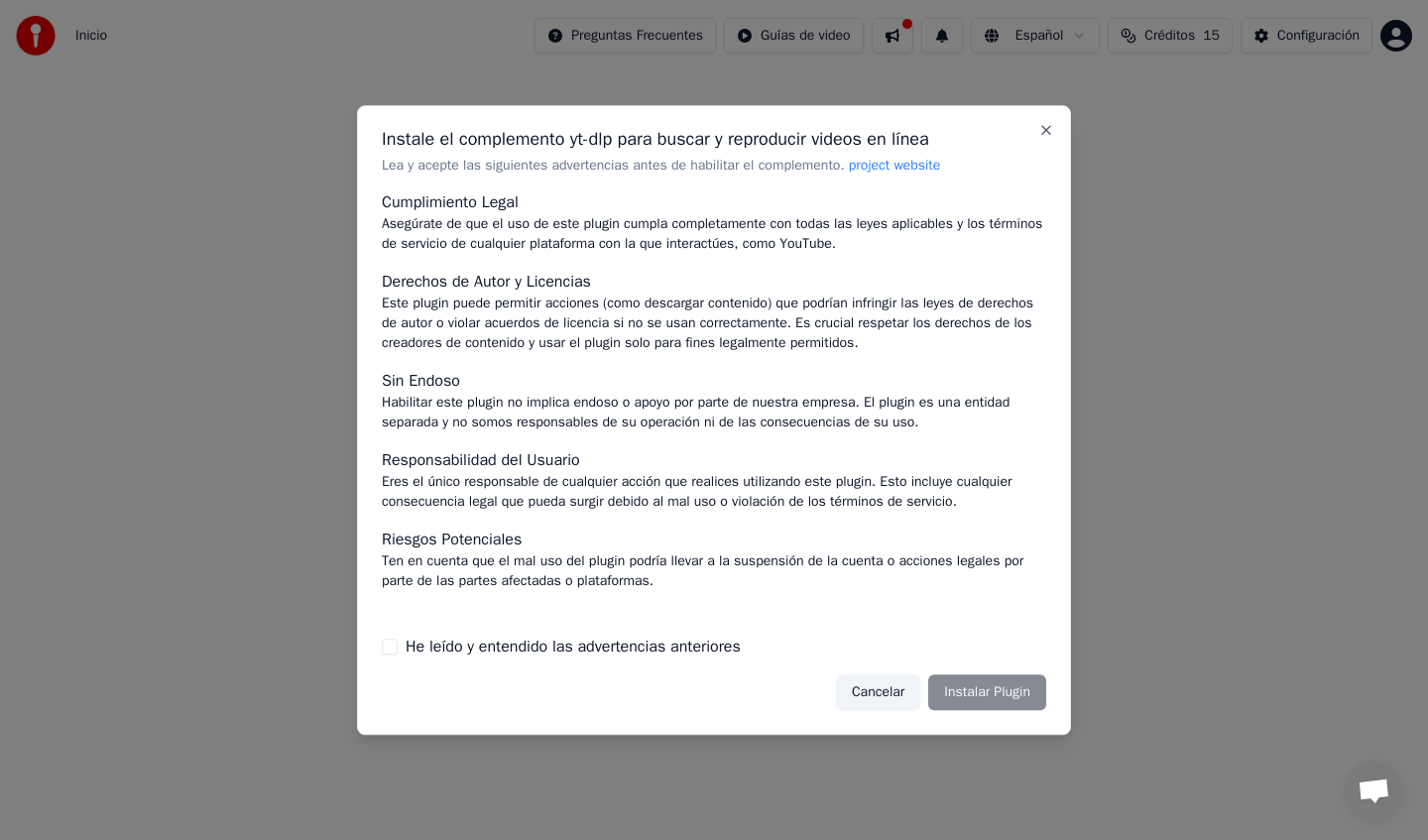 click on "He leído y entendido las advertencias anteriores" at bounding box center (573, 647) 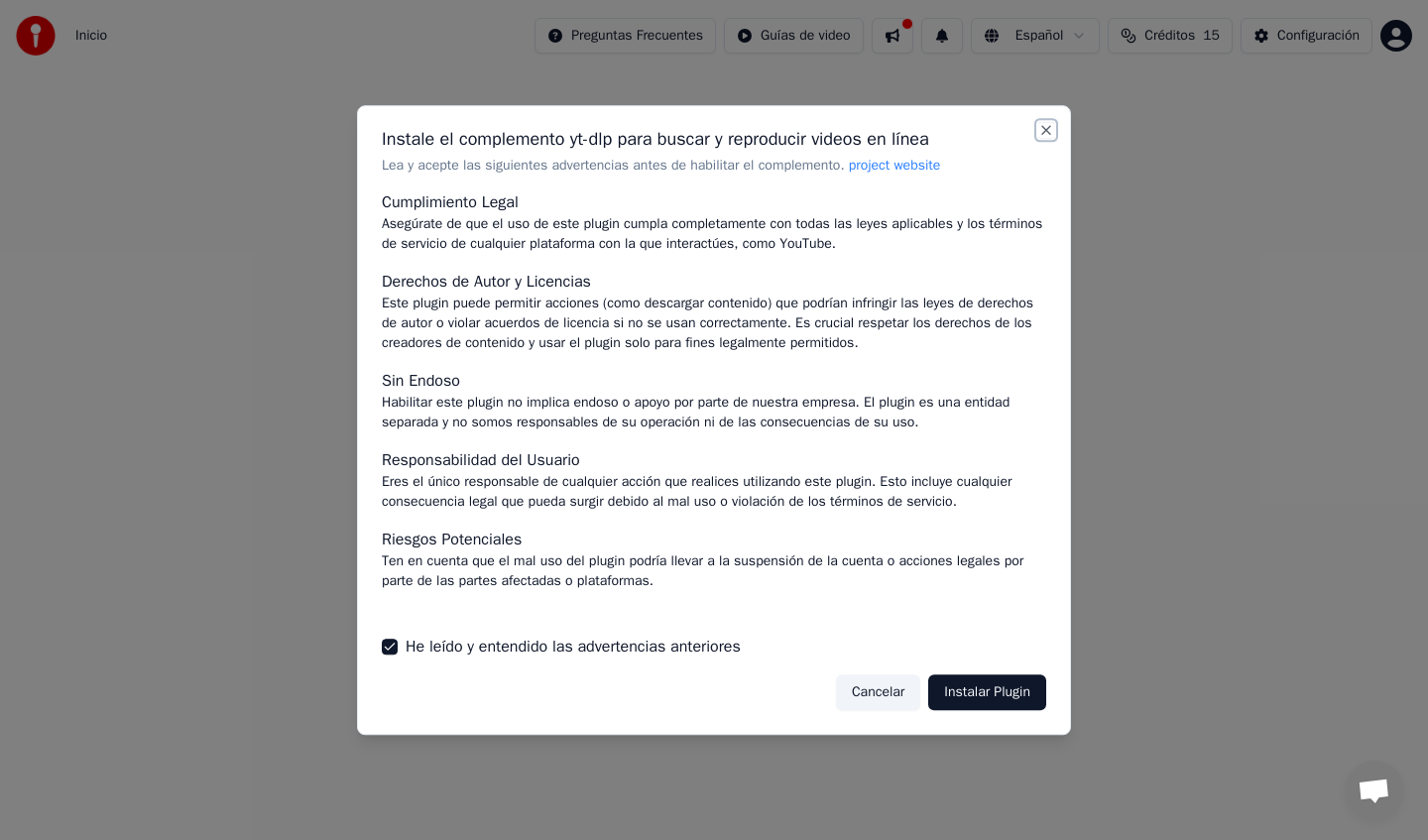 click on "Close" at bounding box center [1046, 130] 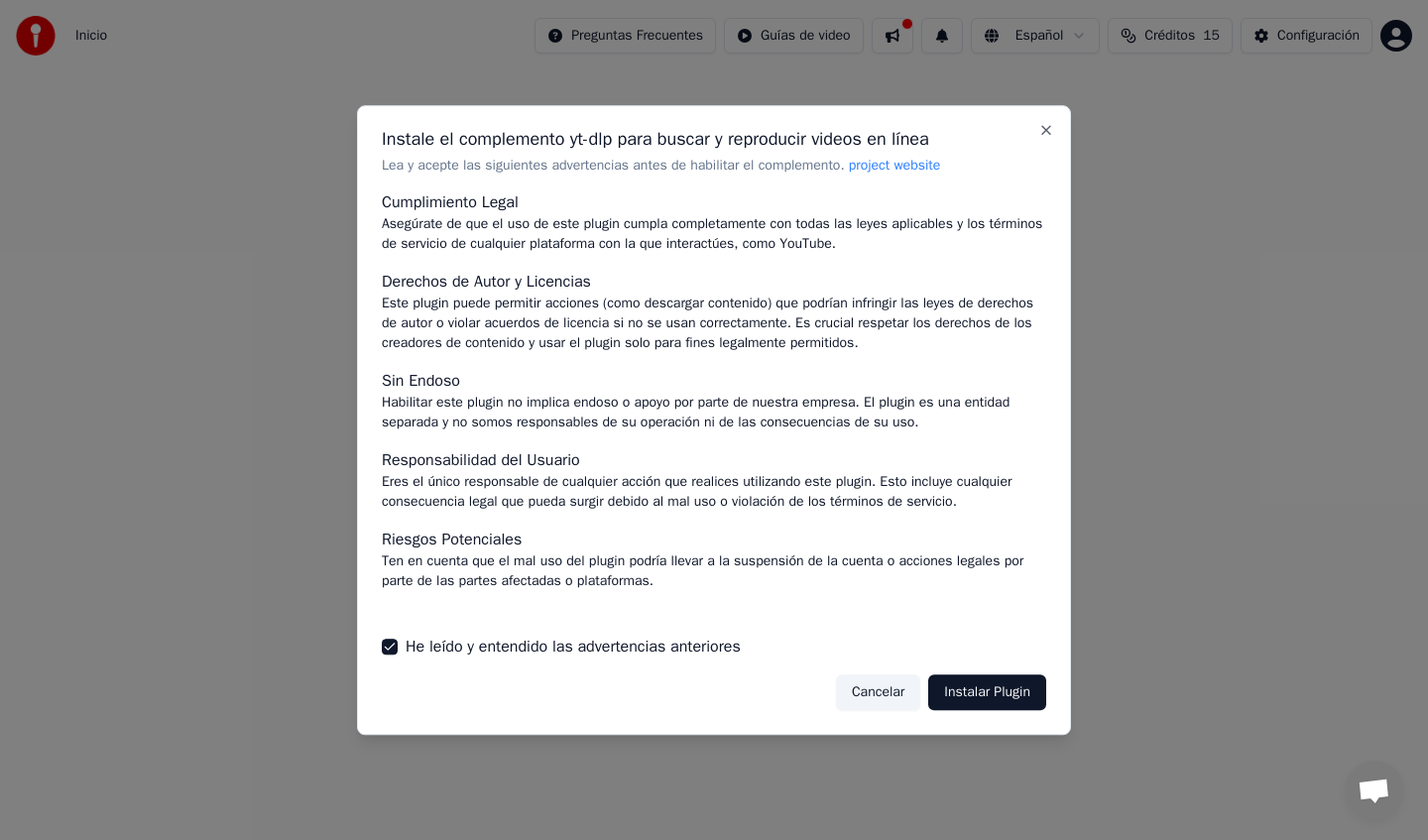 click on "Cancelar" at bounding box center [878, 692] 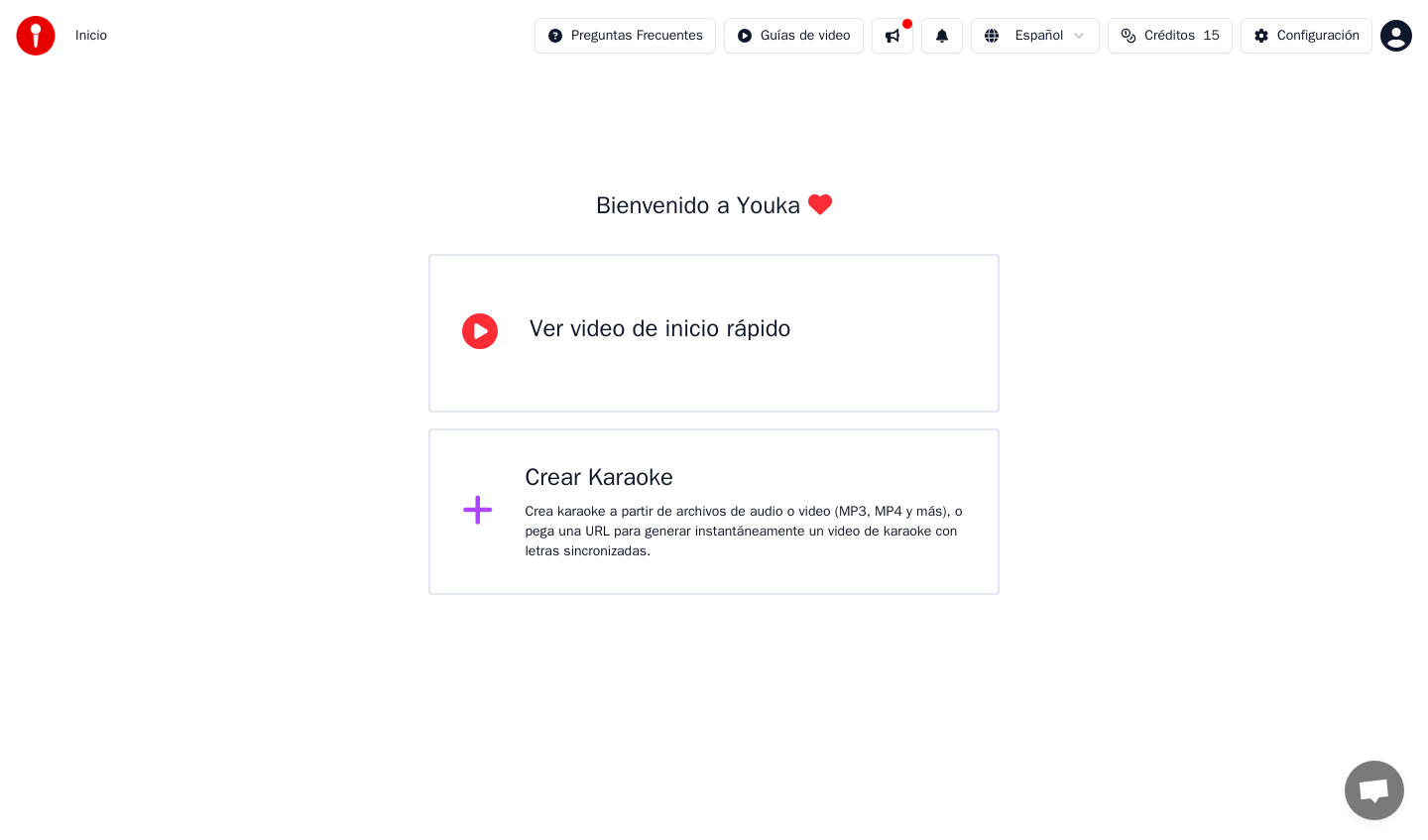 click on "Crea karaoke a partir de archivos de audio o video (MP3, MP4 y más), o pega una URL para generar instantáneamente un video de karaoke con letras sincronizadas." at bounding box center [746, 532] 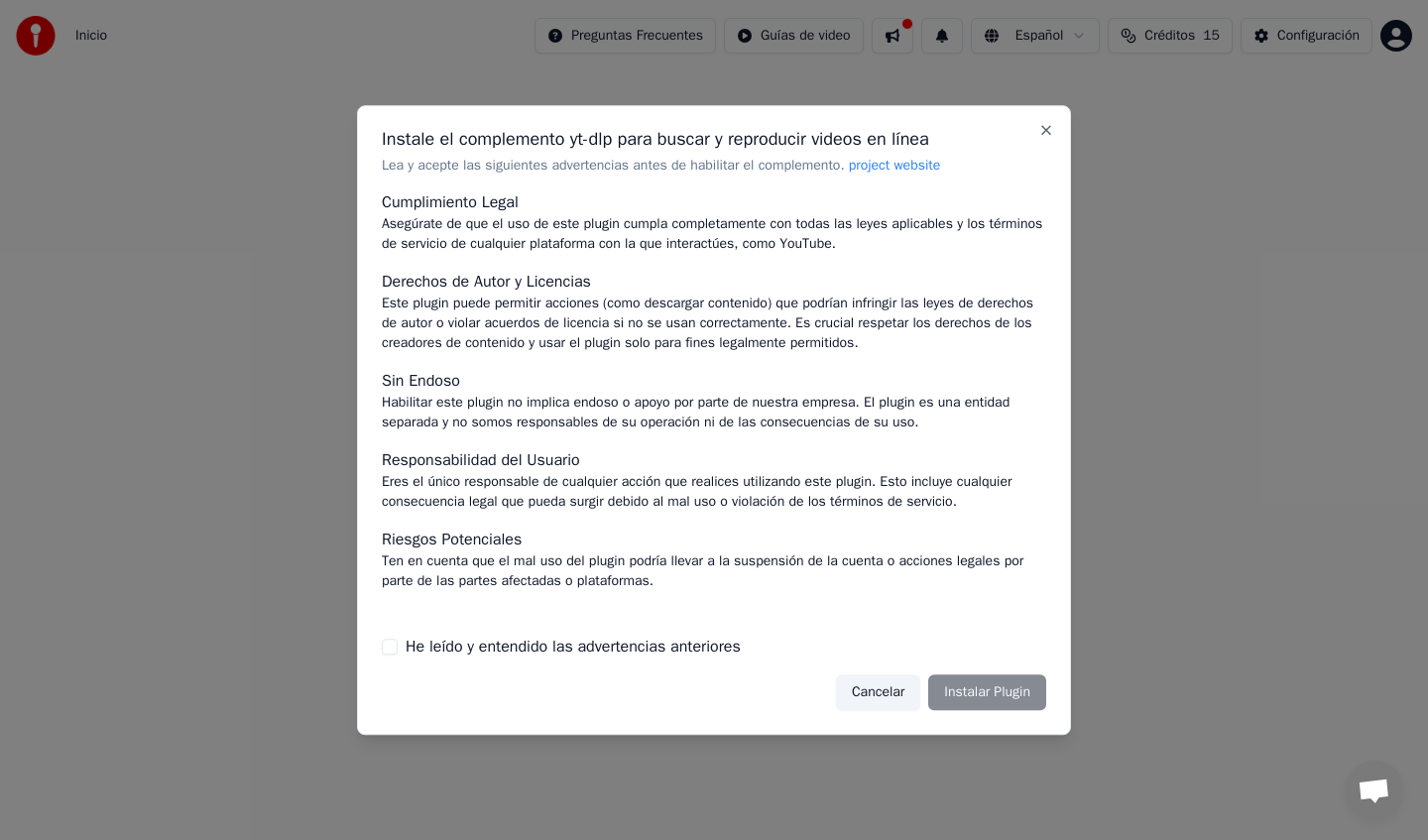 click on "He leído y entendido las advertencias anteriores" at bounding box center [390, 647] 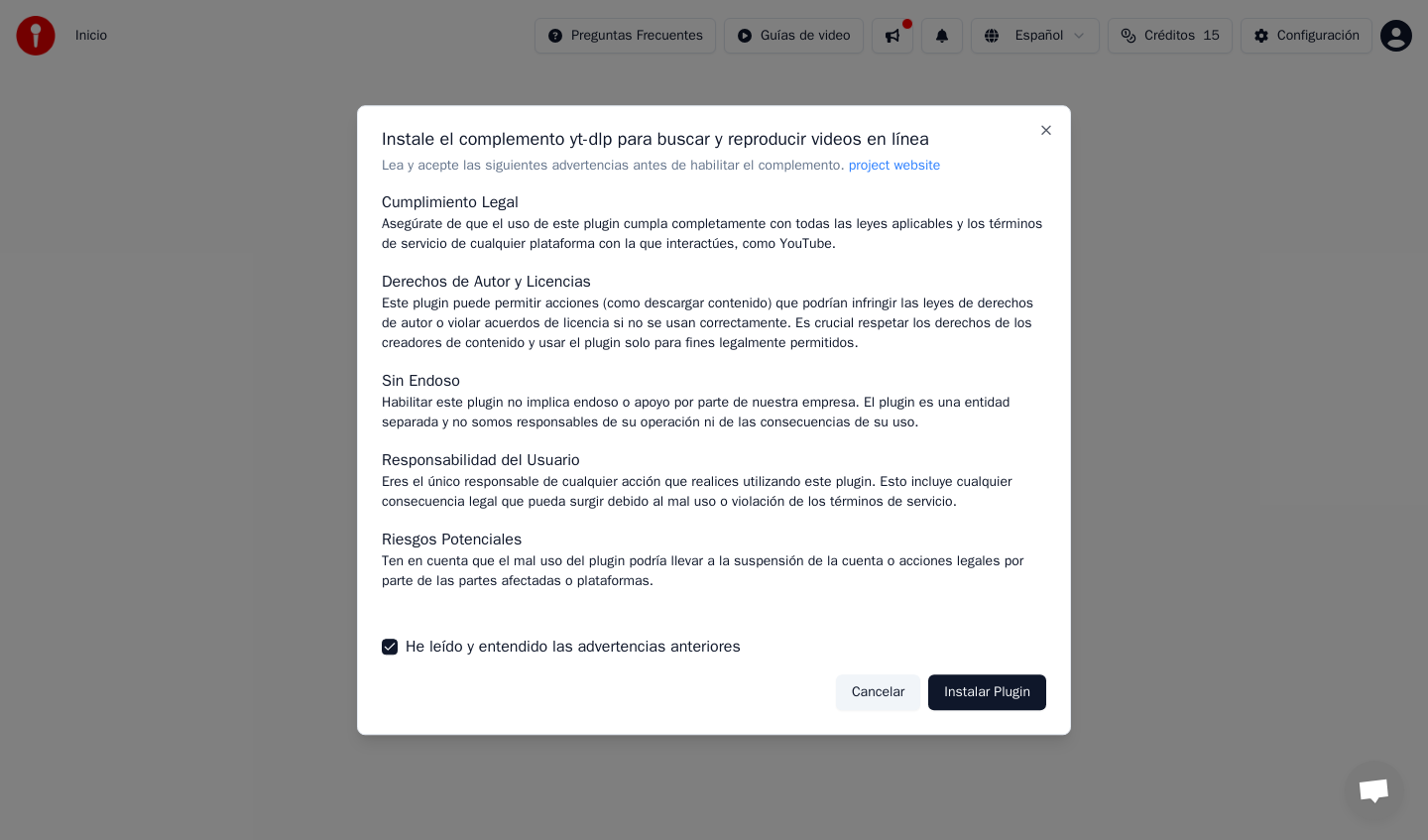 click on "Instalar Plugin" at bounding box center [987, 692] 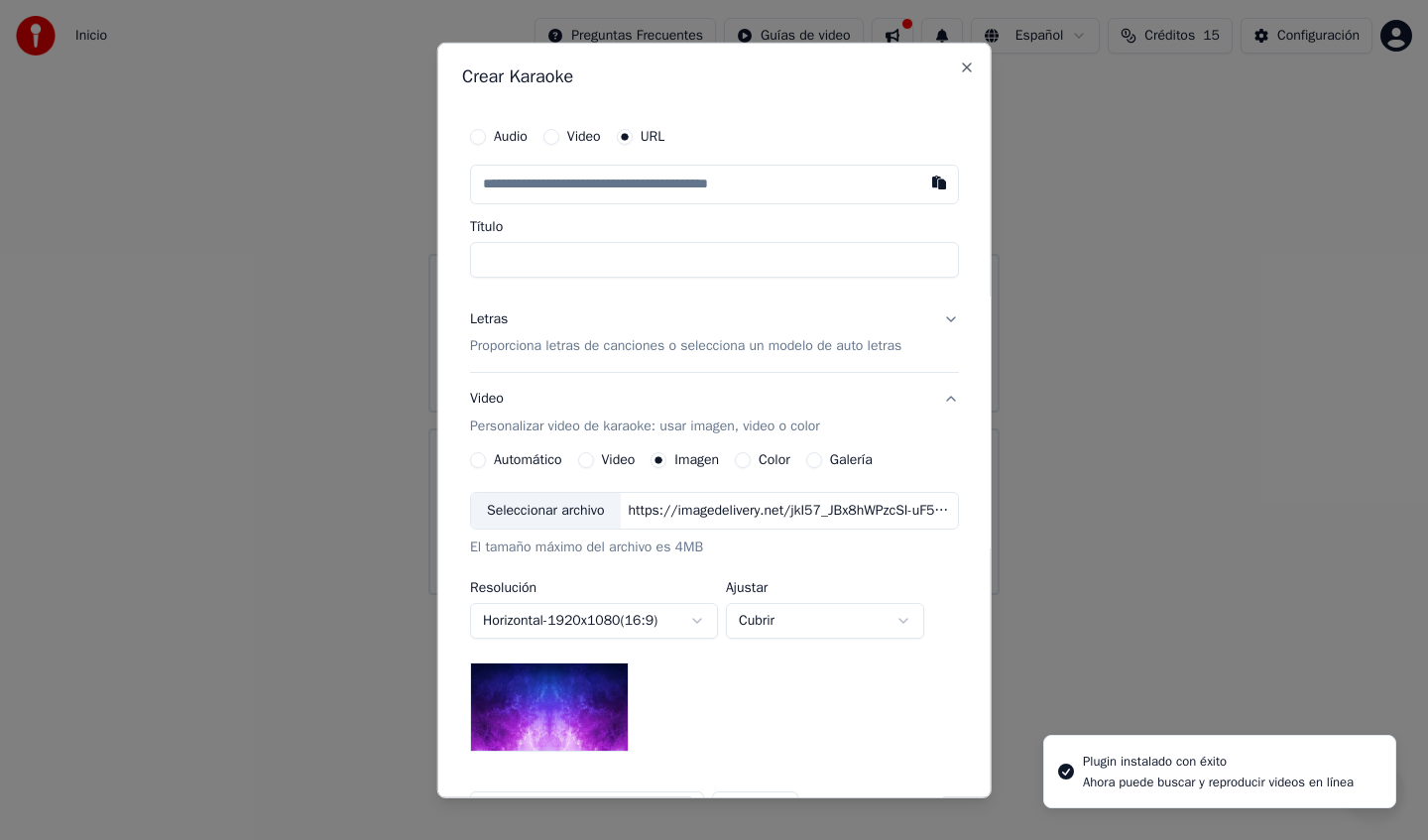 click on "Audio" at bounding box center (478, 136) 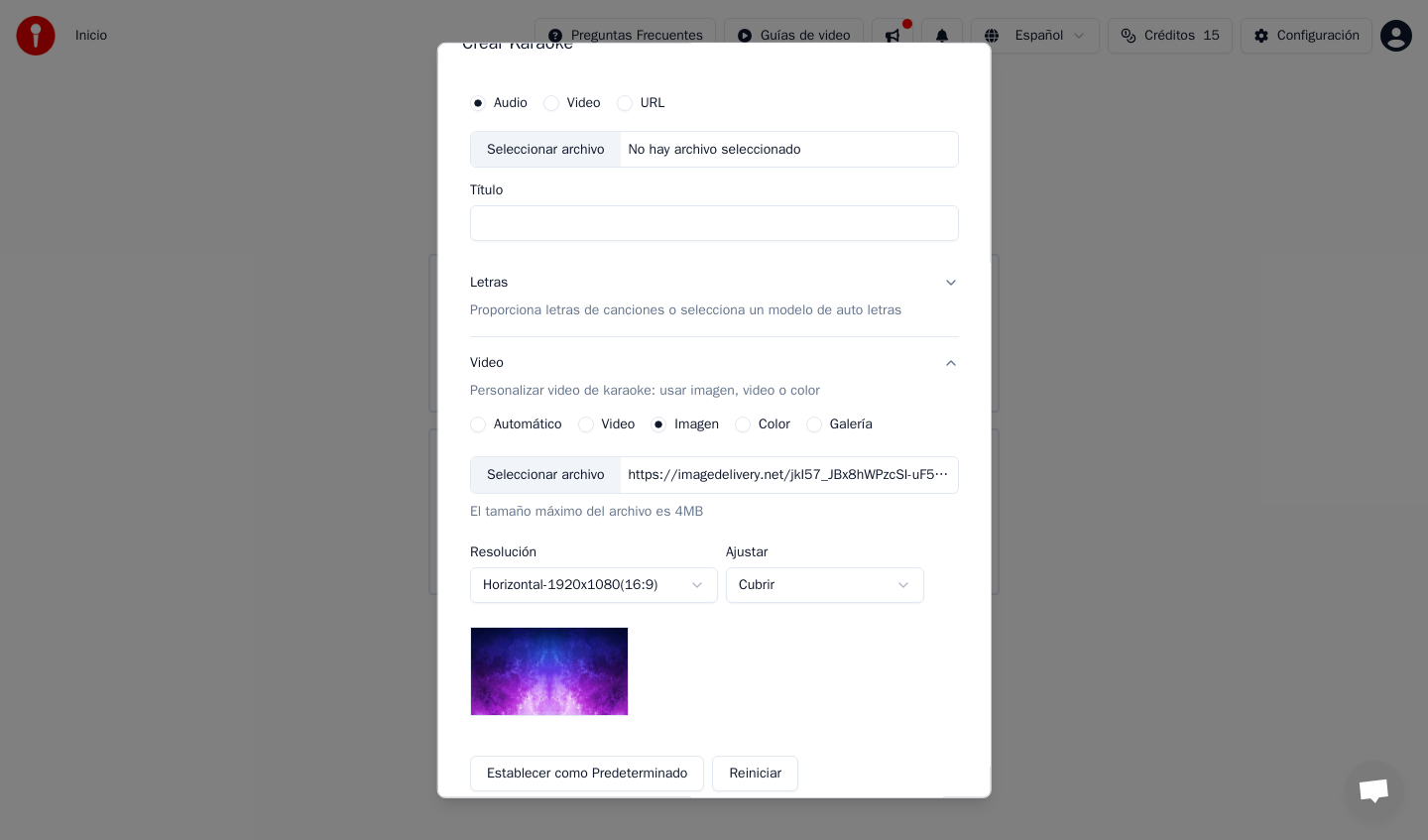 scroll, scrollTop: 0, scrollLeft: 0, axis: both 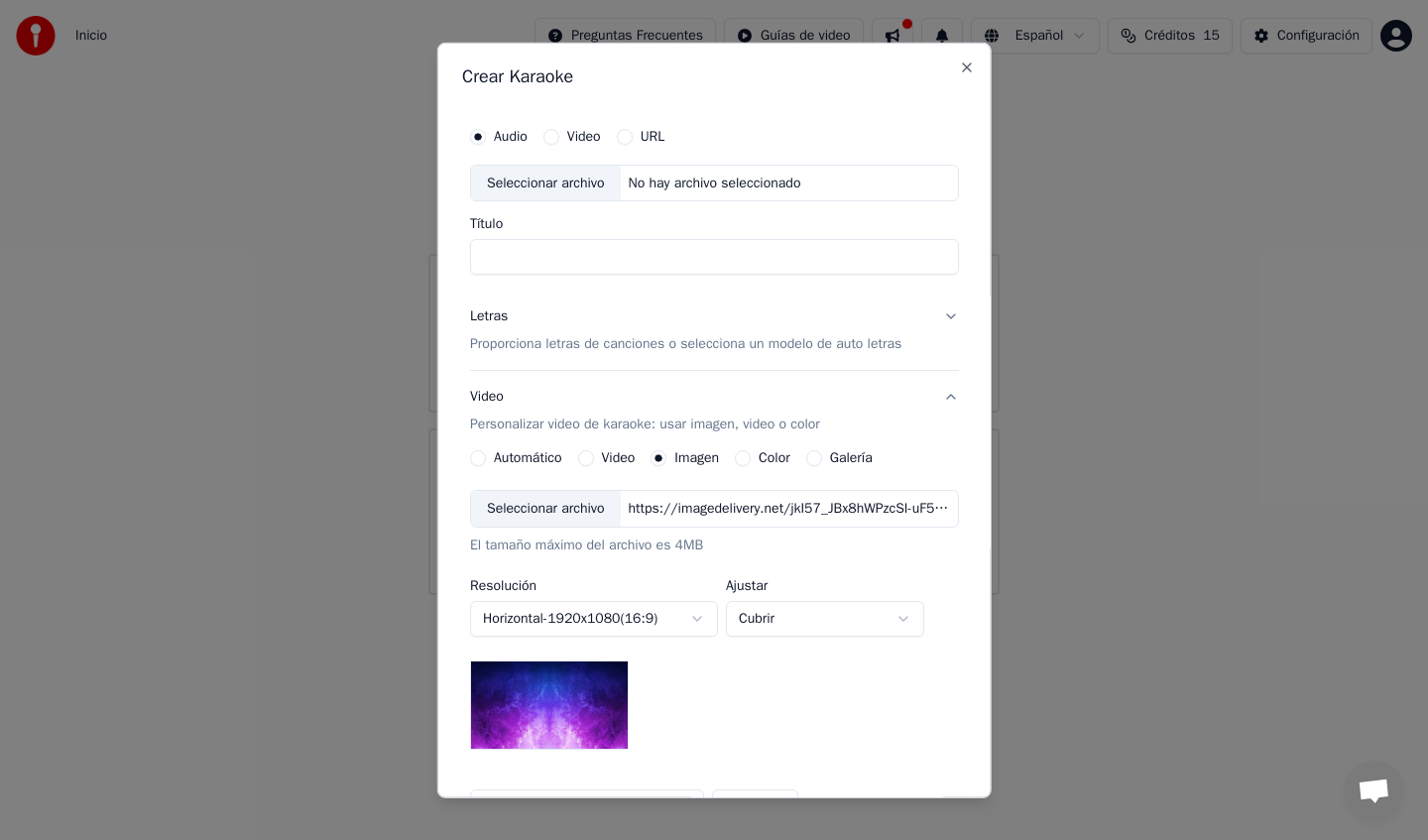click on "Letras Proporciona letras de canciones o selecciona un modelo de auto letras" at bounding box center (714, 330) 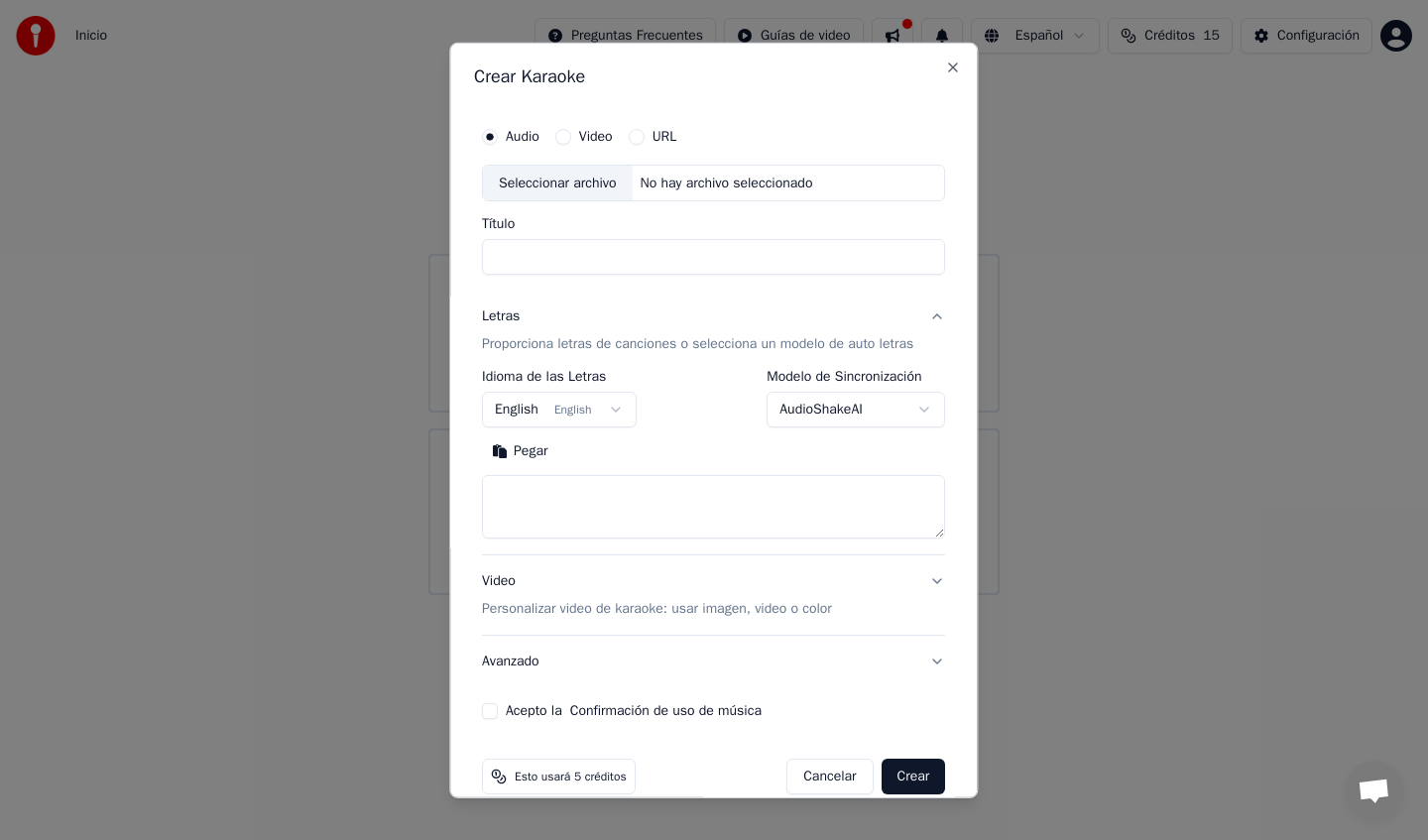 click at bounding box center (713, 507) 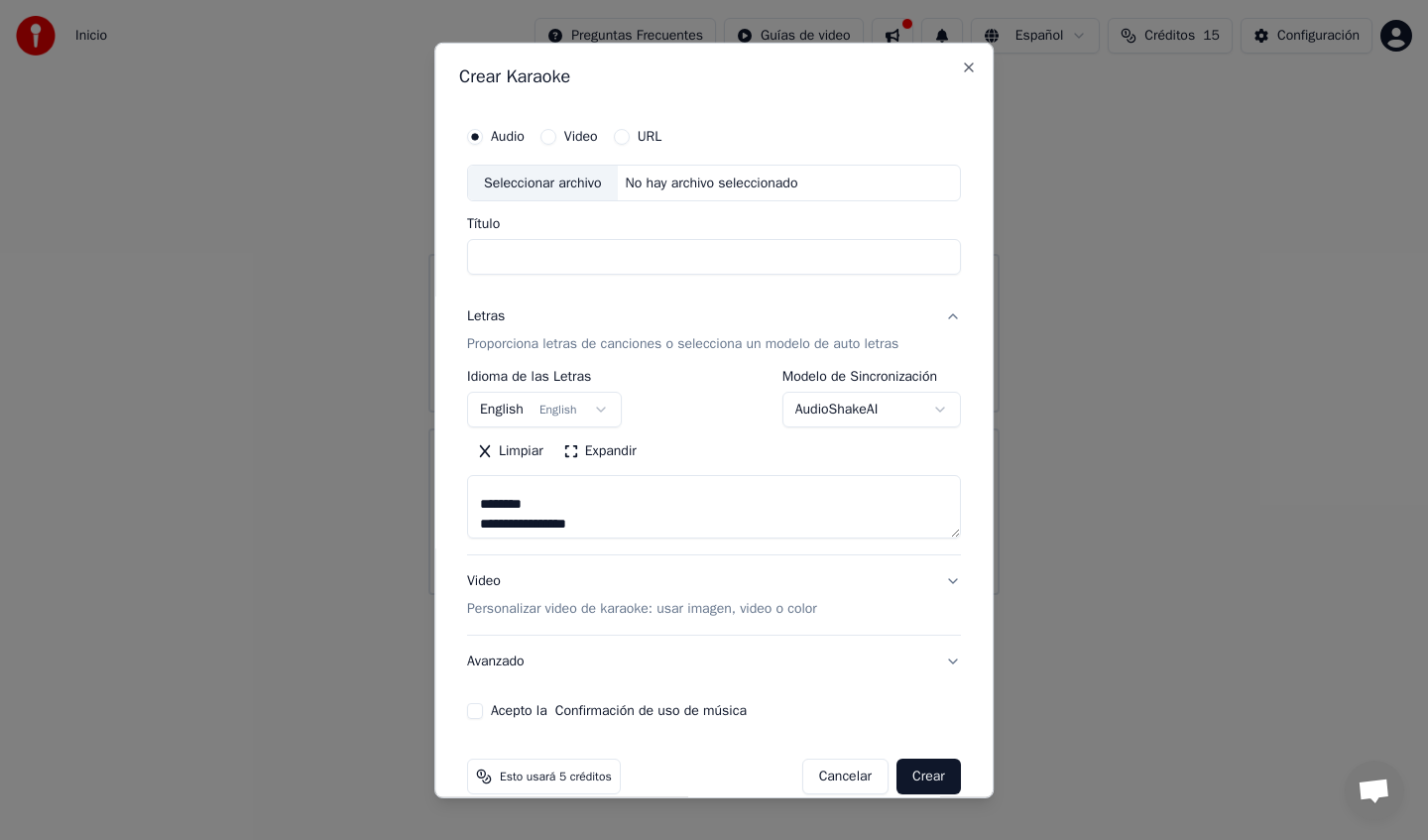 click on "Expandir" at bounding box center [600, 451] 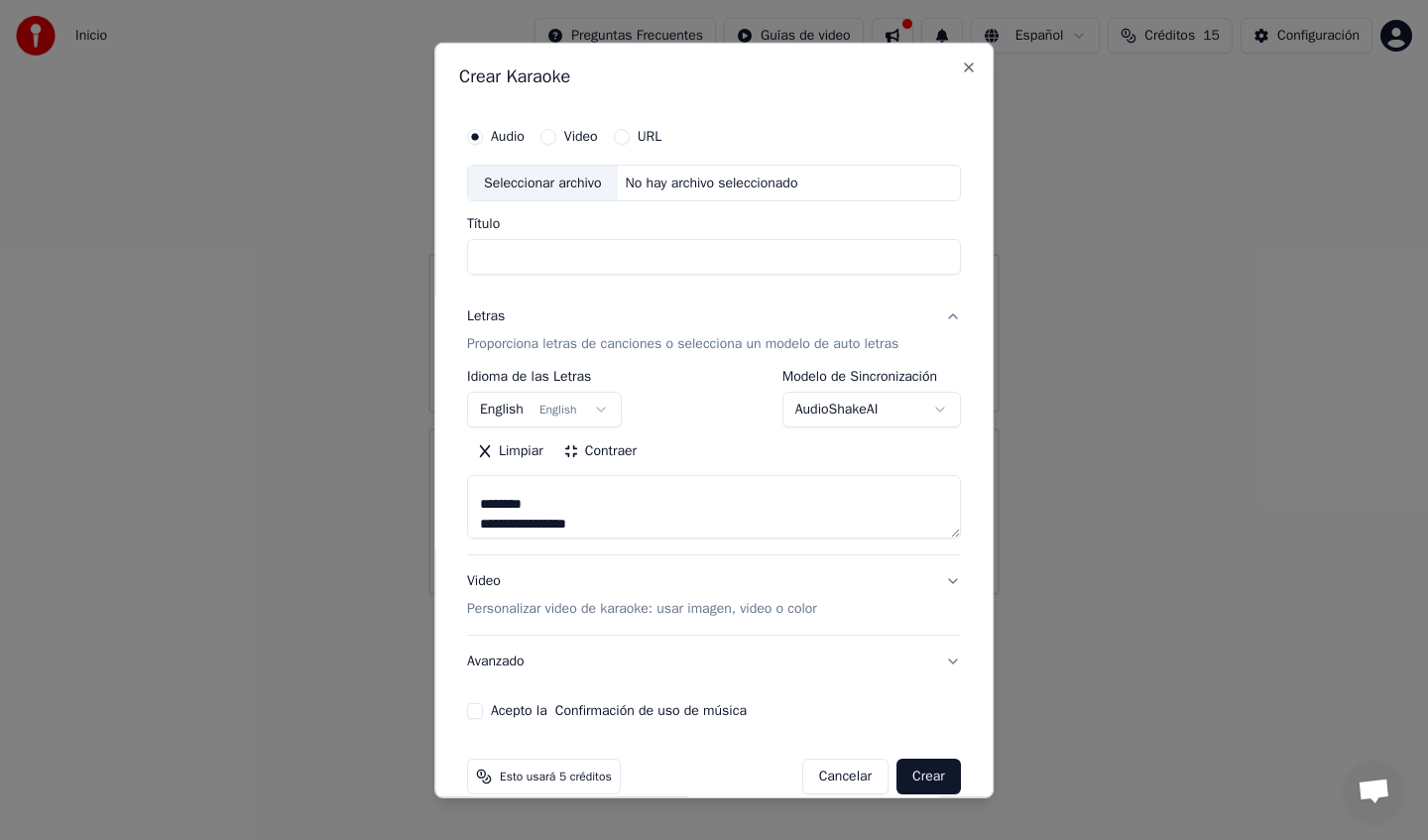 scroll, scrollTop: 2, scrollLeft: 0, axis: vertical 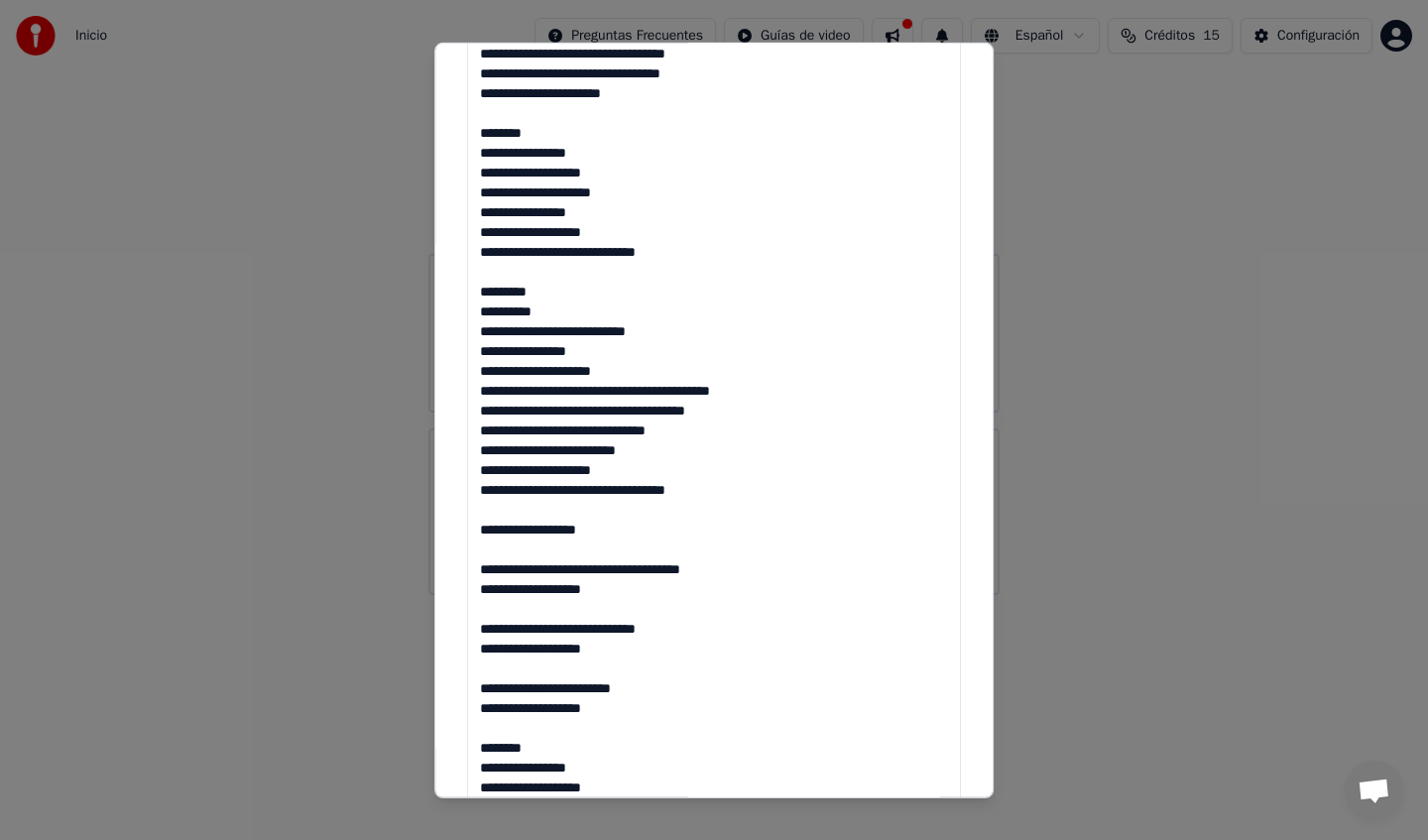 drag, startPoint x: 471, startPoint y: 530, endPoint x: 658, endPoint y: 718, distance: 265.16599 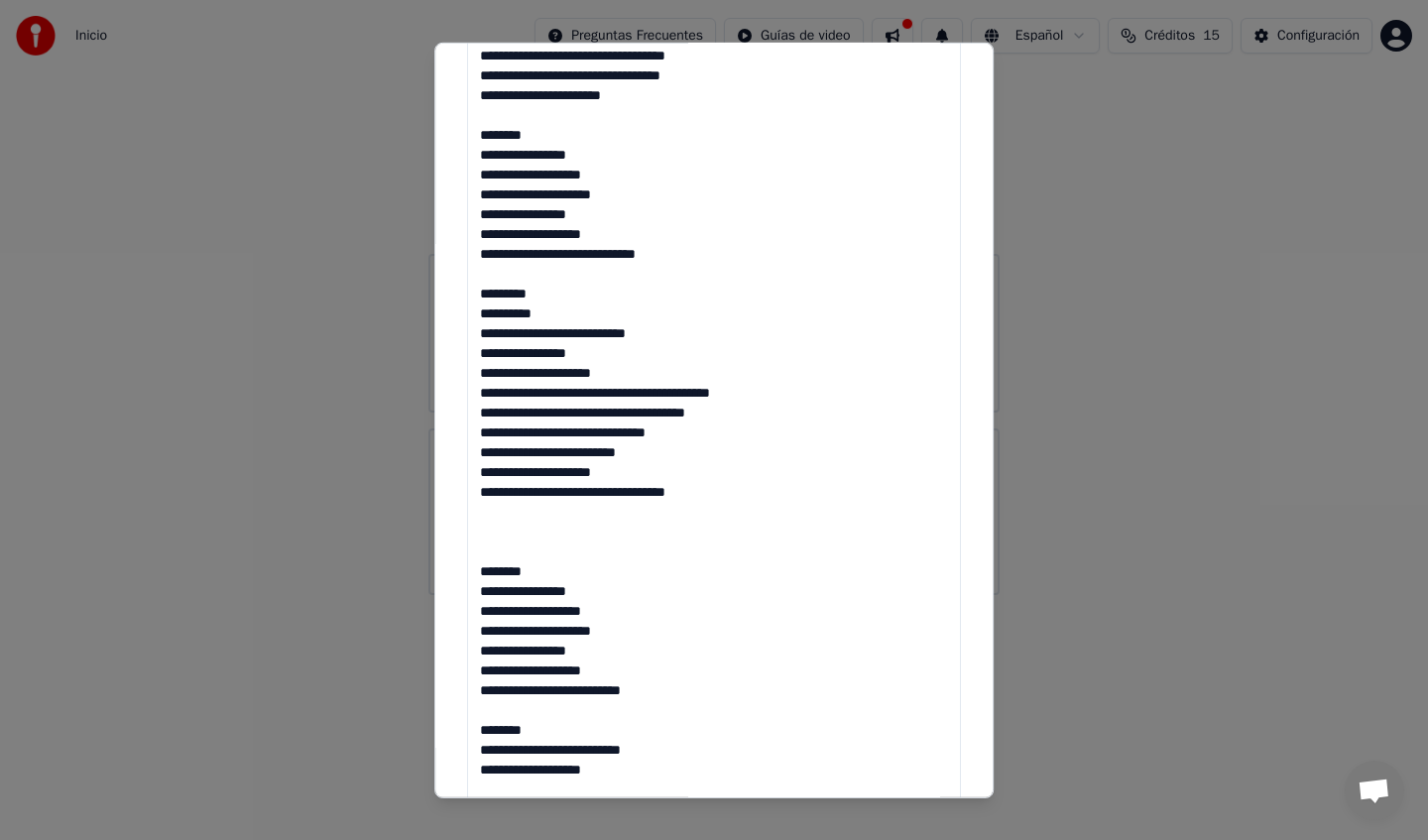 scroll, scrollTop: 0, scrollLeft: 0, axis: both 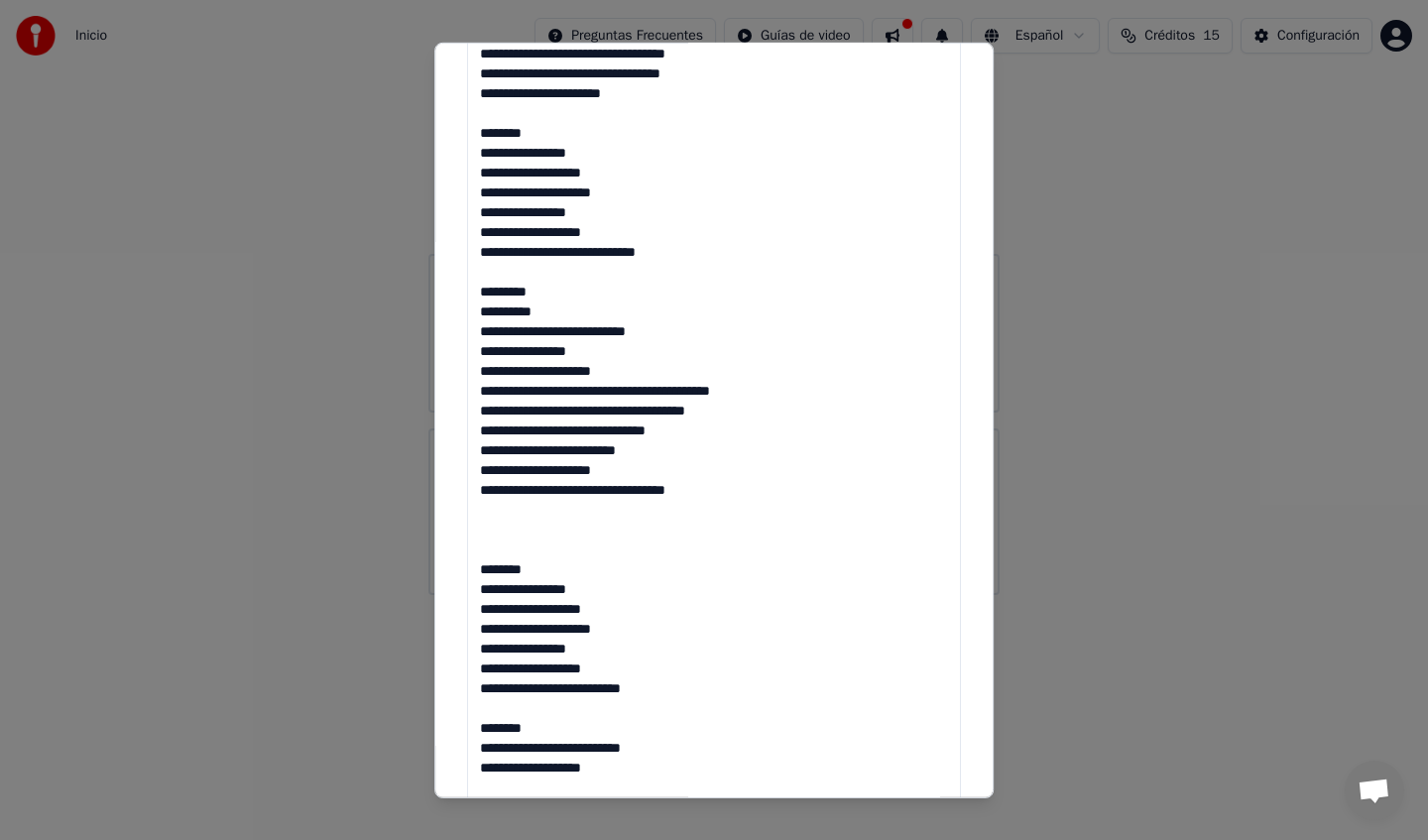 drag, startPoint x: 715, startPoint y: 506, endPoint x: 450, endPoint y: 468, distance: 267.71066 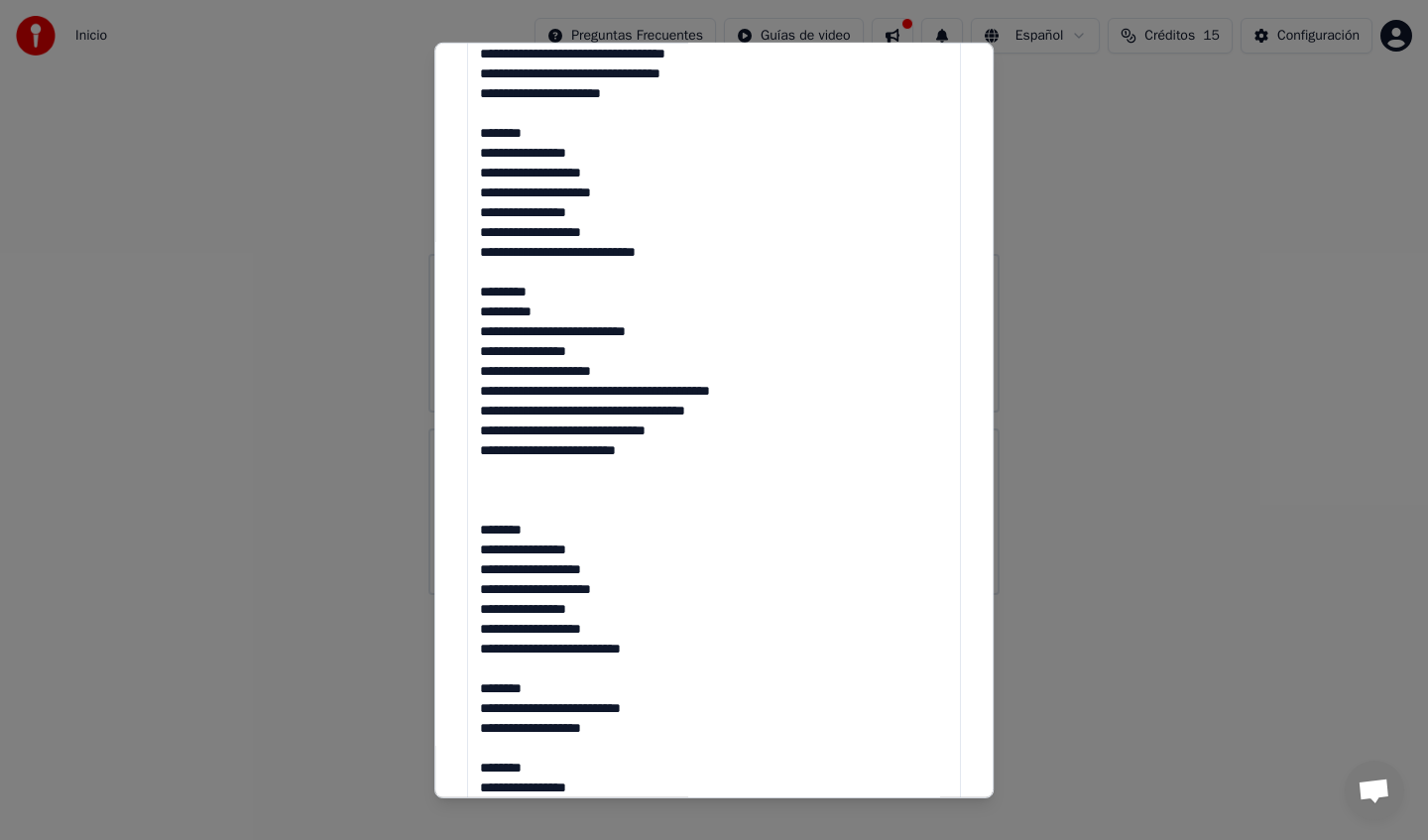 click at bounding box center [714, 578] 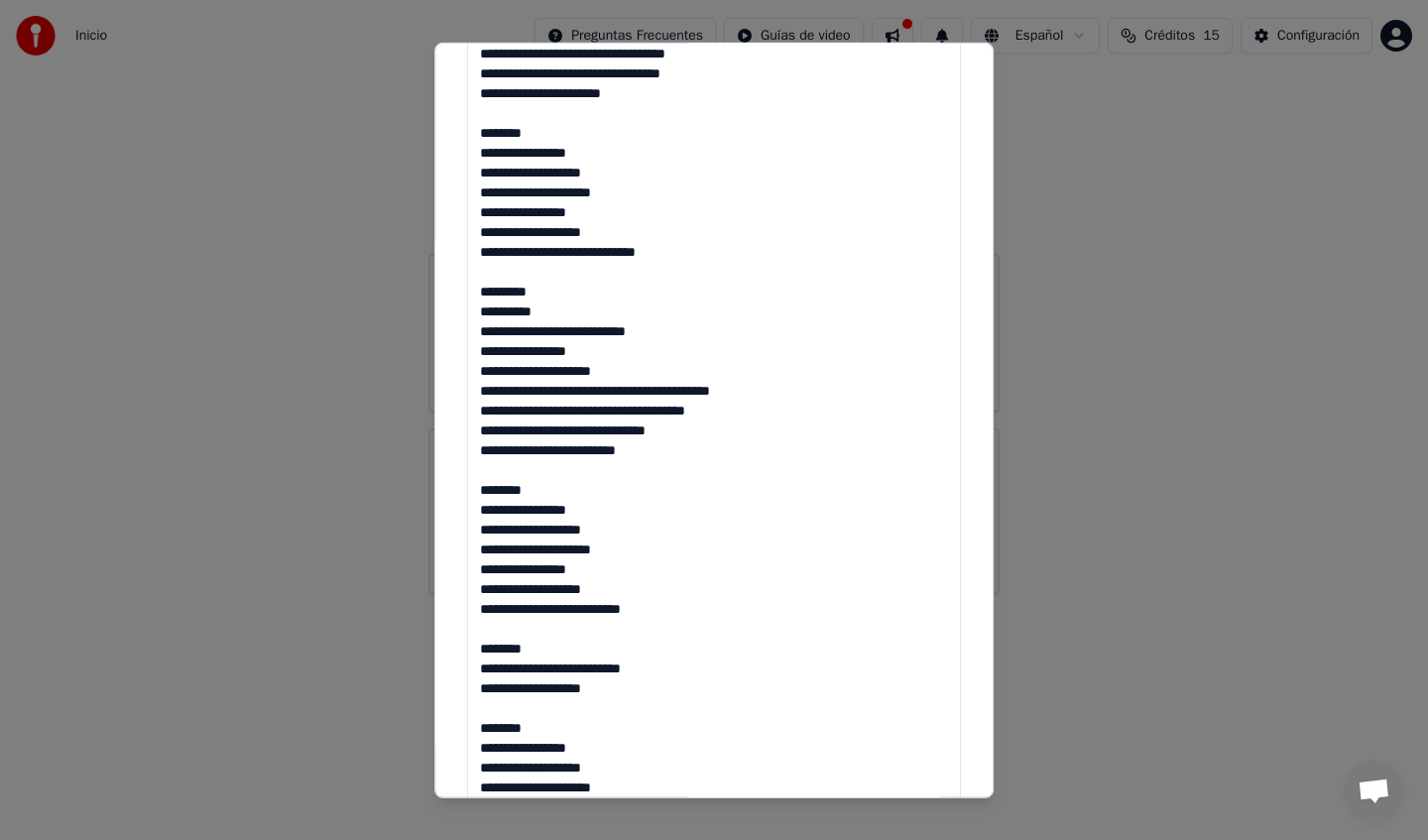 scroll, scrollTop: 0, scrollLeft: 0, axis: both 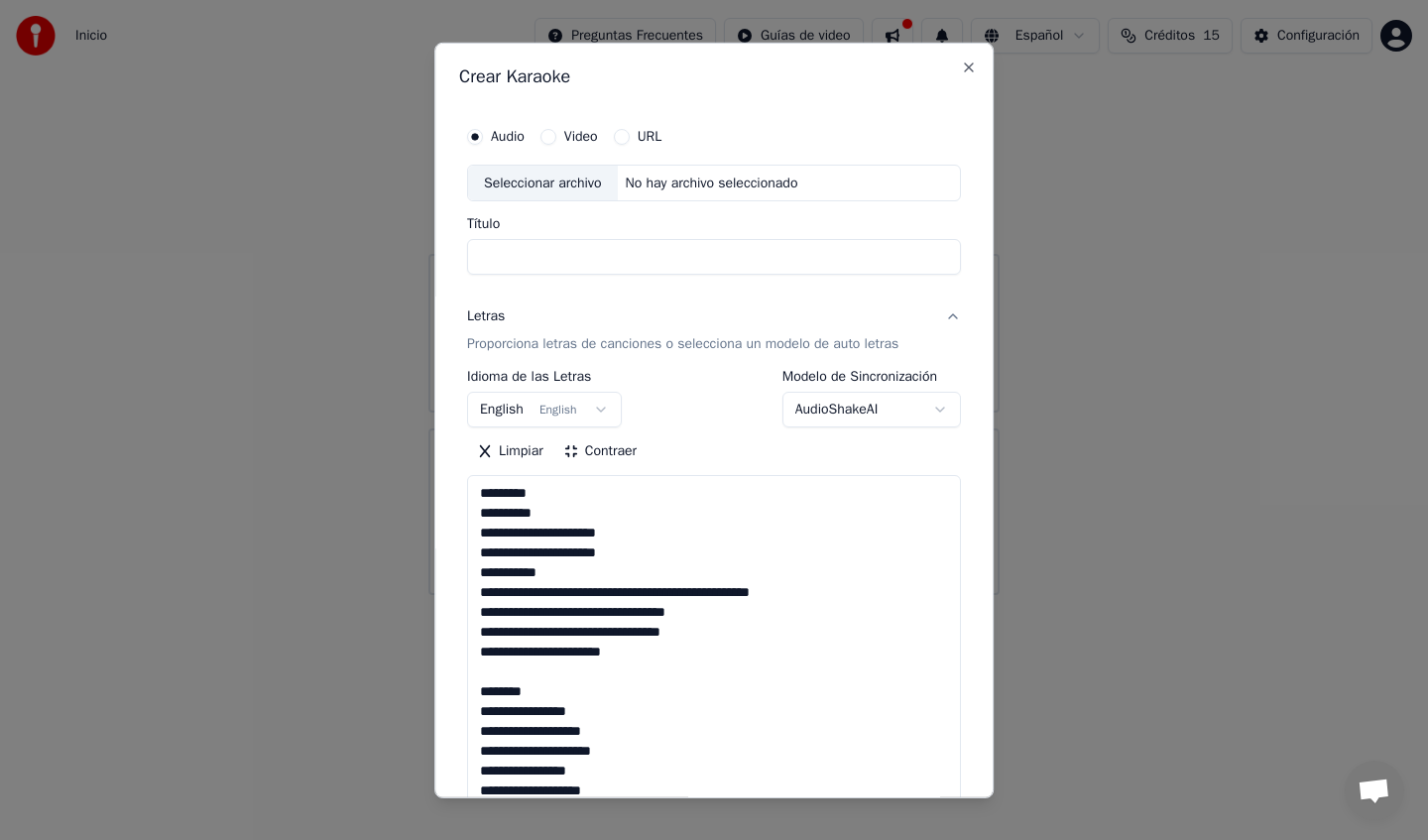 type on "**********" 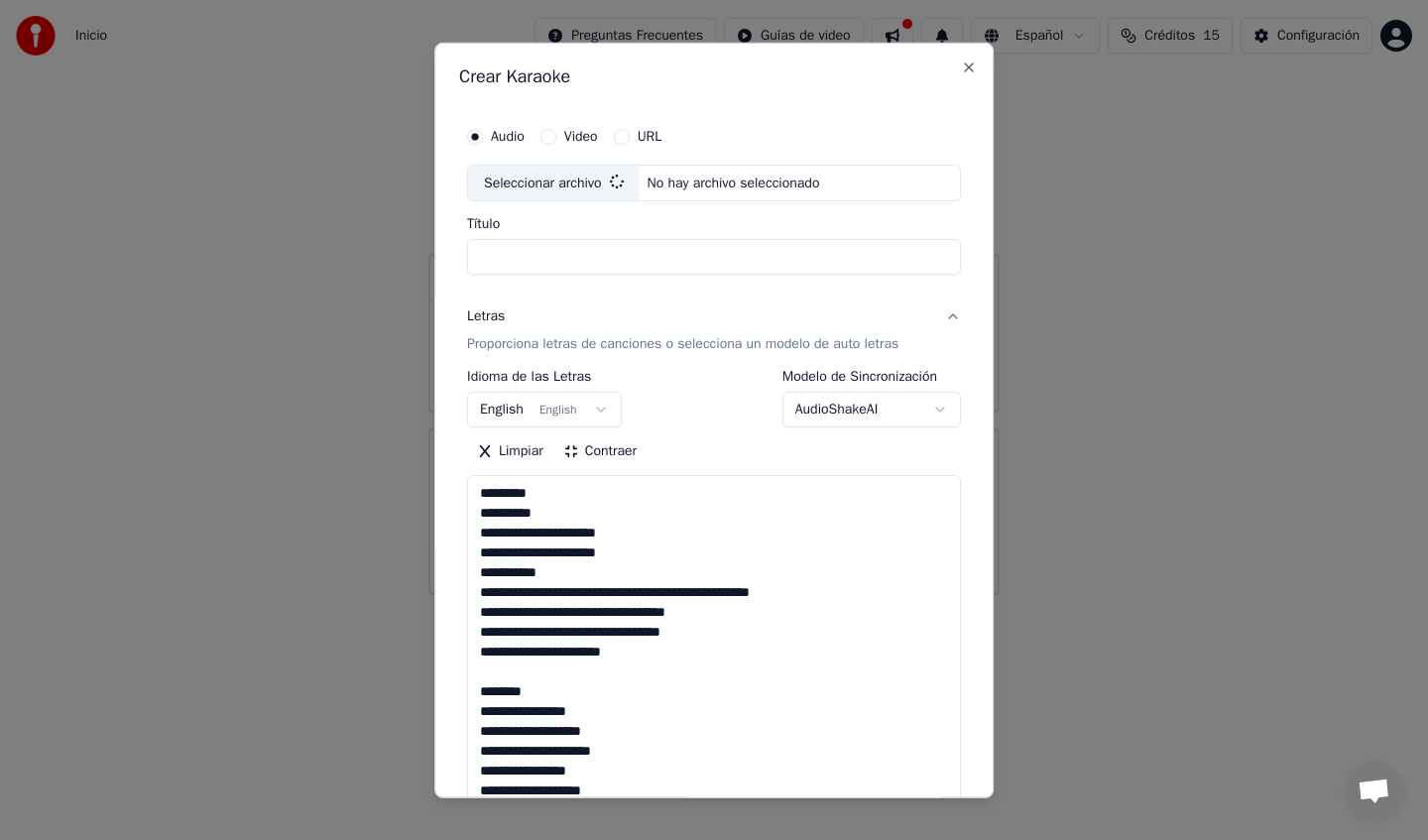 type on "**********" 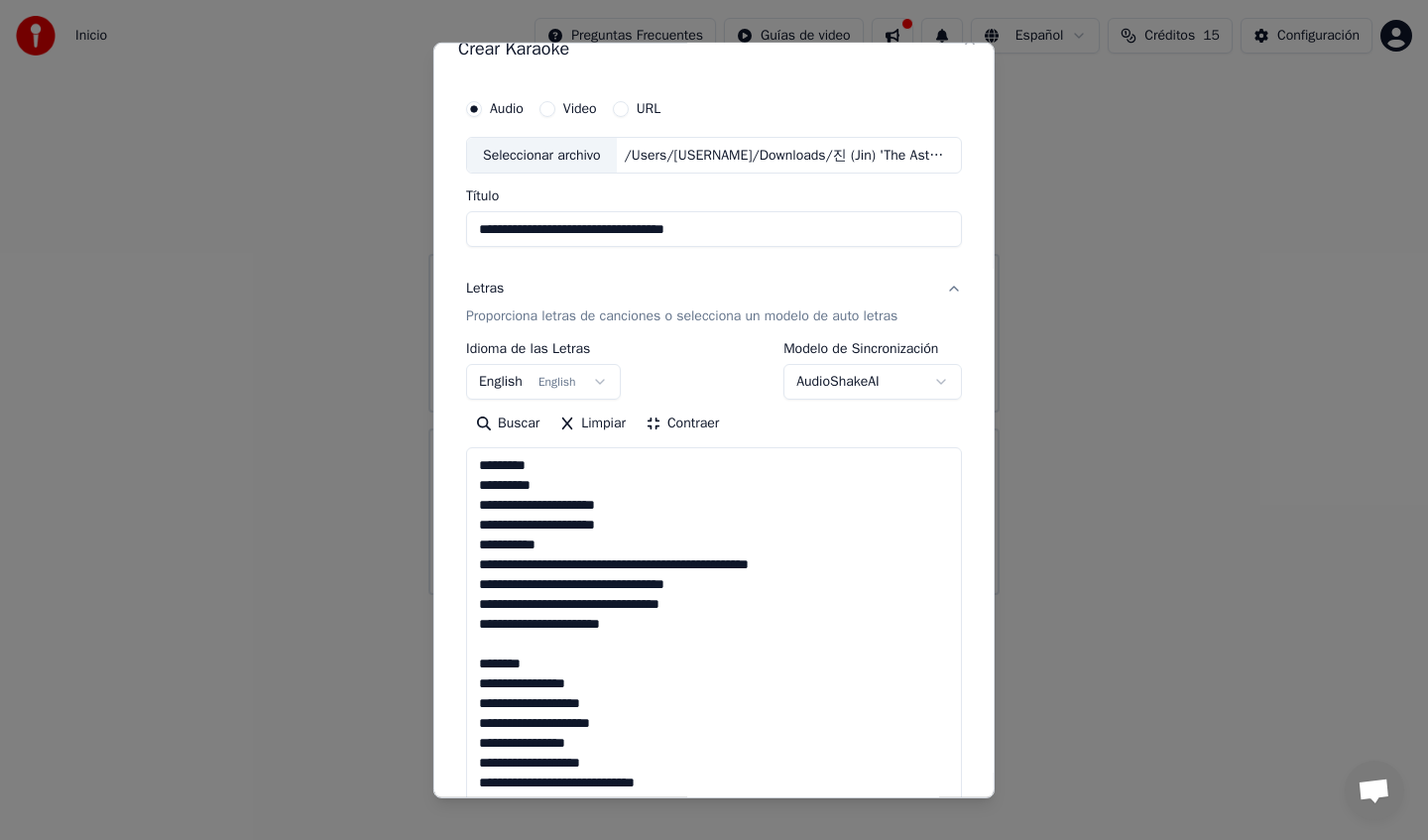 scroll, scrollTop: 29, scrollLeft: 0, axis: vertical 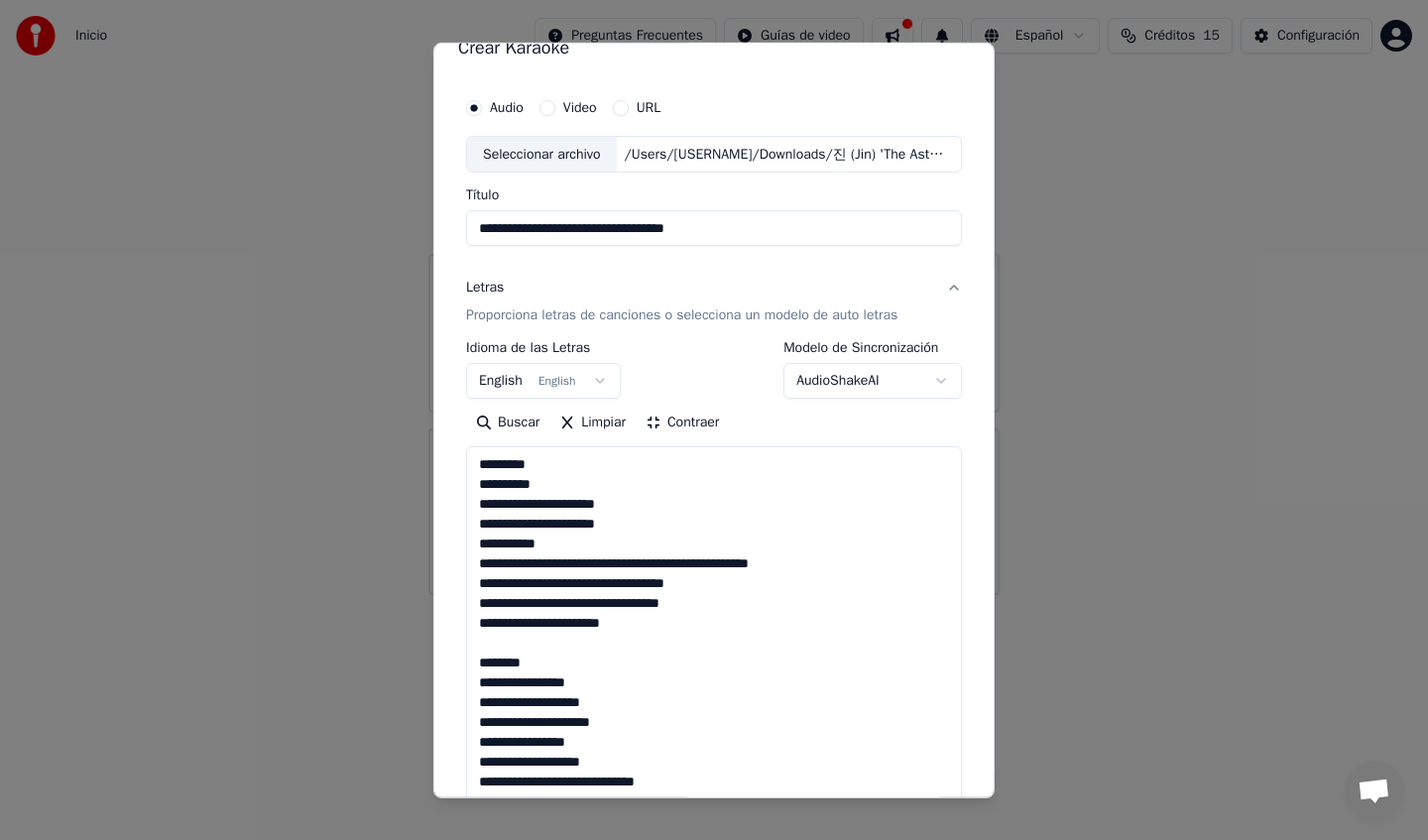 click on "English English" at bounding box center (543, 381) 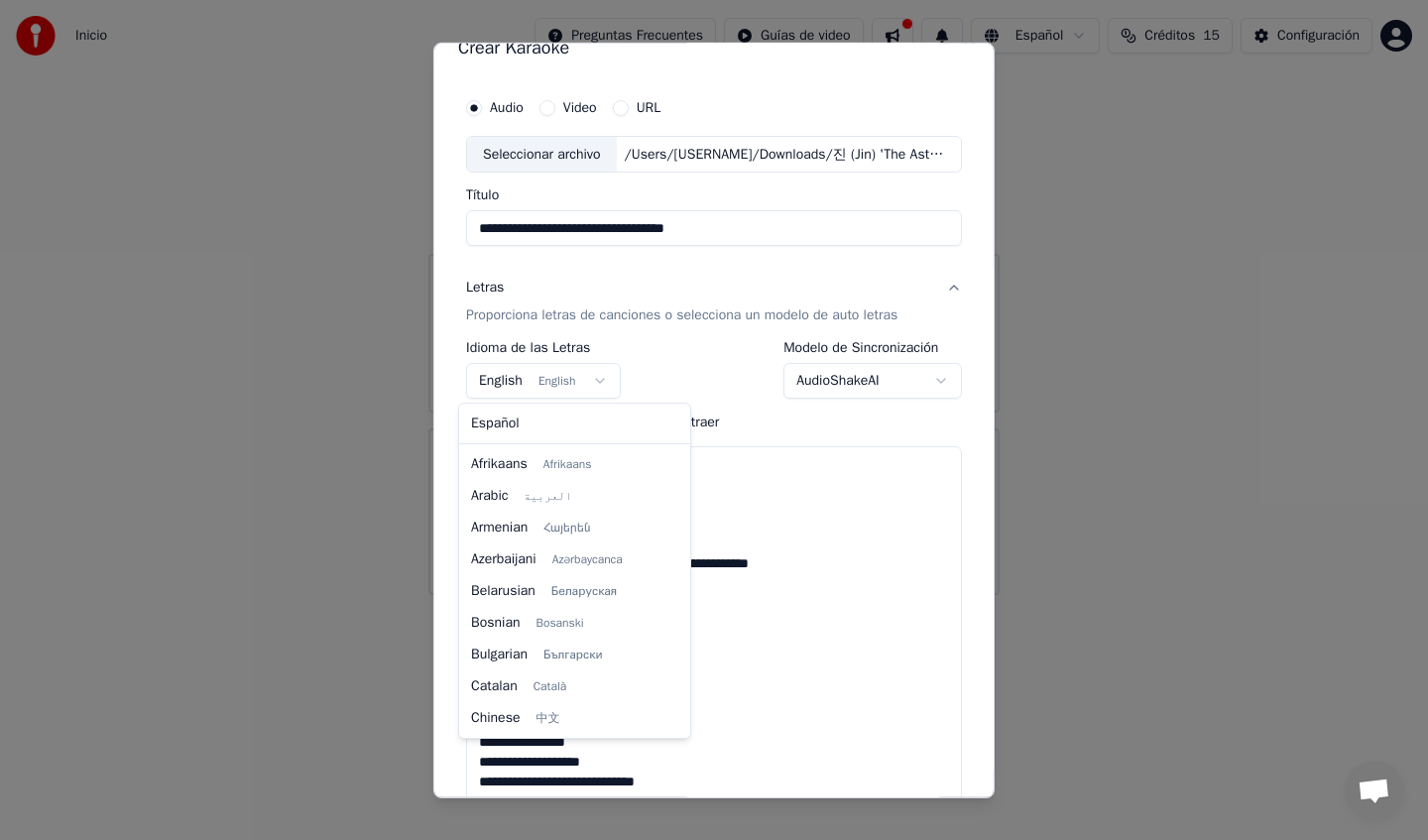 scroll, scrollTop: 159, scrollLeft: 0, axis: vertical 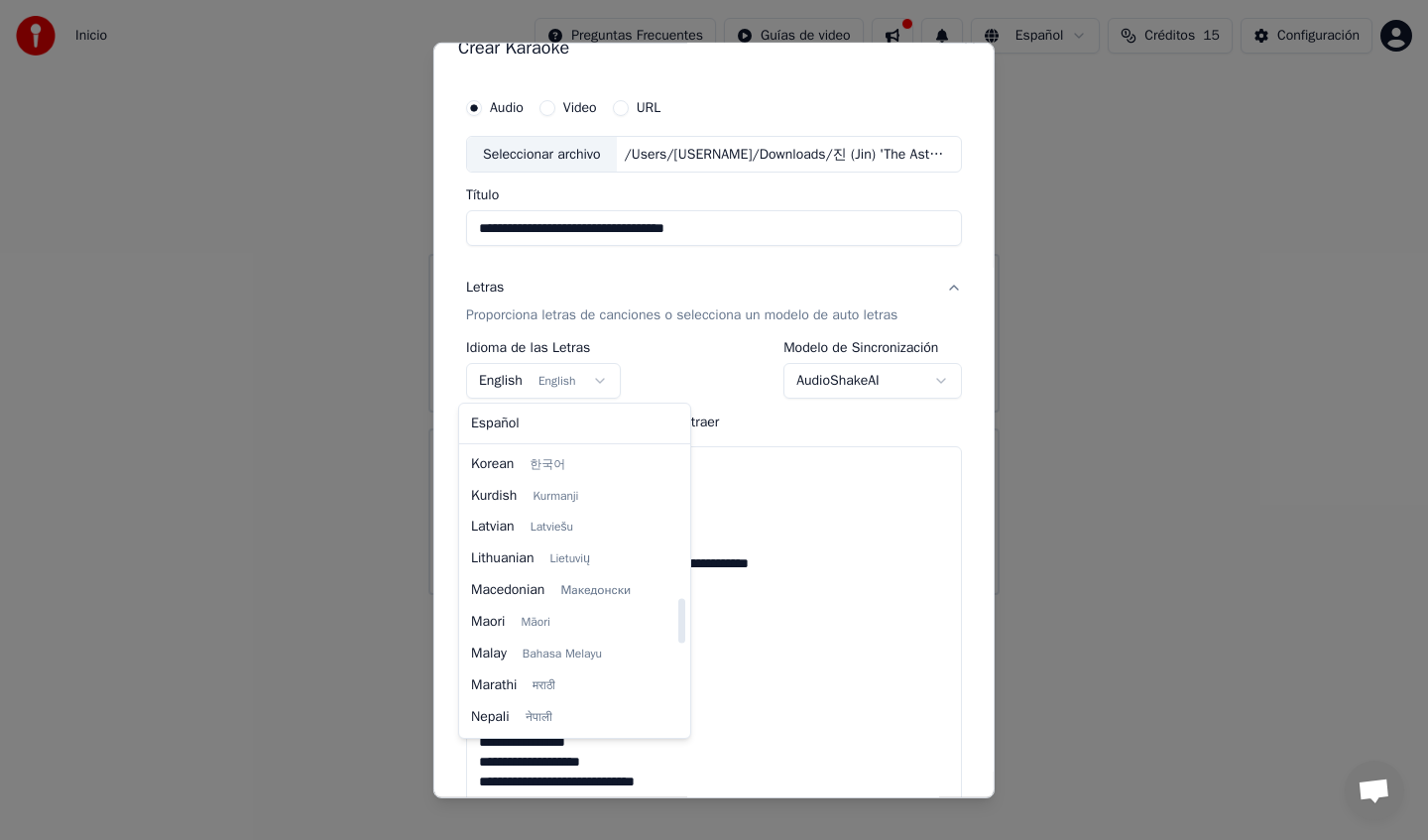 select on "**" 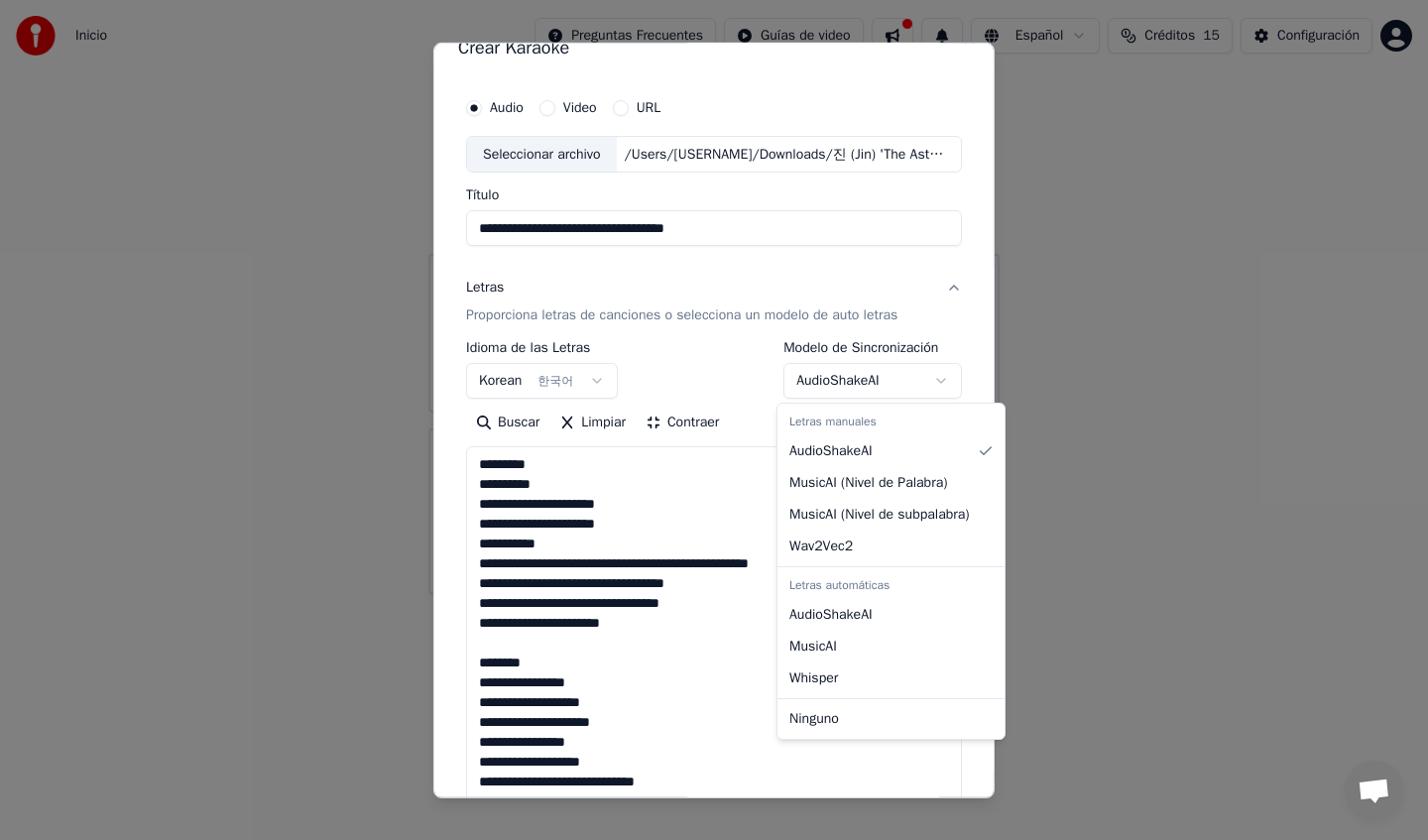 click on "**********" at bounding box center (714, 298) 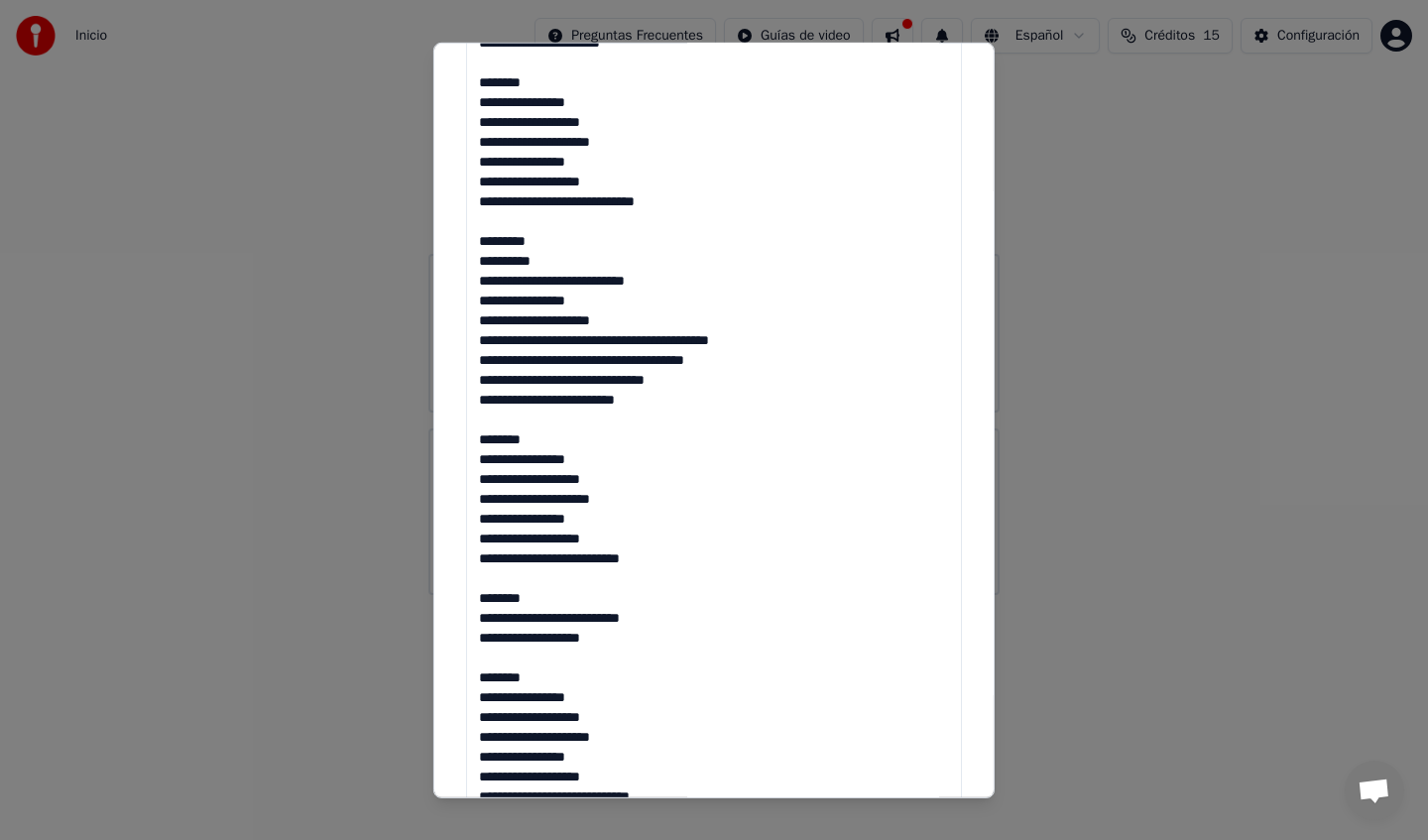 scroll, scrollTop: 1289, scrollLeft: 0, axis: vertical 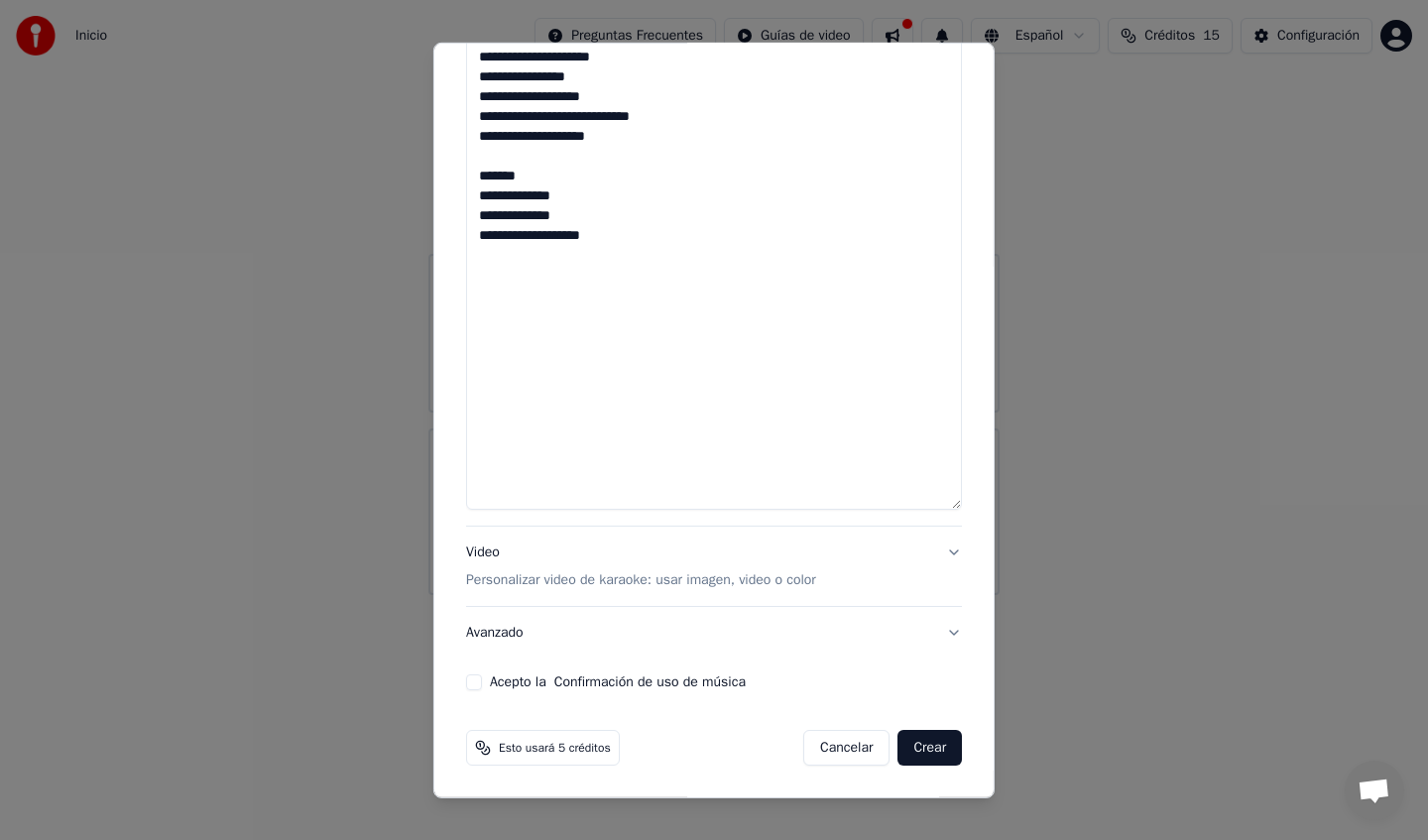 click on "Video Personalizar video de karaoke: usar imagen, video o color" at bounding box center (714, 566) 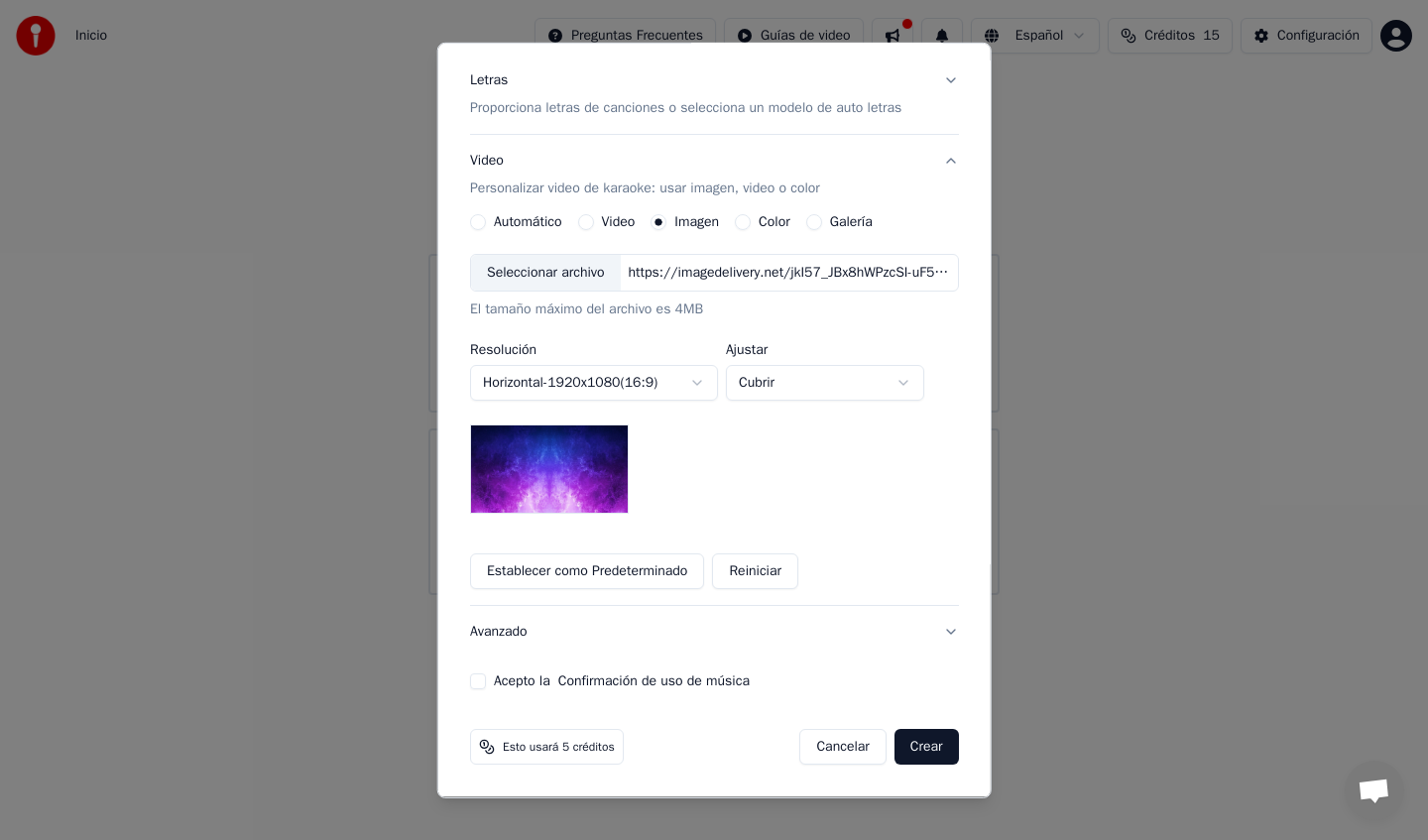 scroll, scrollTop: 236, scrollLeft: 0, axis: vertical 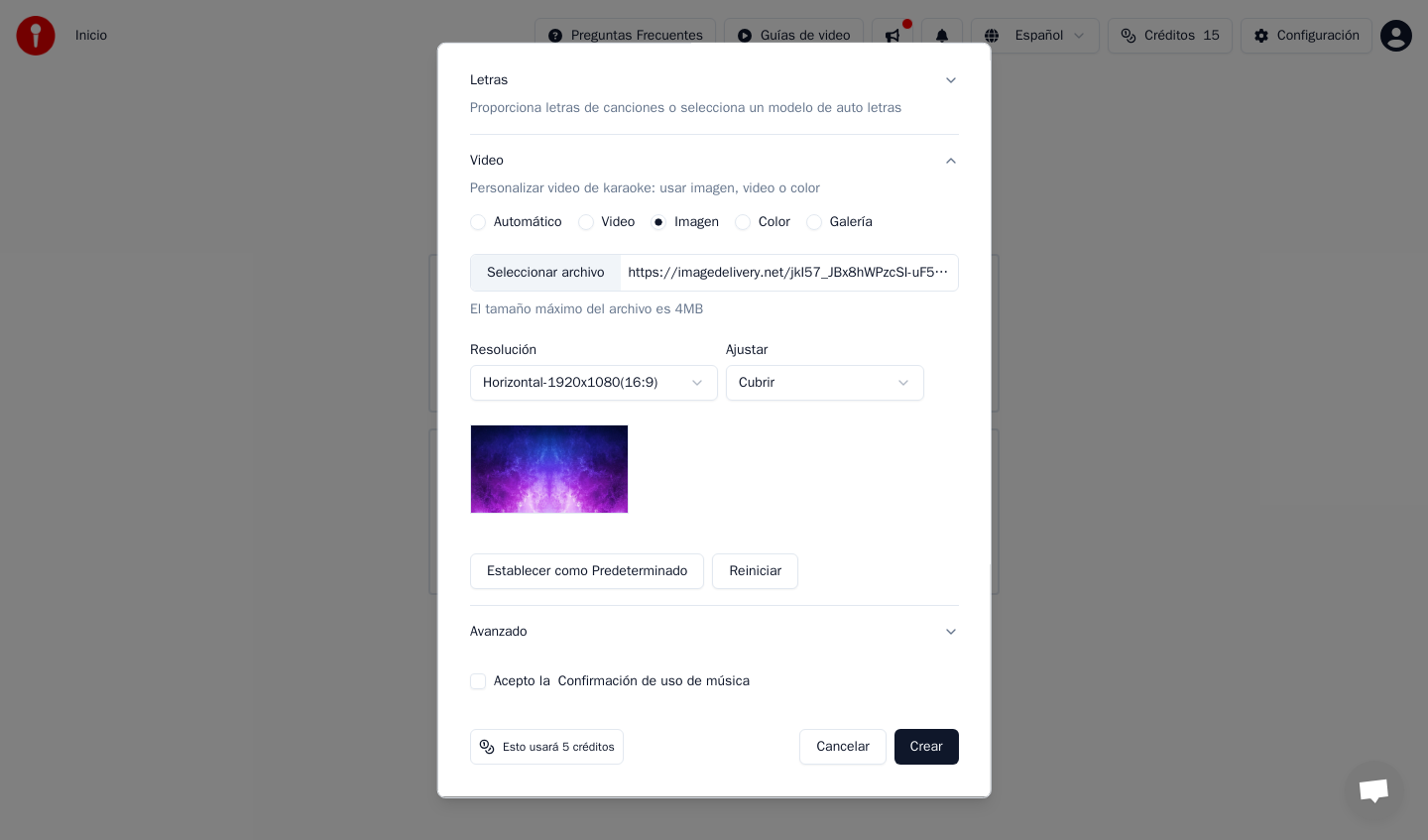 click on "Color" at bounding box center (743, 222) 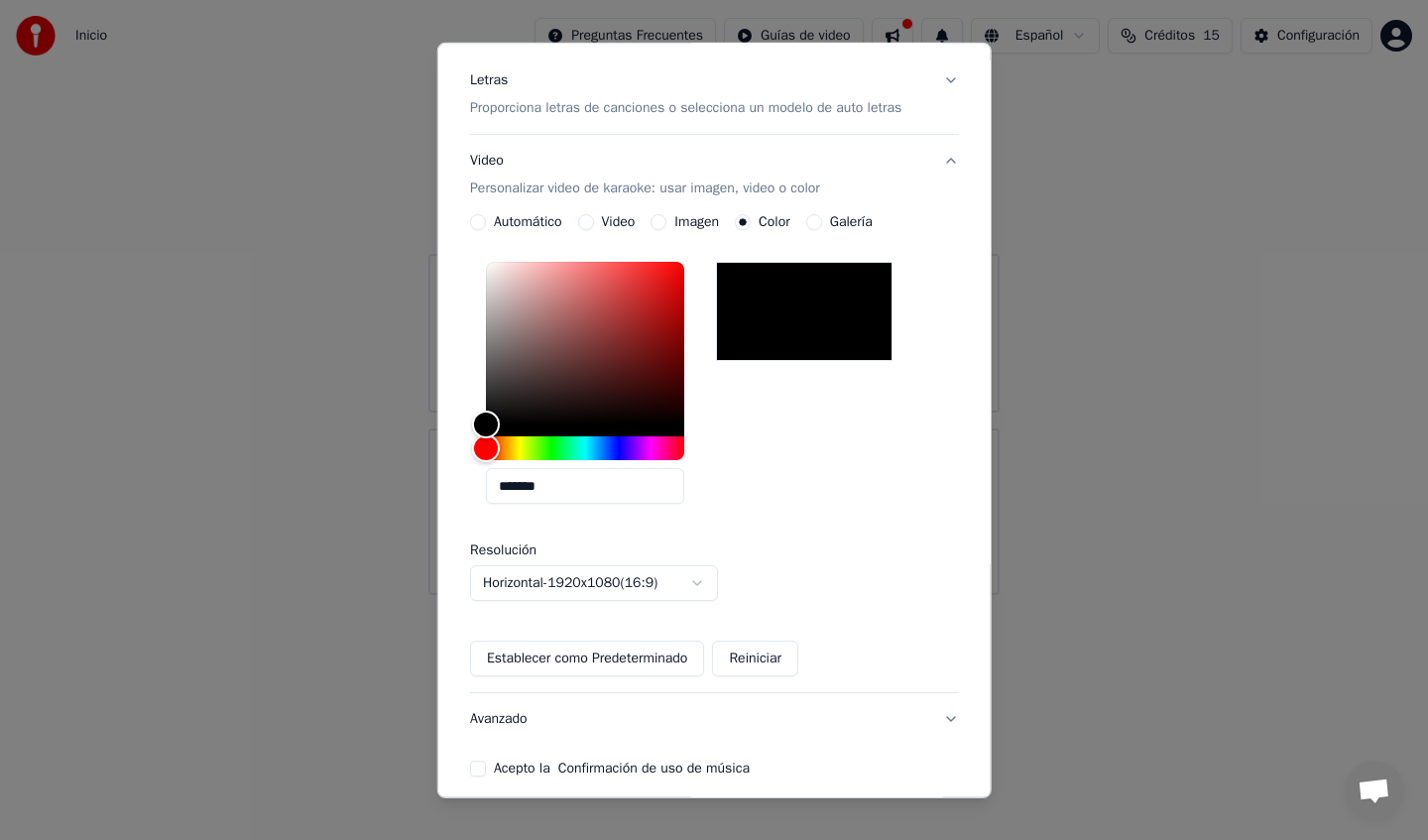 click on "Galería" at bounding box center [813, 222] 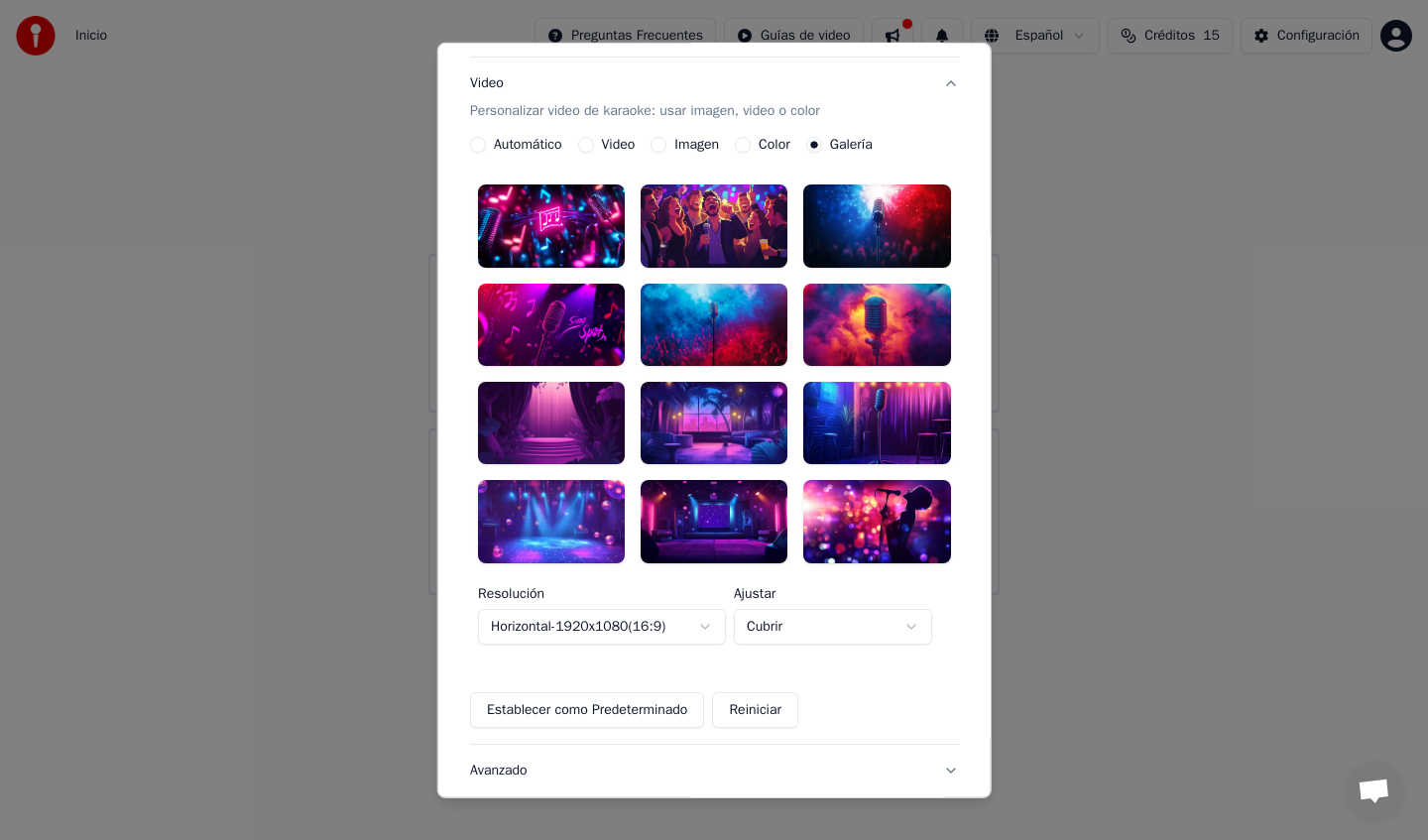 scroll, scrollTop: 308, scrollLeft: 0, axis: vertical 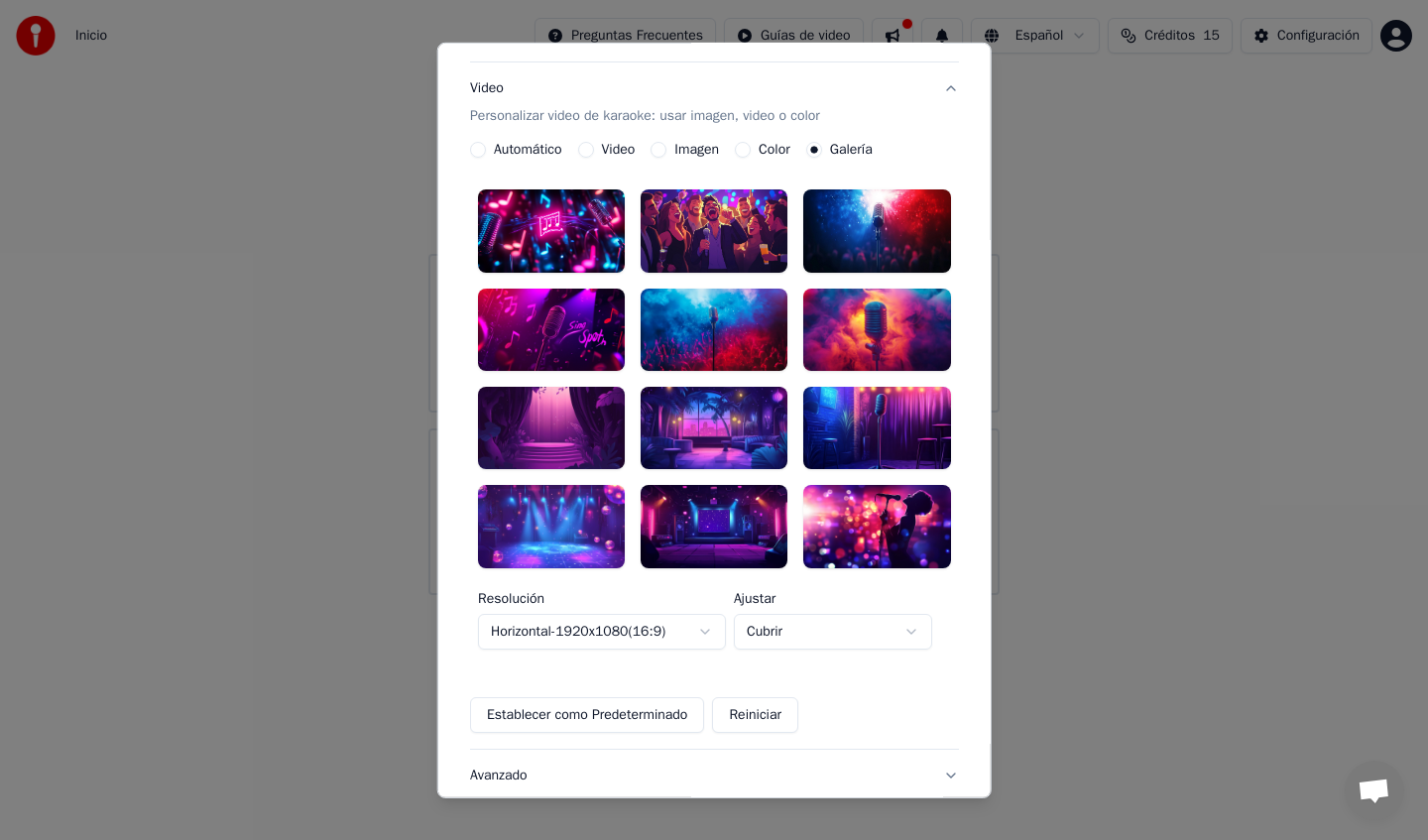 click at bounding box center (551, 427) 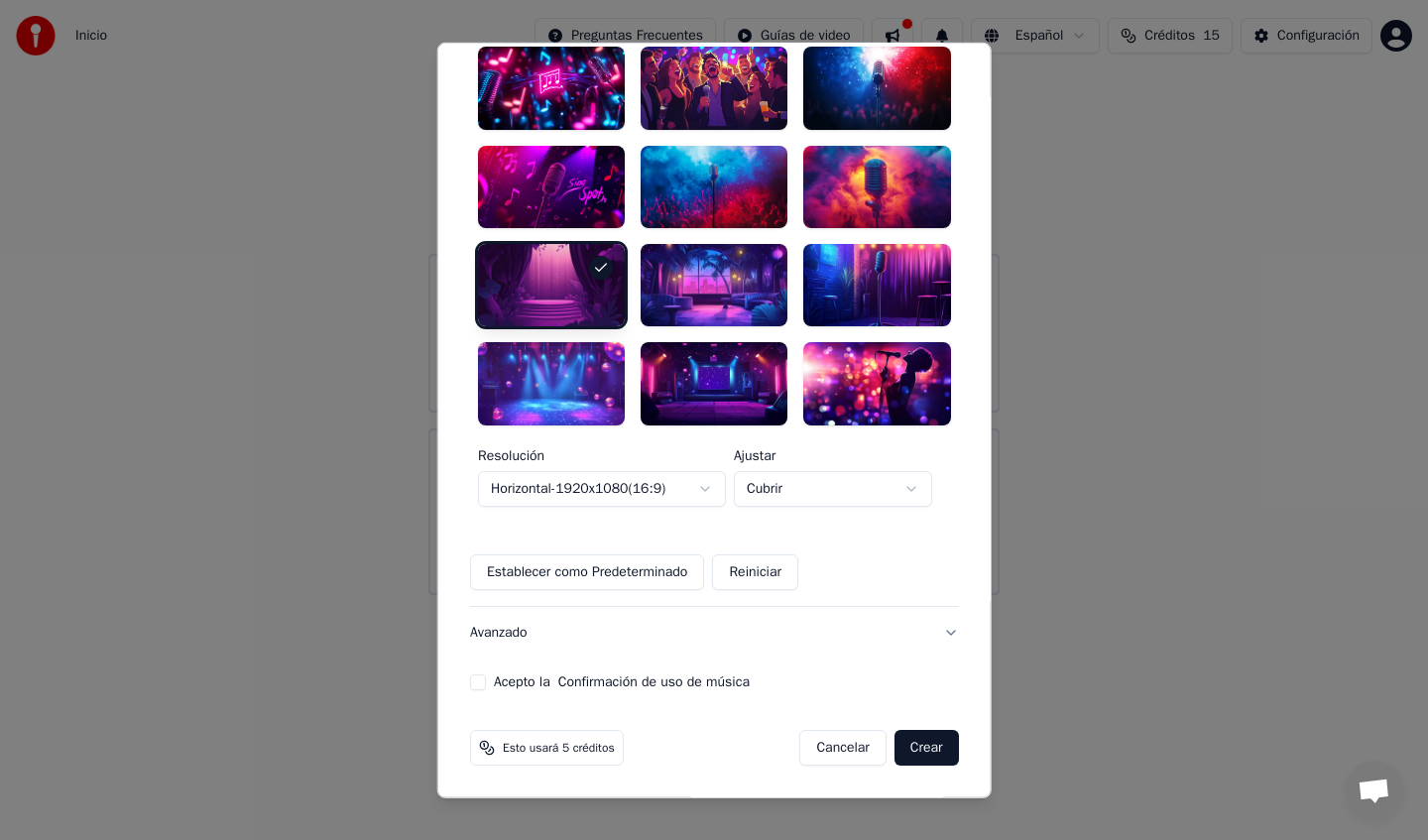 scroll, scrollTop: 0, scrollLeft: 0, axis: both 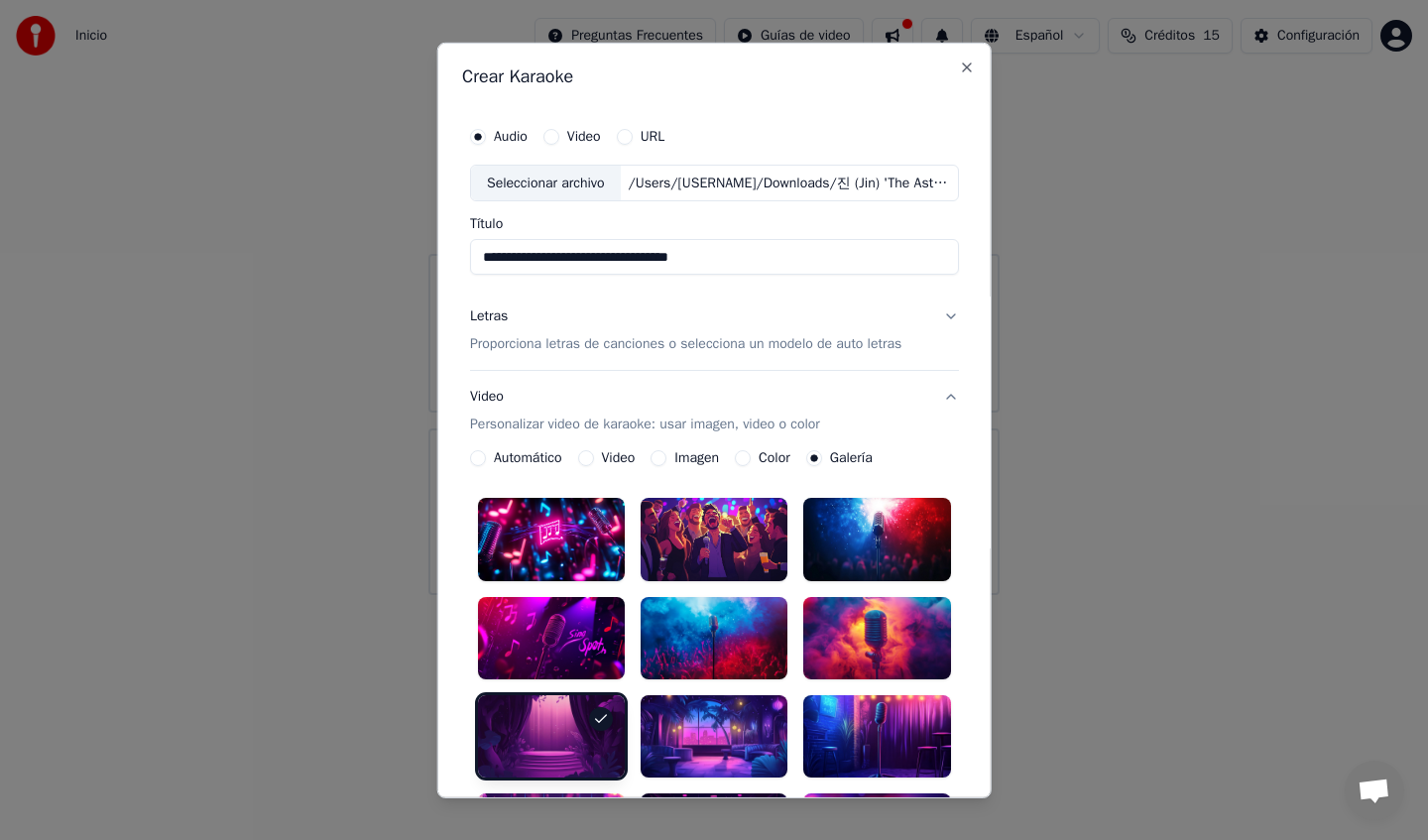 click on "Imagen" at bounding box center [658, 458] 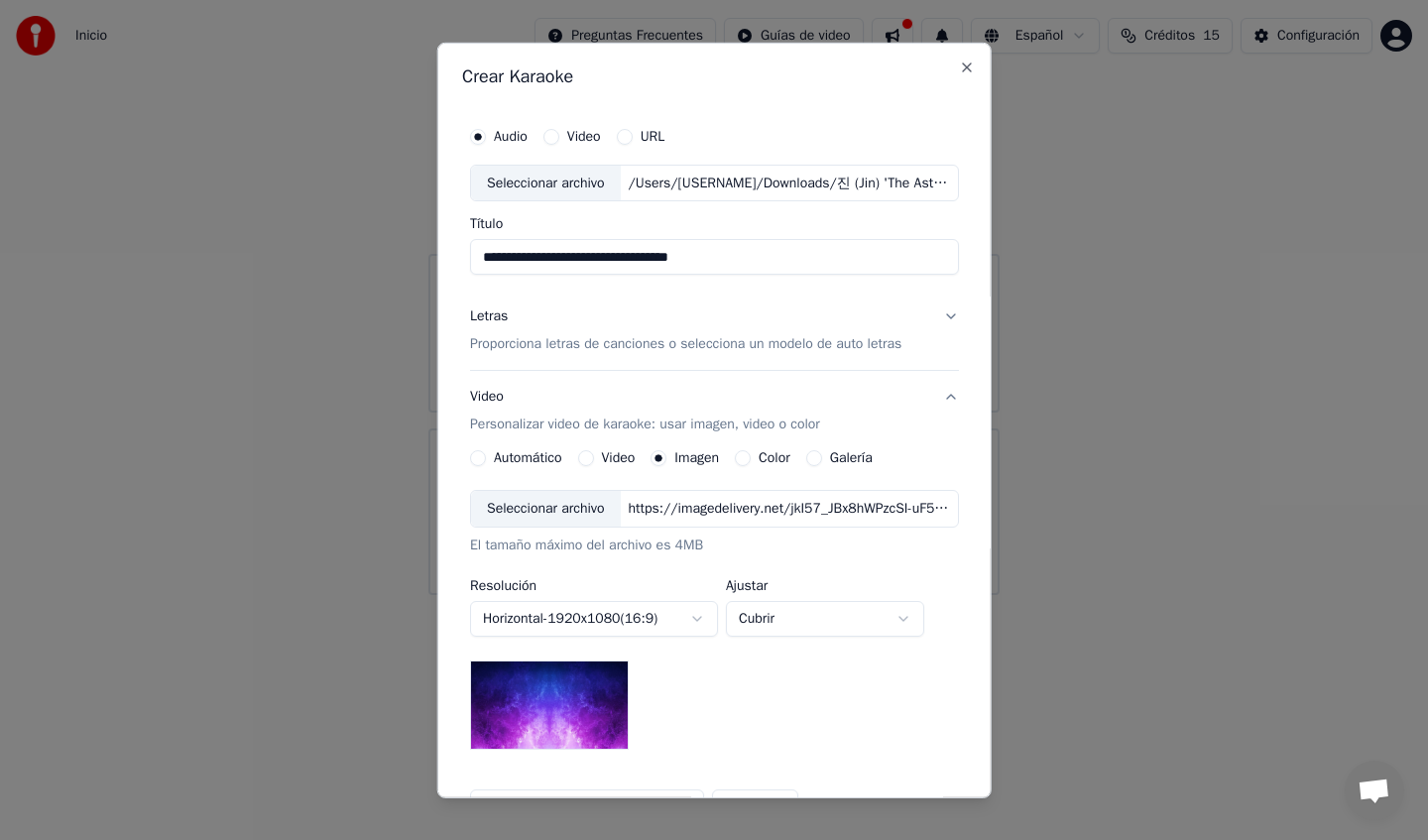 click at bounding box center (549, 705) 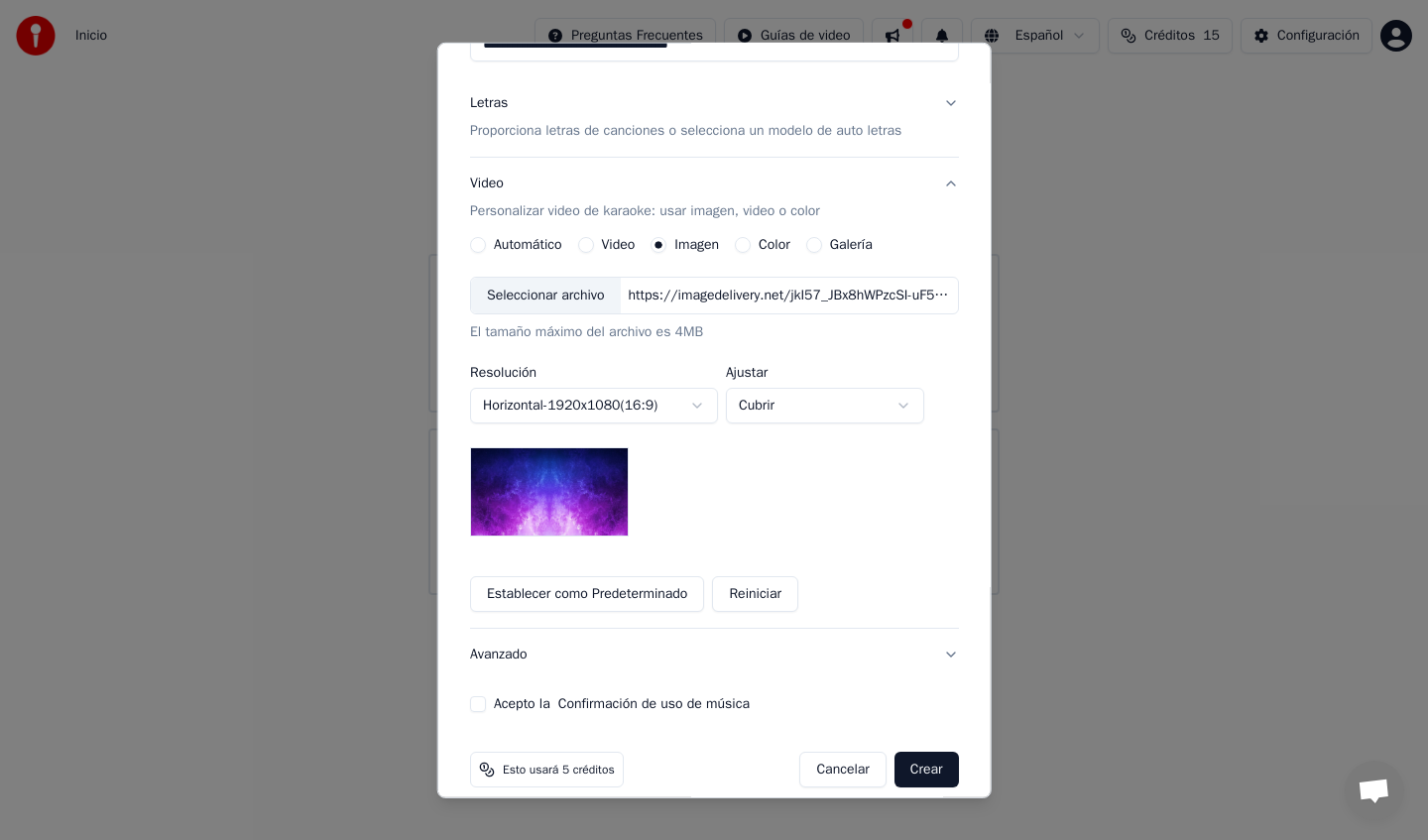 scroll, scrollTop: 235, scrollLeft: 0, axis: vertical 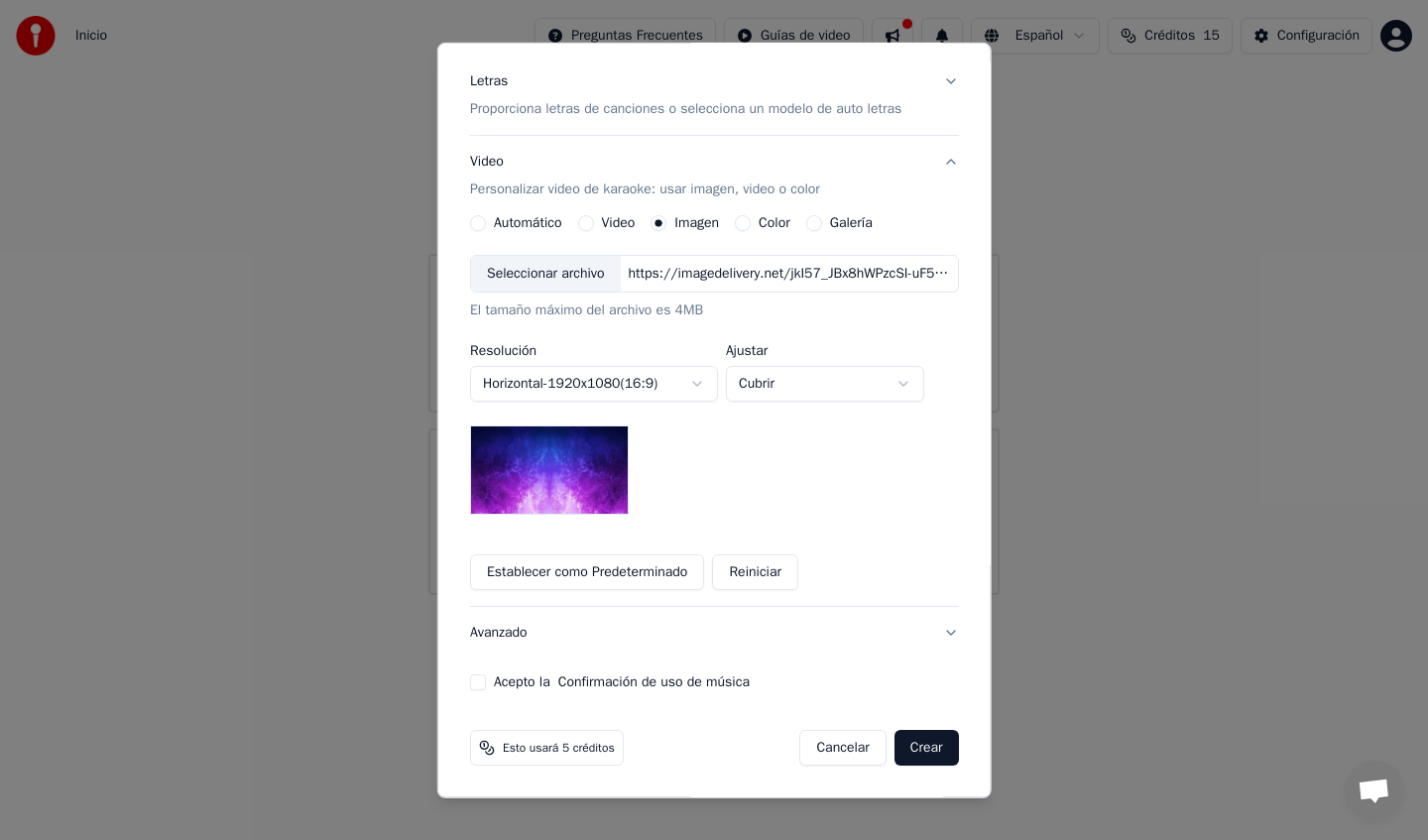 click on "Crear" at bounding box center [926, 748] 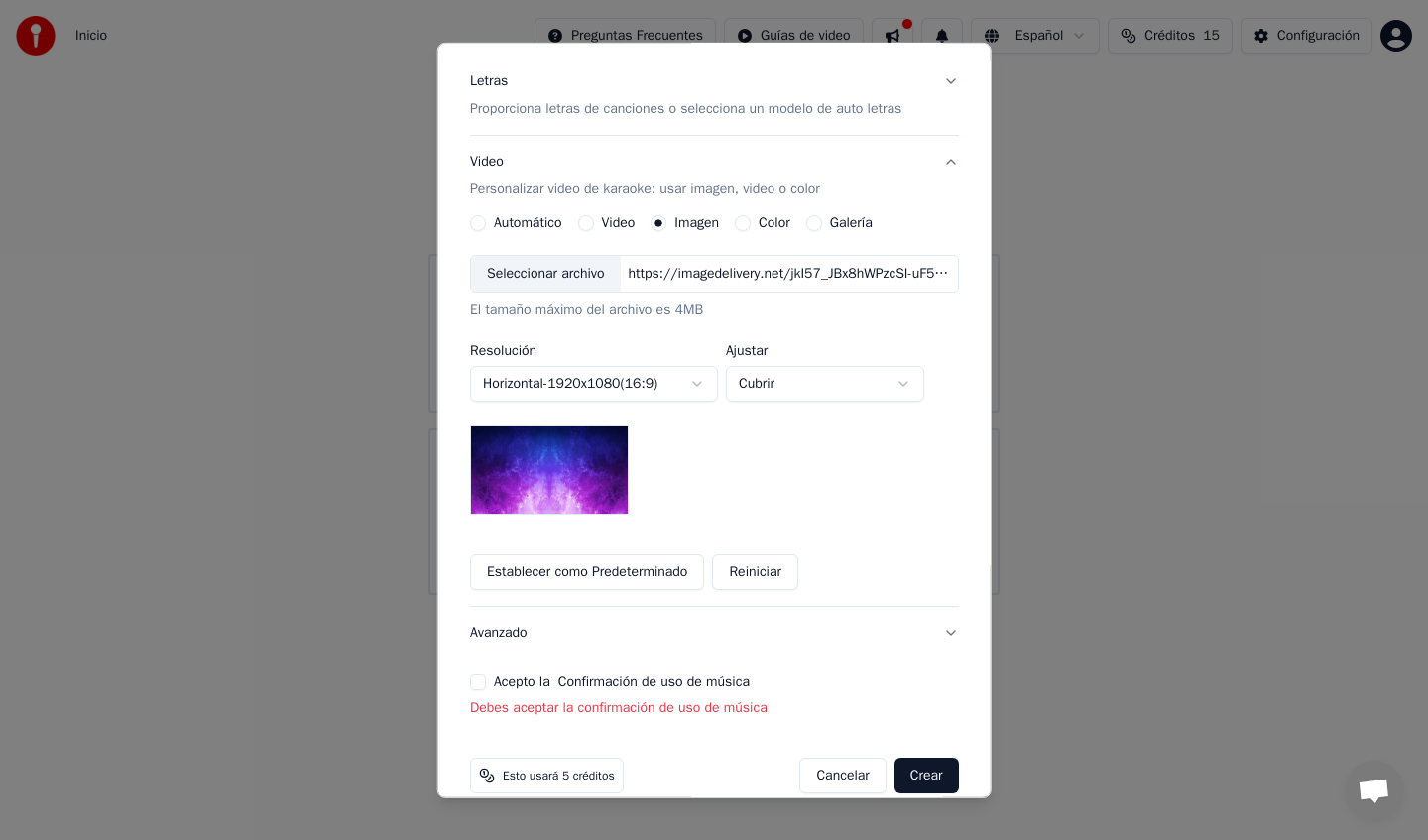 click on "Acepto la   Confirmación de uso de música" at bounding box center [714, 682] 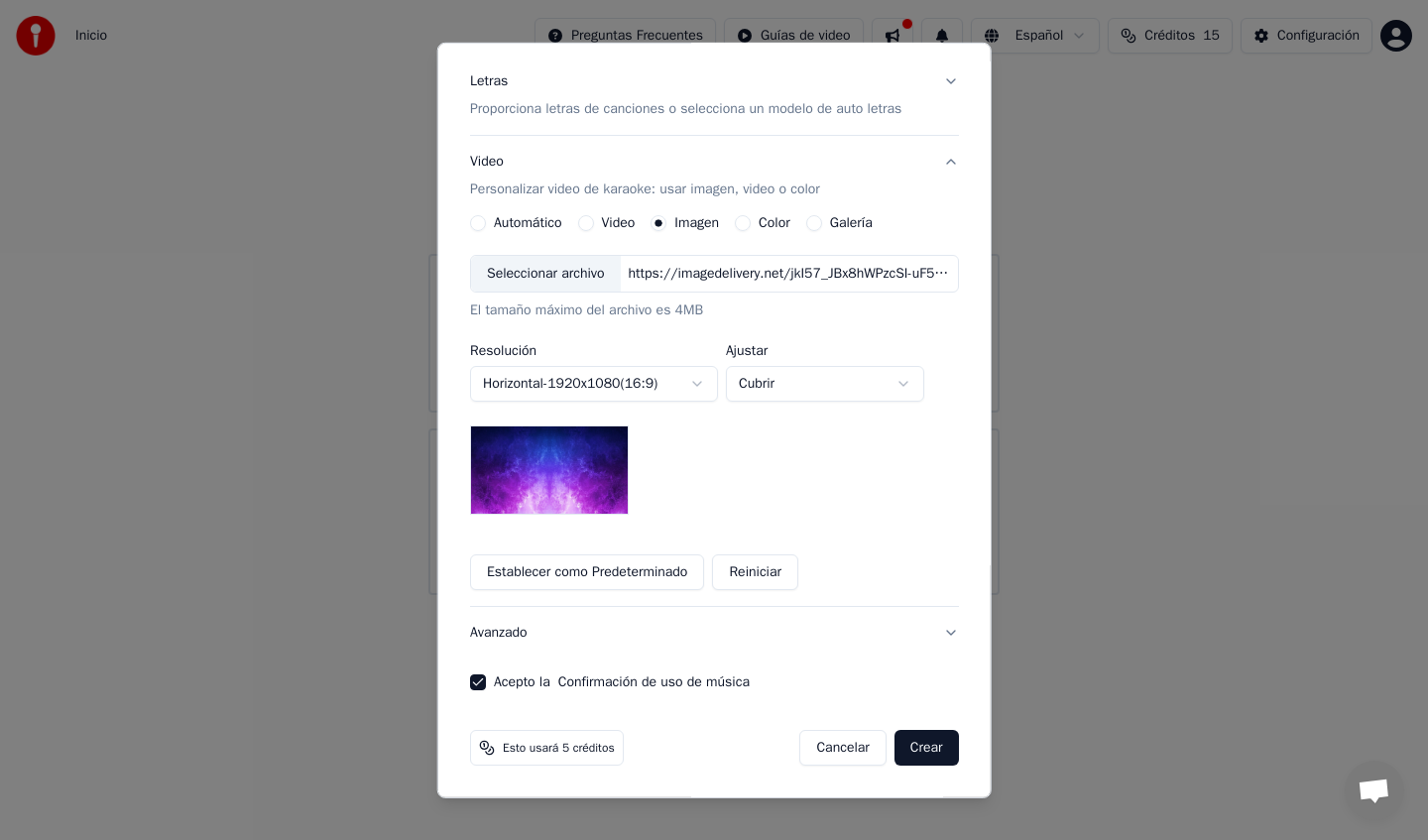 click on "Crear" at bounding box center [926, 748] 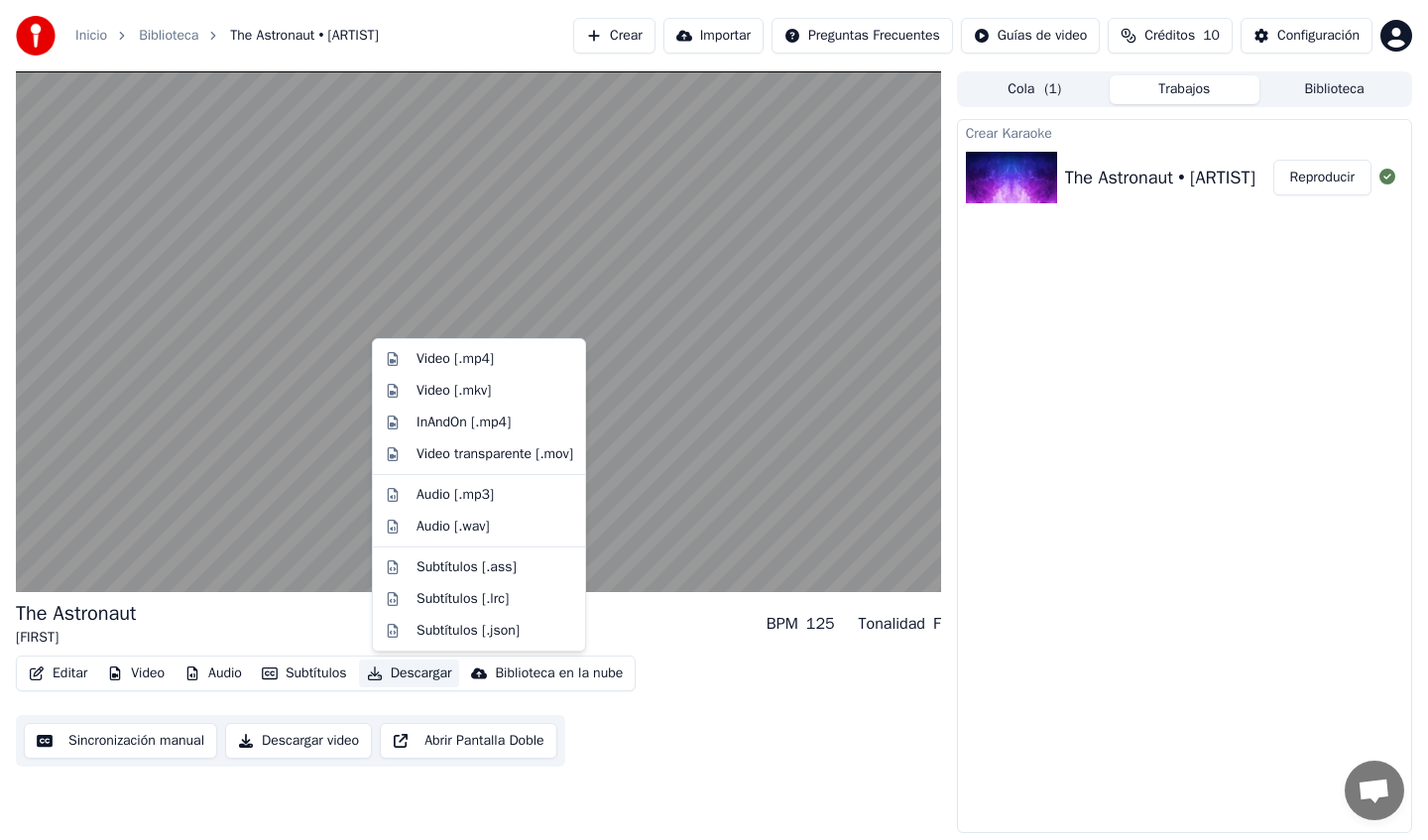 click on "Descargar" at bounding box center [410, 673] 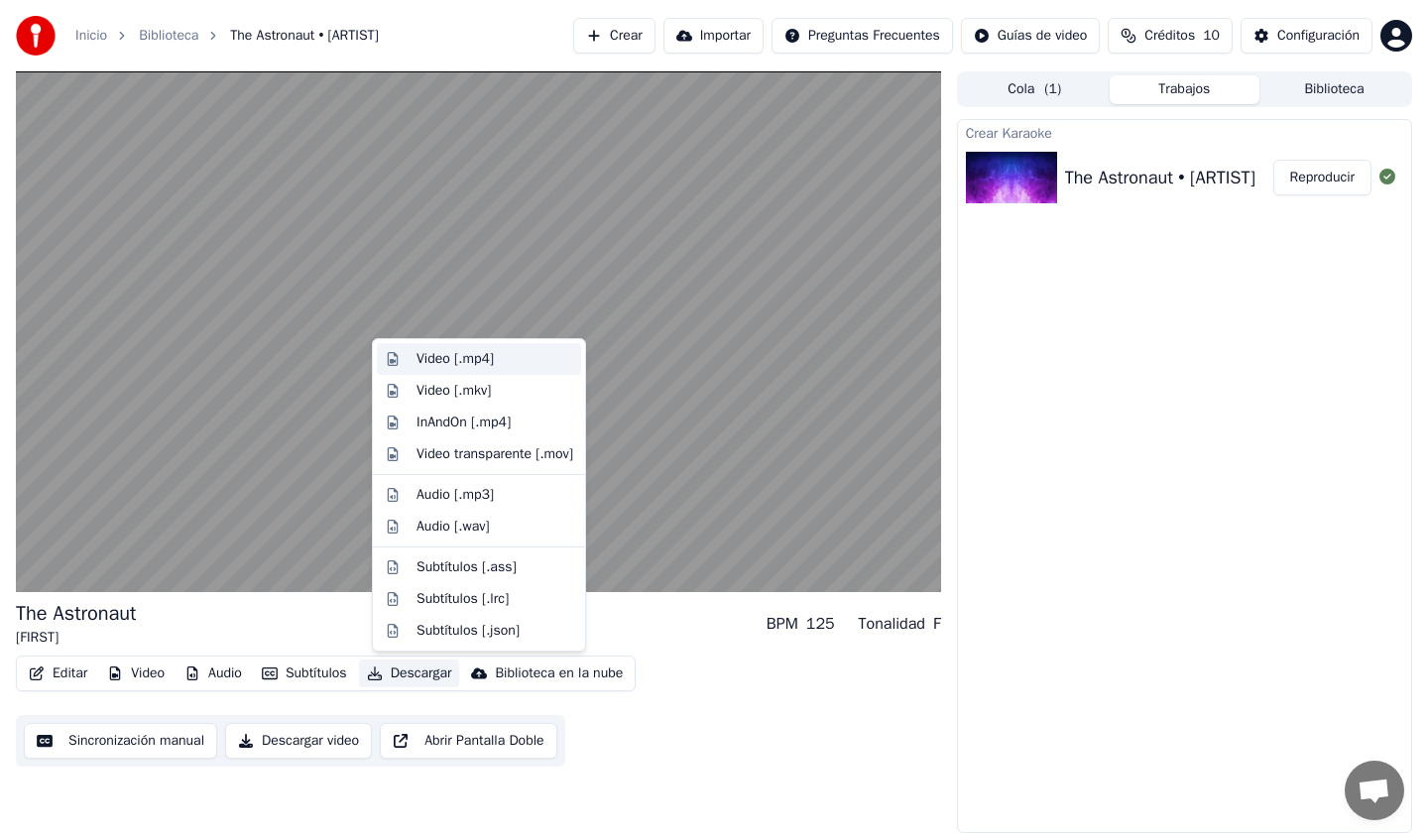 click on "Video [.mp4]" at bounding box center (455, 359) 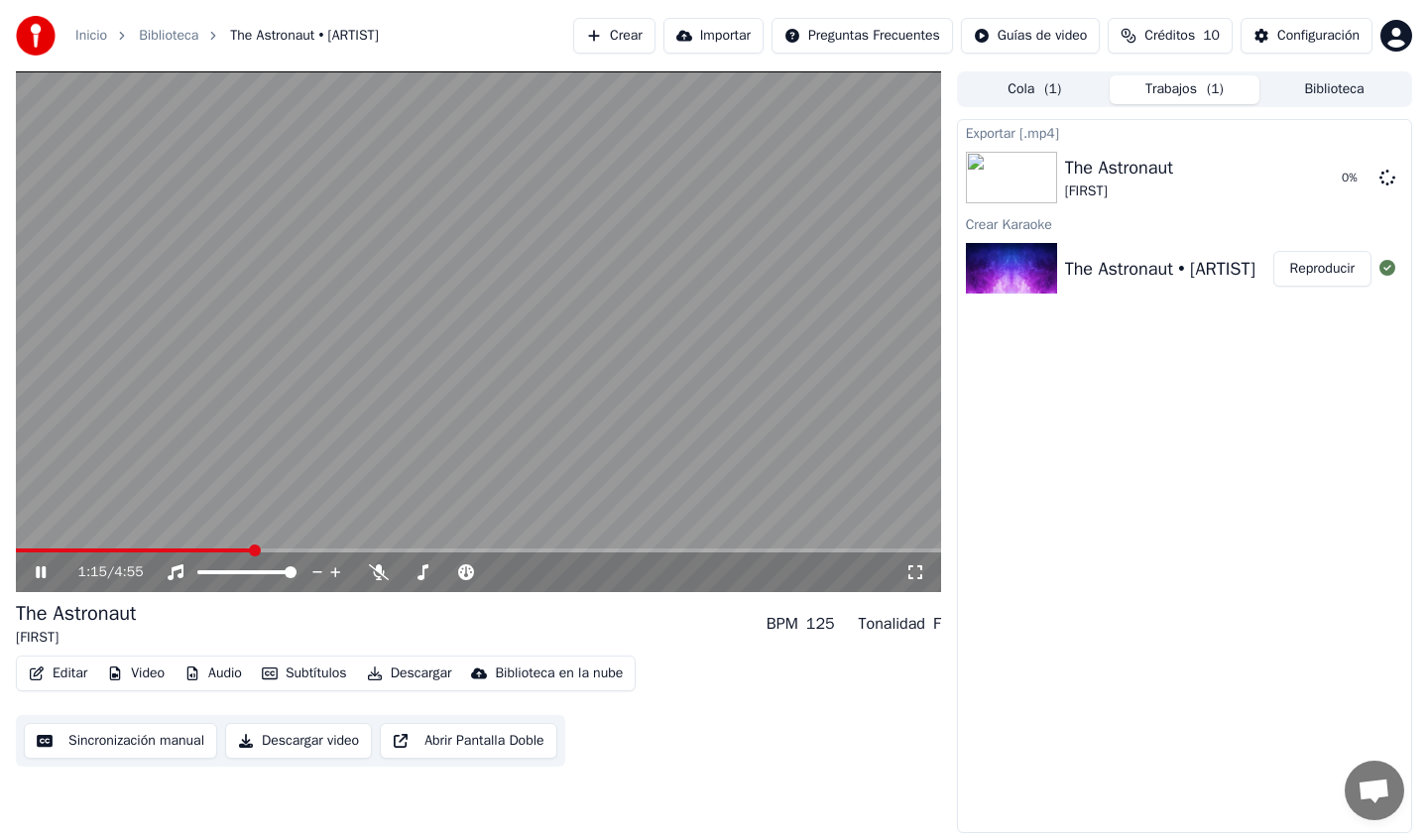 click at bounding box center [478, 331] 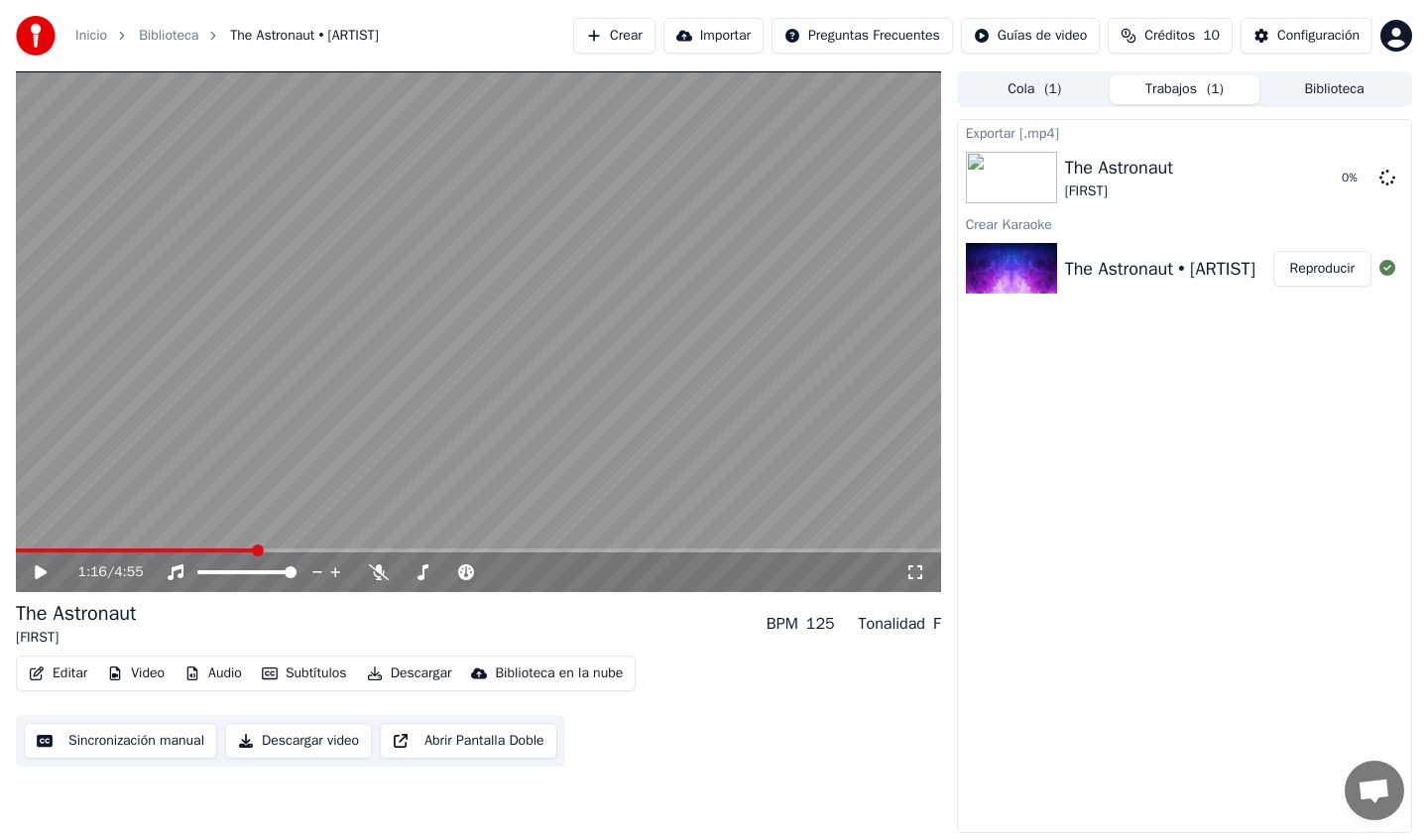 click 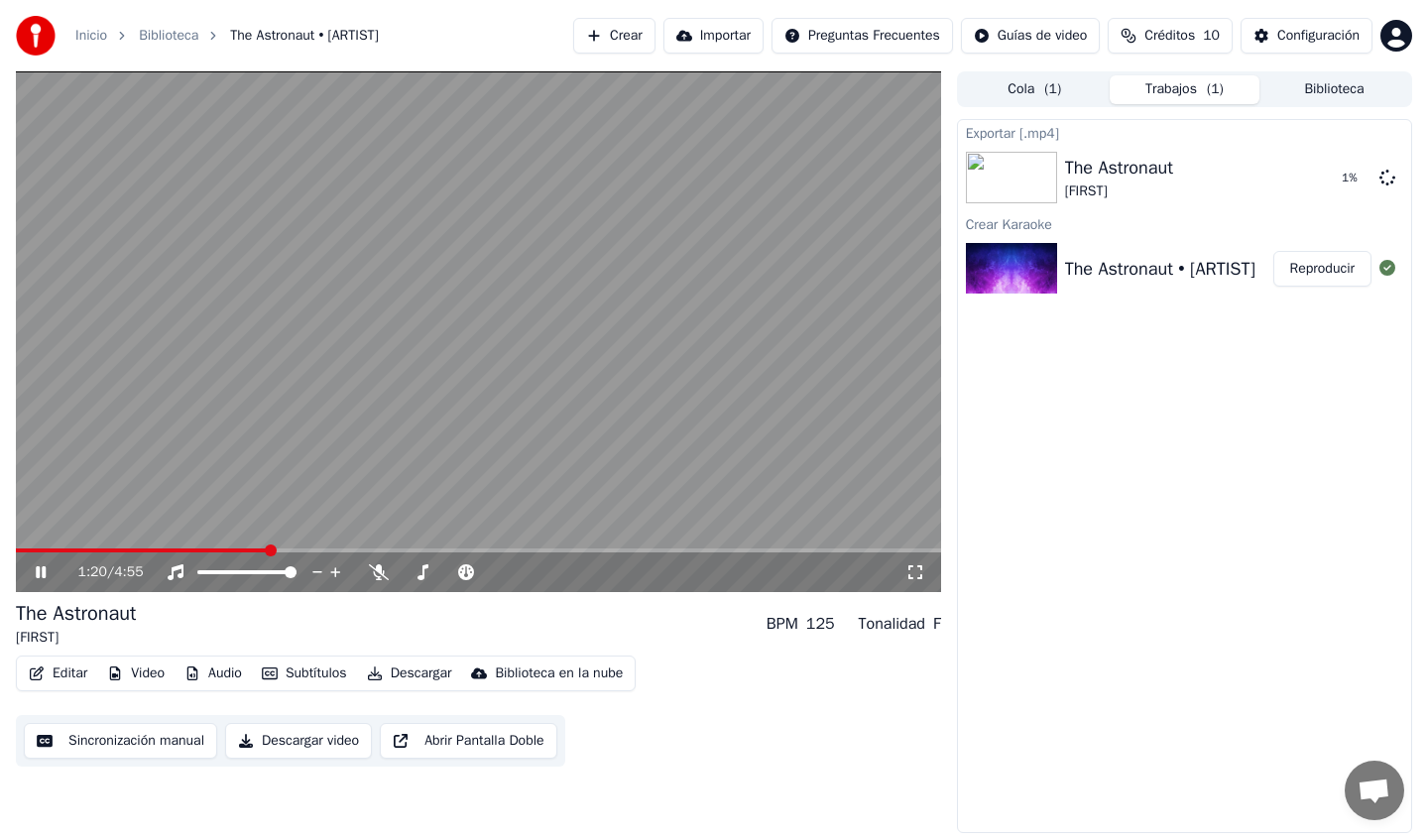 click 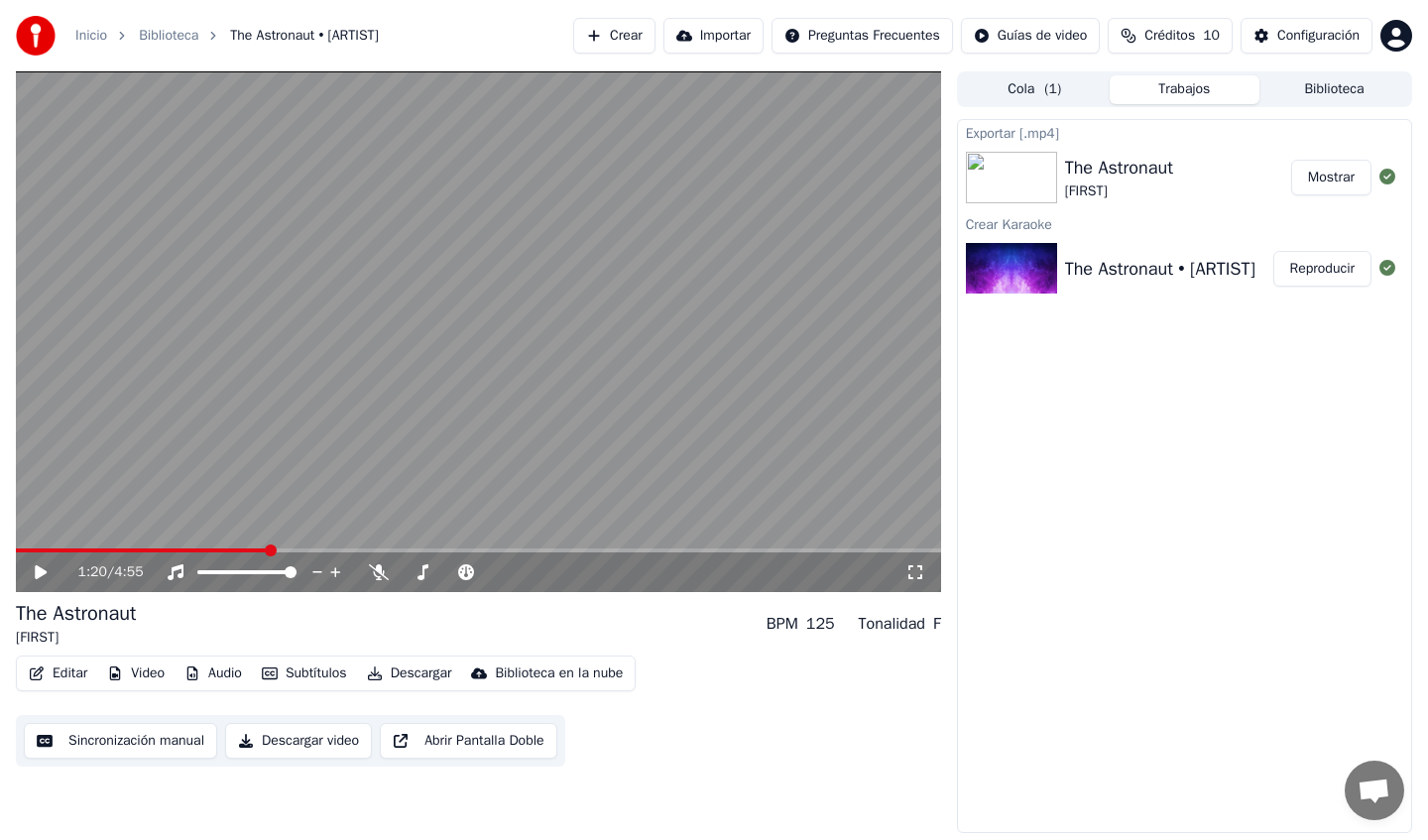 click on "Mostrar" at bounding box center [1331, 178] 